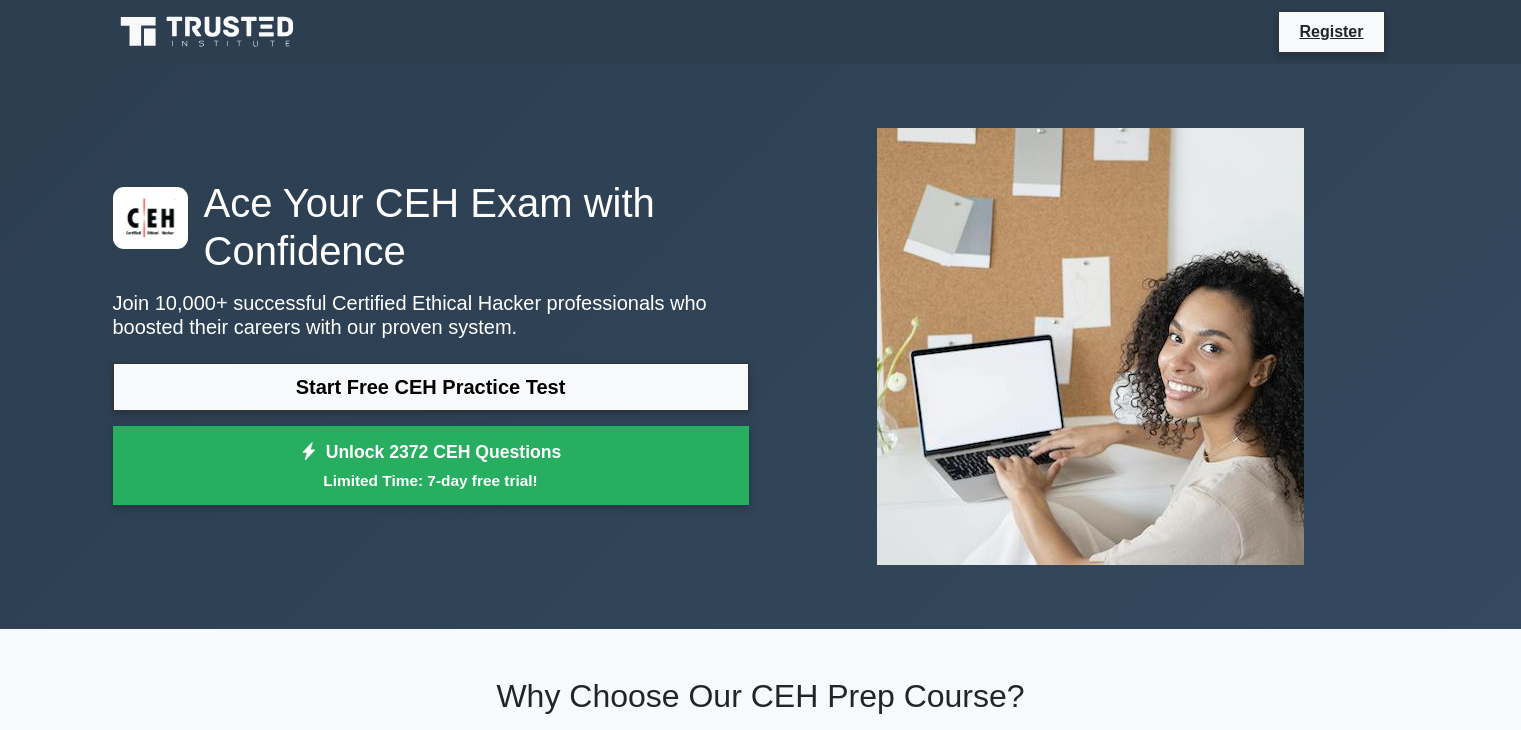 scroll, scrollTop: 0, scrollLeft: 0, axis: both 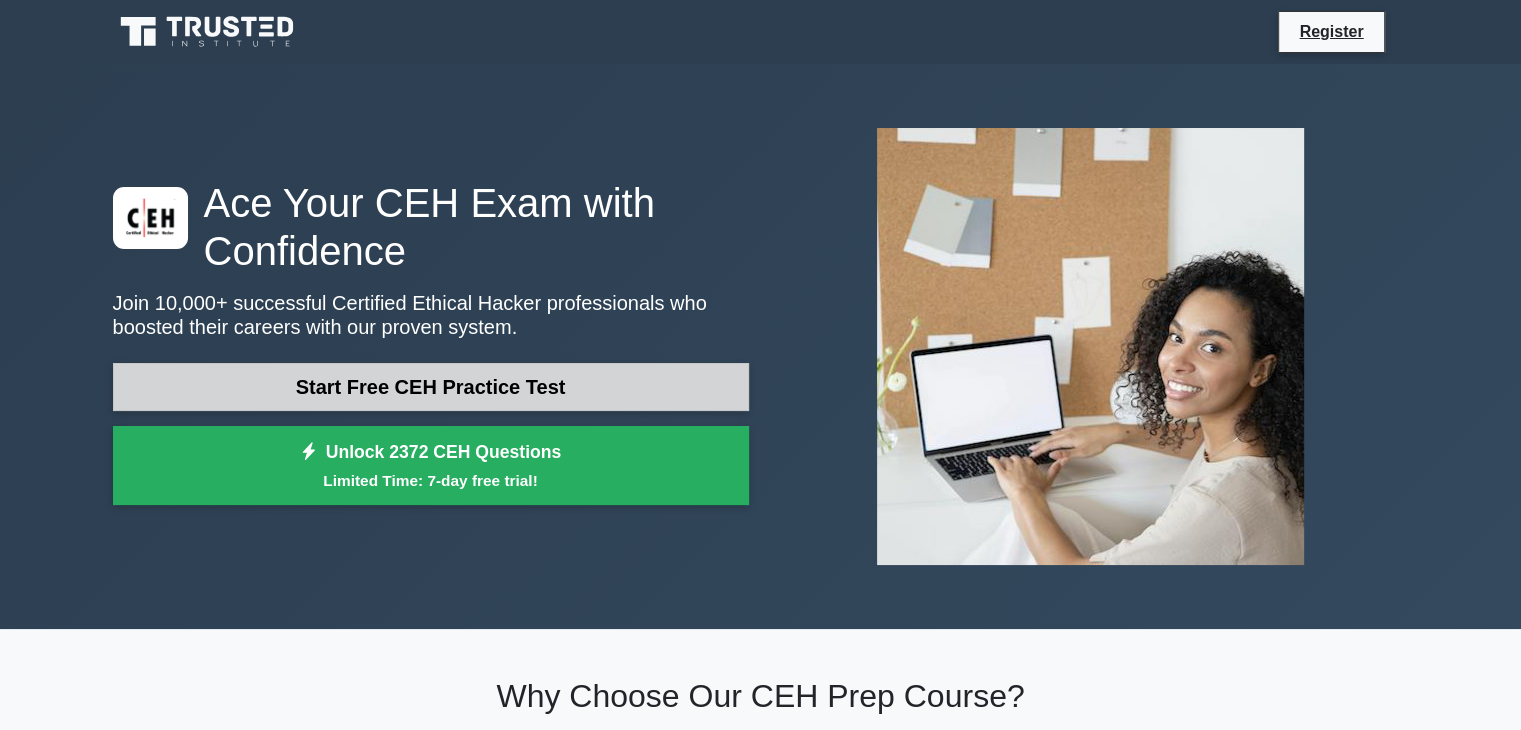click on "Start Free CEH Practice Test" at bounding box center [431, 387] 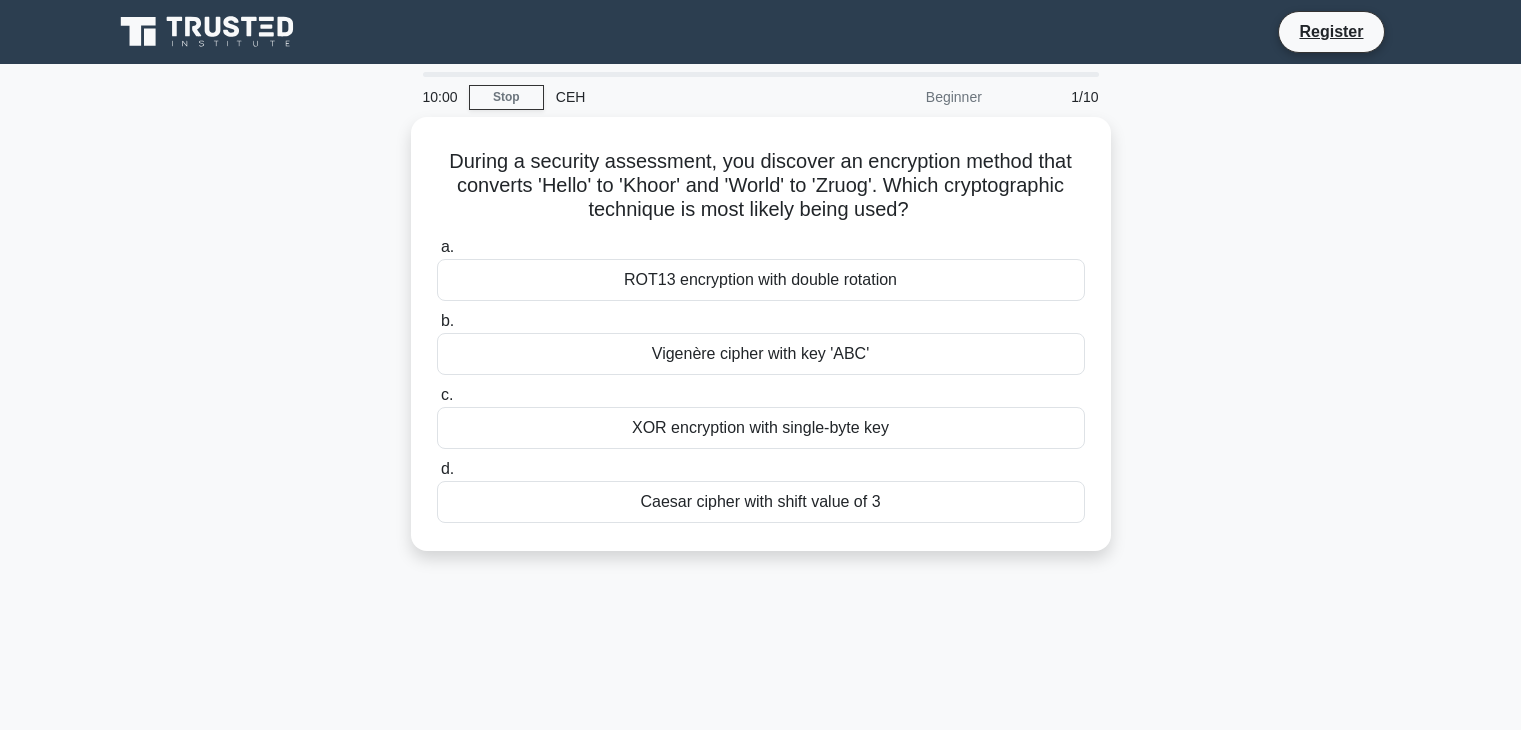 scroll, scrollTop: 0, scrollLeft: 0, axis: both 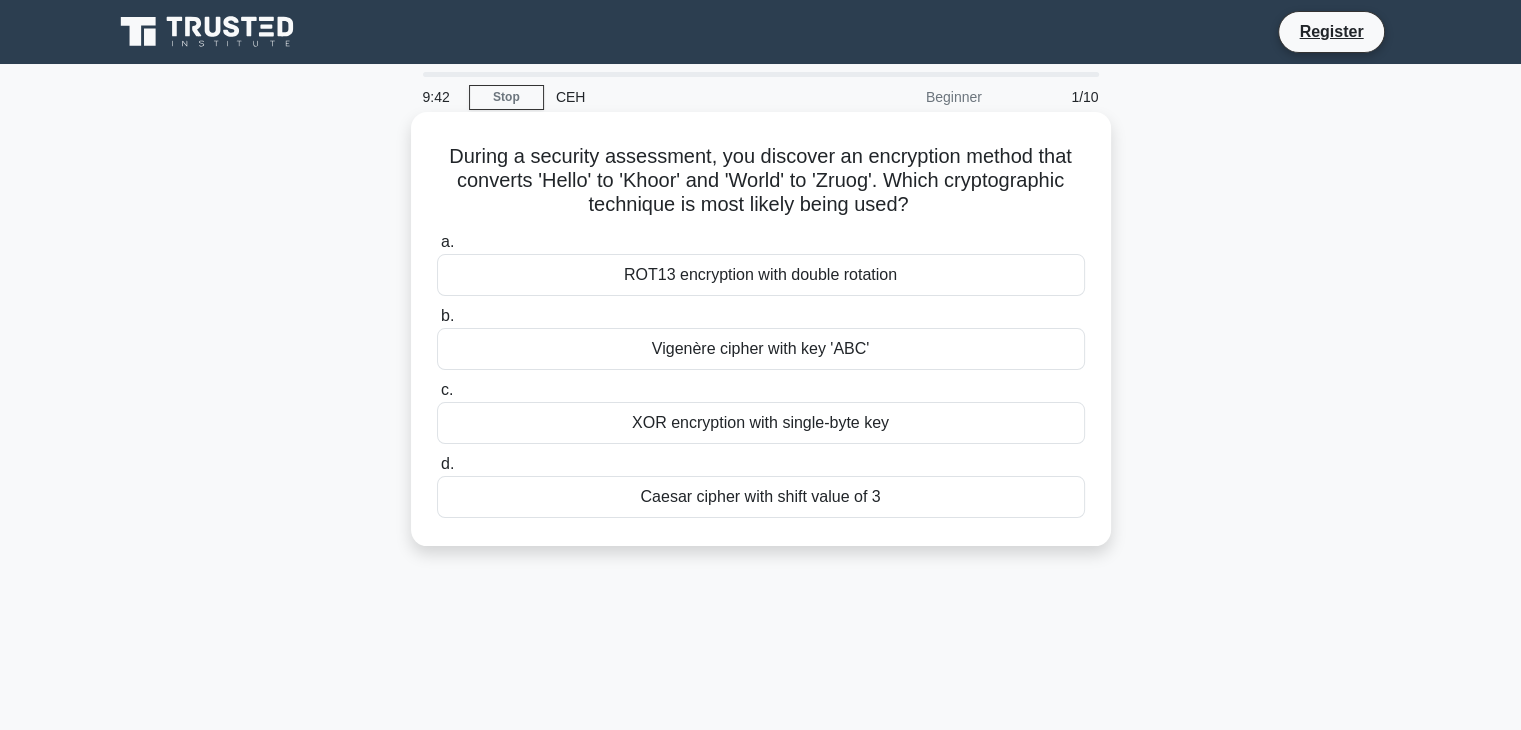click on "Caesar cipher with shift value of 3" at bounding box center (761, 497) 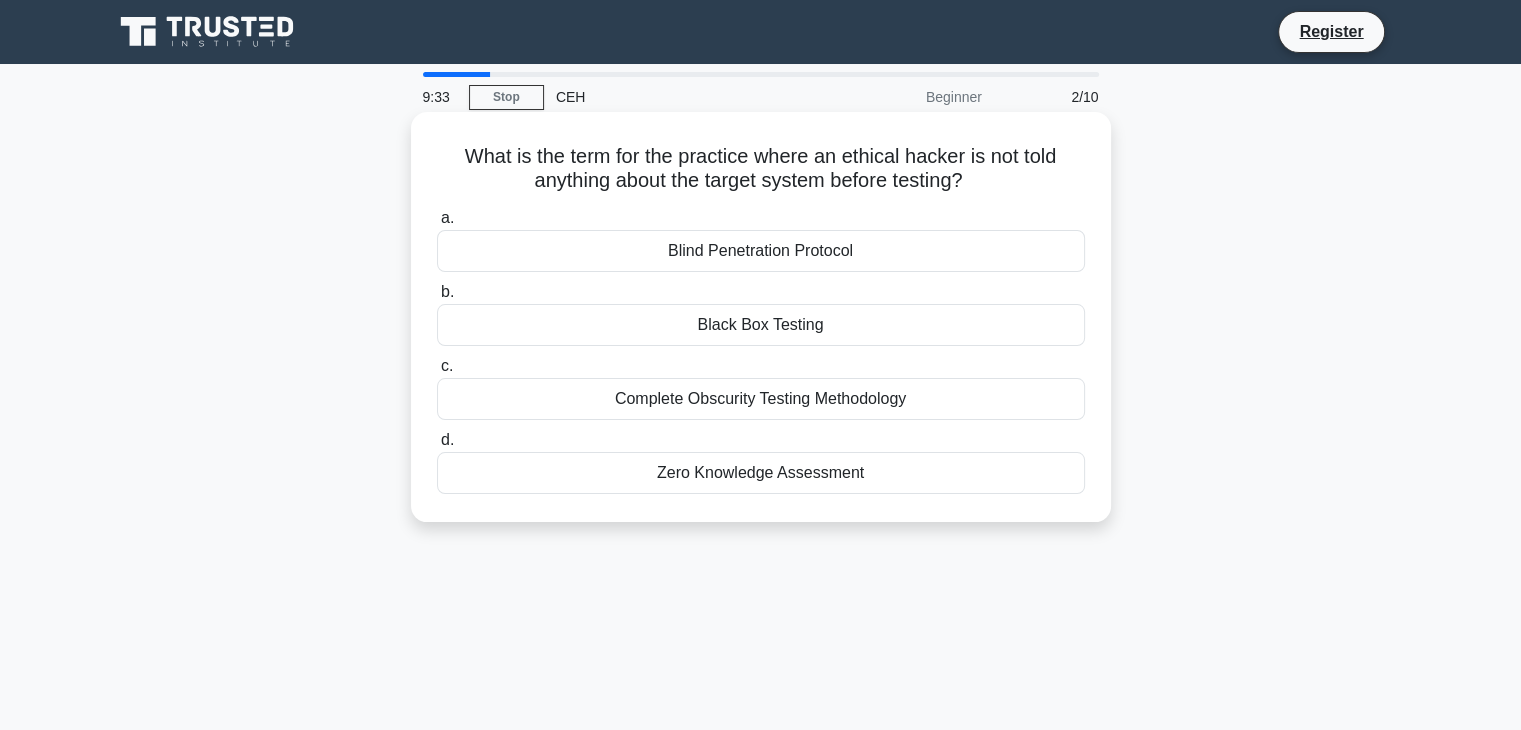 click on "Black Box Testing" at bounding box center [761, 325] 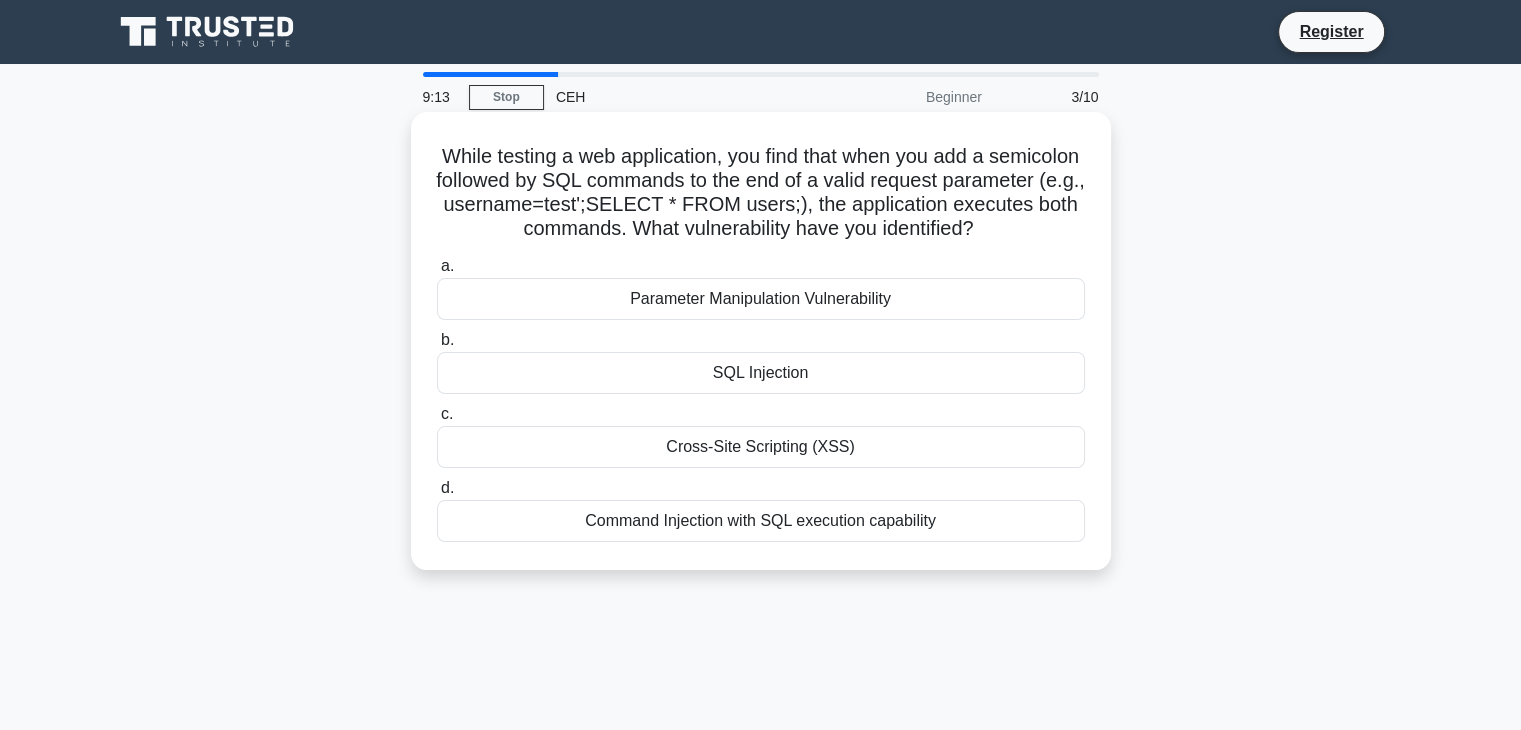 click on "Cross-Site Scripting (XSS)" at bounding box center [761, 447] 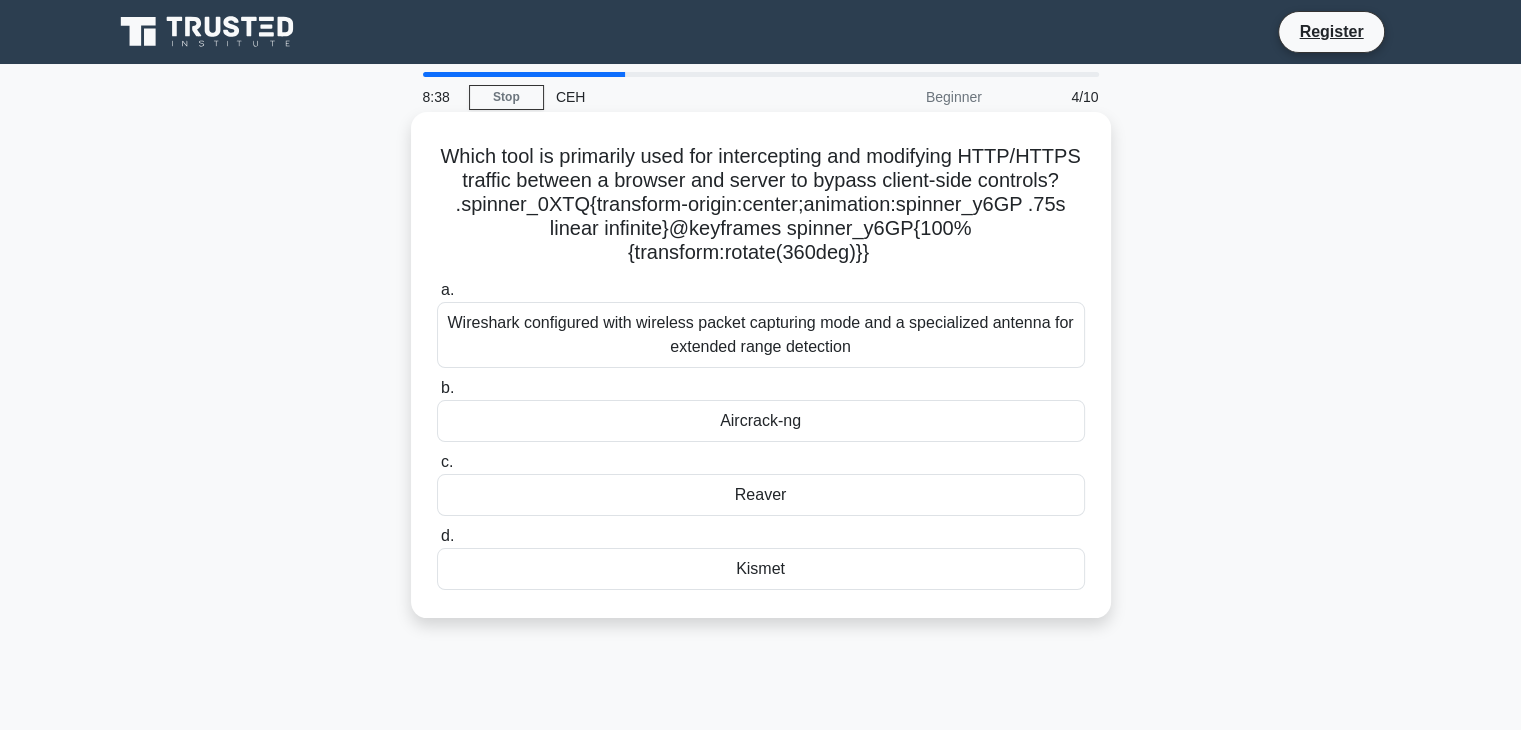 click on "Aircrack-ng" at bounding box center [761, 421] 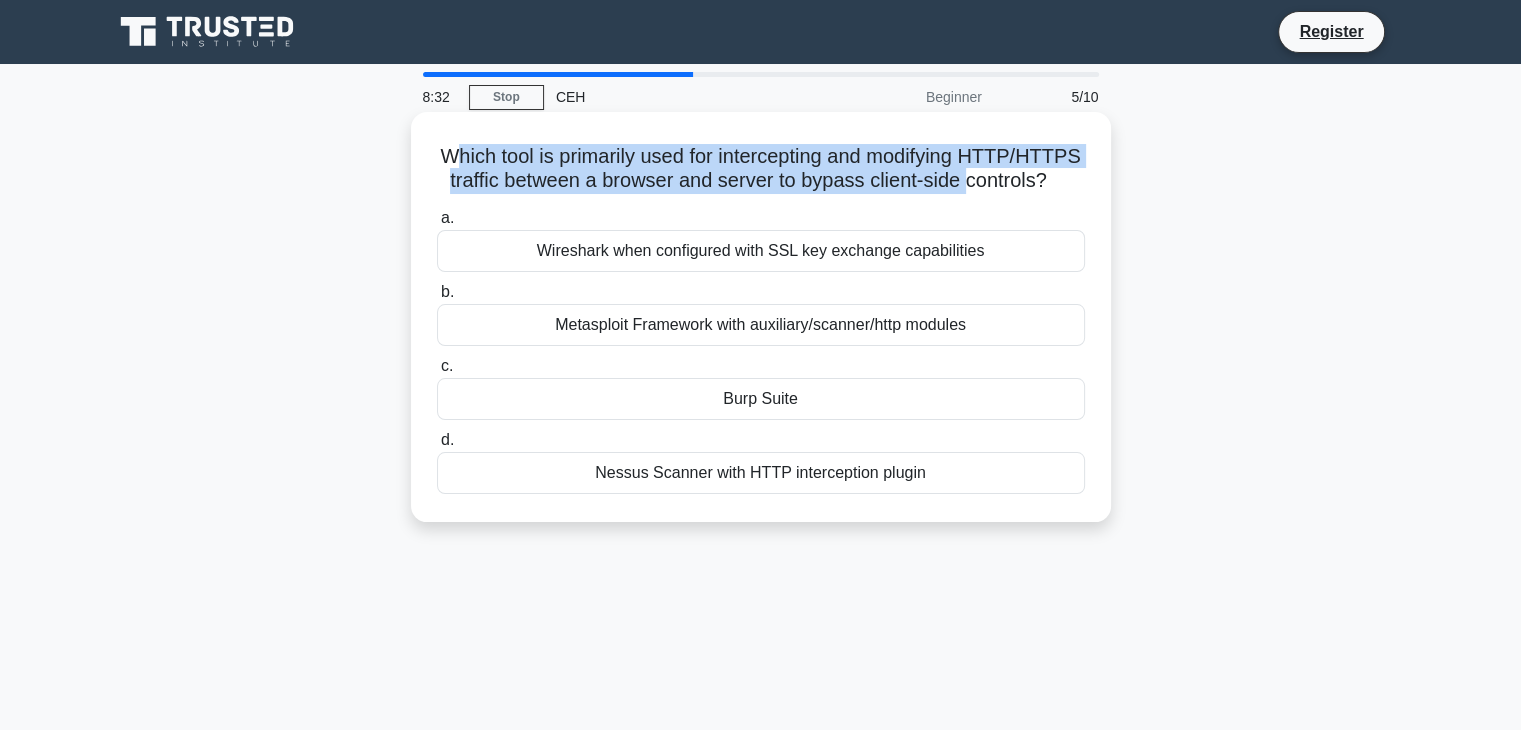 drag, startPoint x: 502, startPoint y: 154, endPoint x: 653, endPoint y: 195, distance: 156.46725 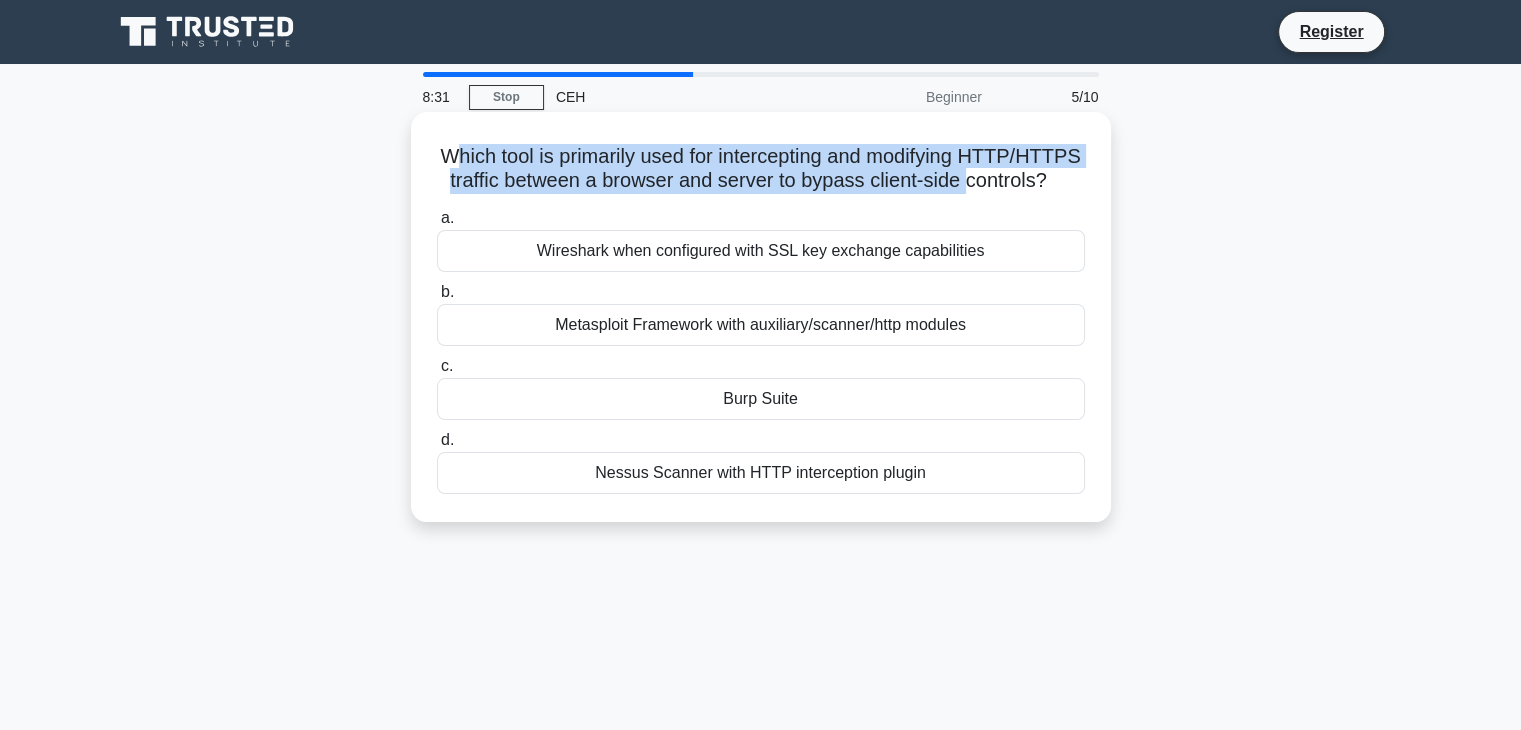 click on "Which tool is primarily used for intercepting and modifying HTTP/HTTPS traffic between a browser and server to bypass client-side controls?
.spinner_0XTQ{transform-origin:center;animation:spinner_y6GP .75s linear infinite}@keyframes spinner_y6GP{100%{transform:rotate(360deg)}}" at bounding box center (761, 169) 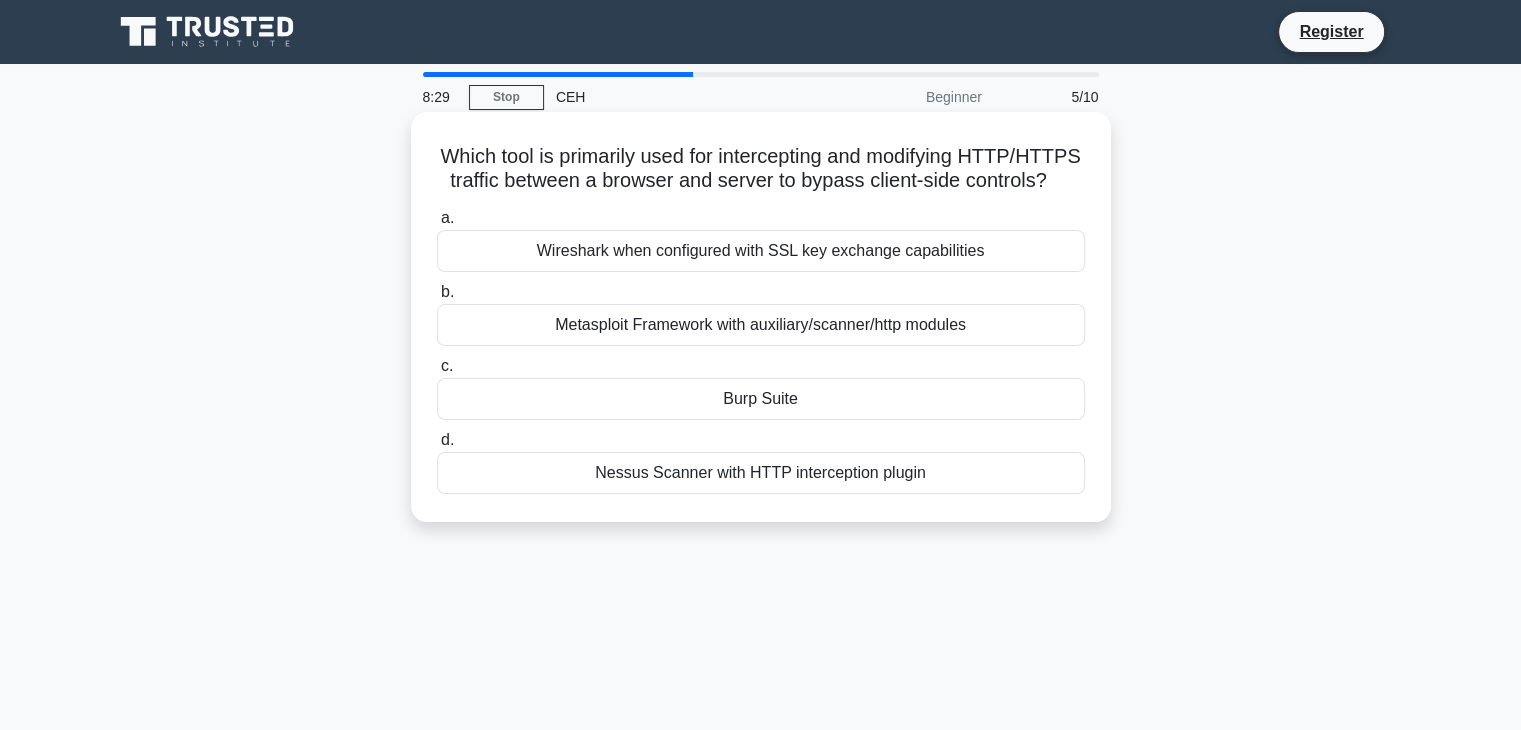 click on "Burp Suite" at bounding box center [761, 399] 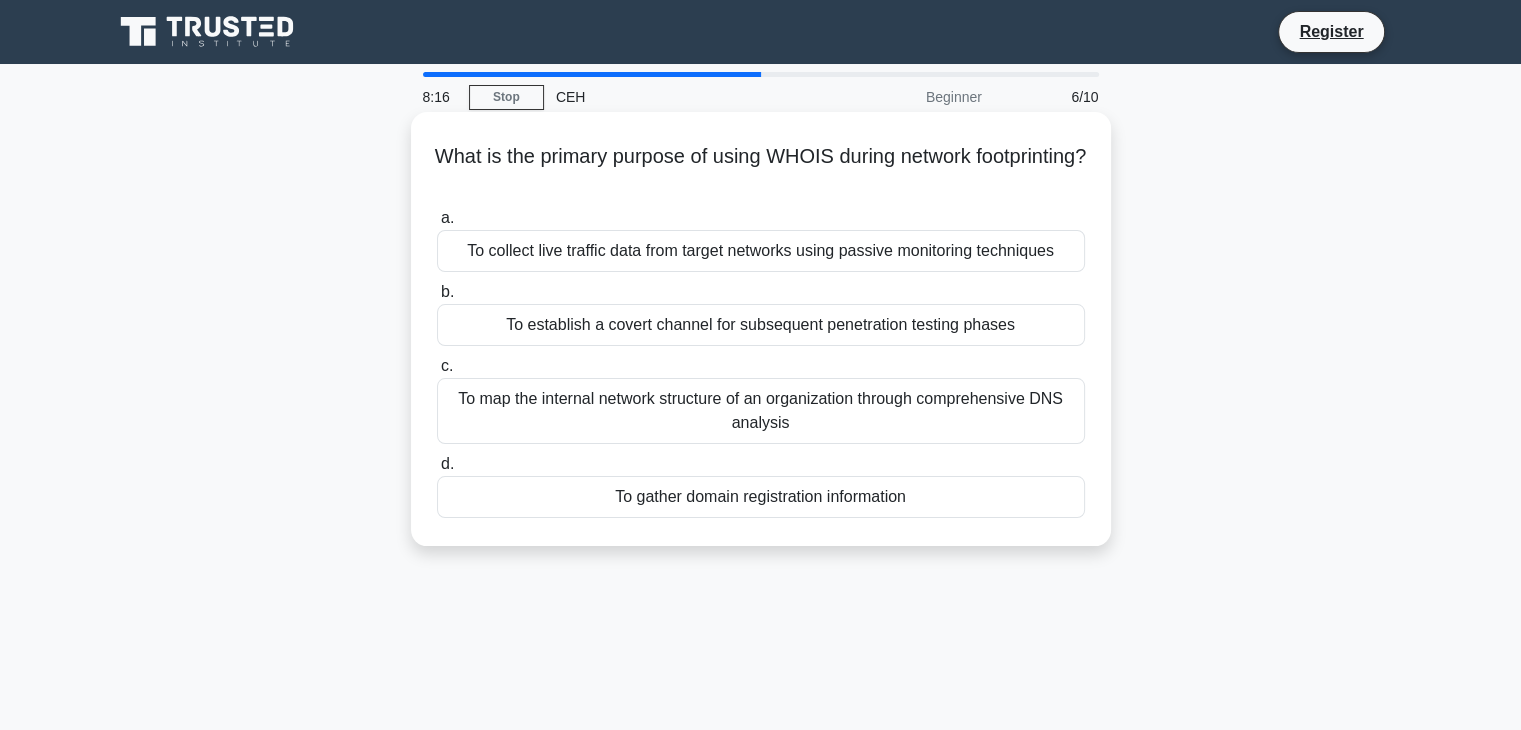 click on "To gather domain registration information" at bounding box center [761, 497] 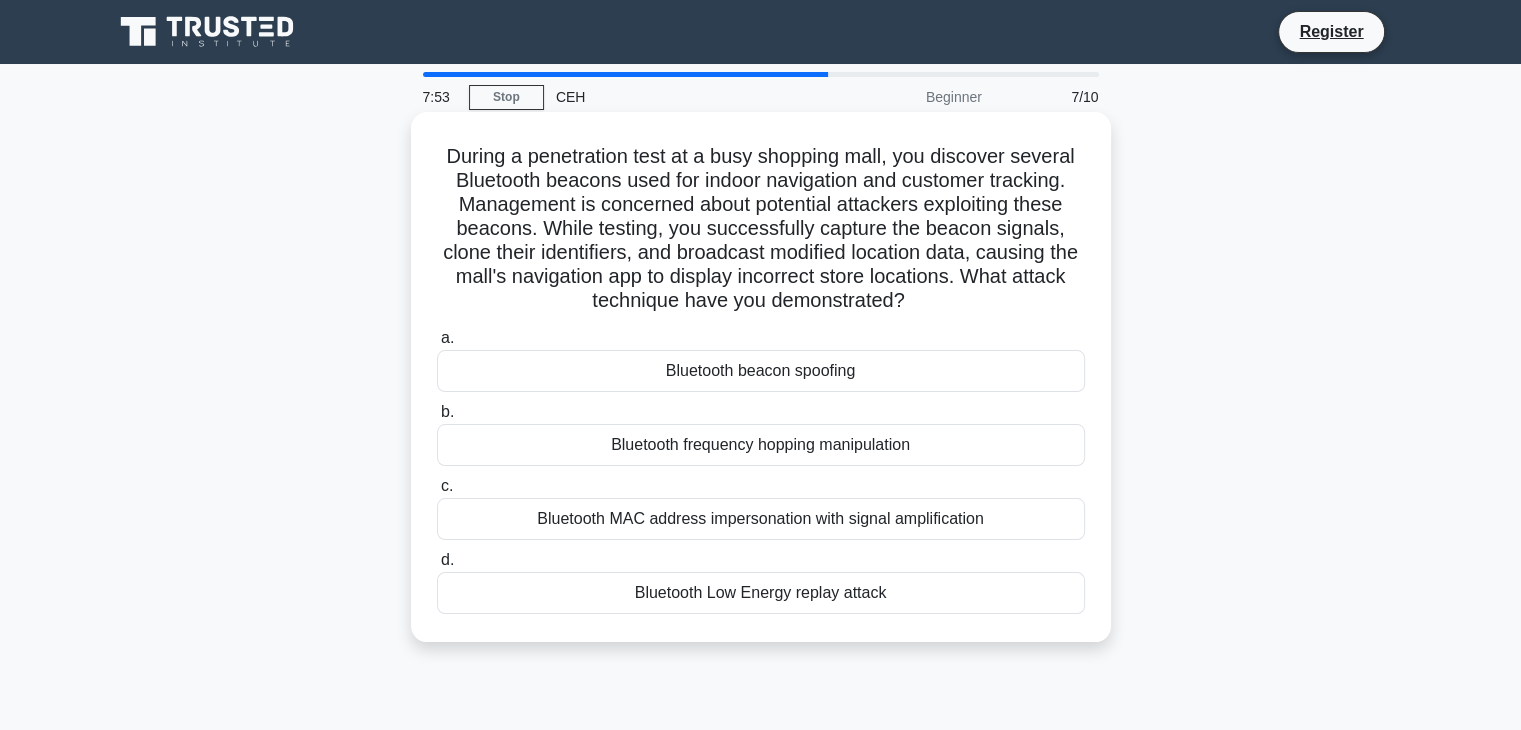 click on "Bluetooth beacon spoofing" at bounding box center [761, 371] 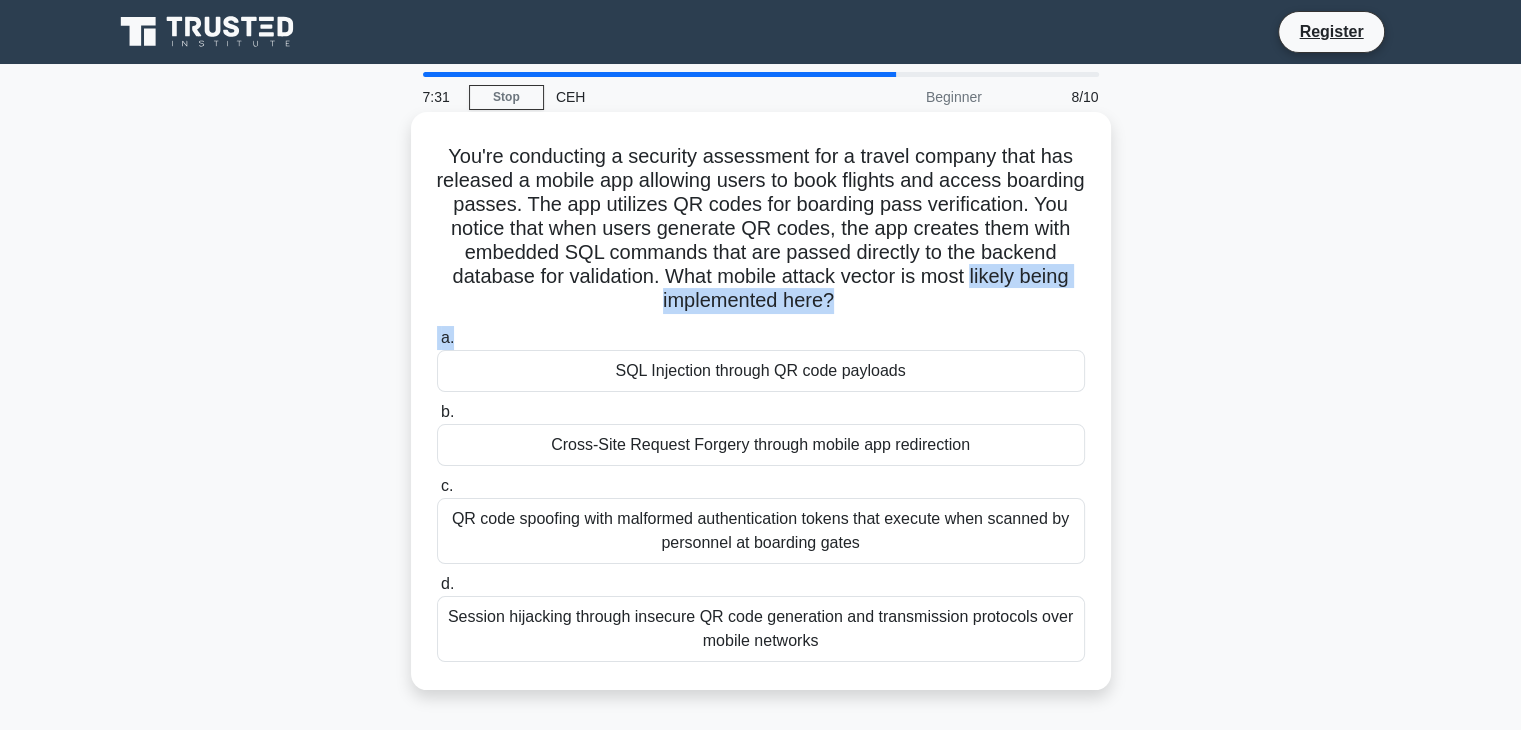 drag, startPoint x: 596, startPoint y: 303, endPoint x: 757, endPoint y: 329, distance: 163.08586 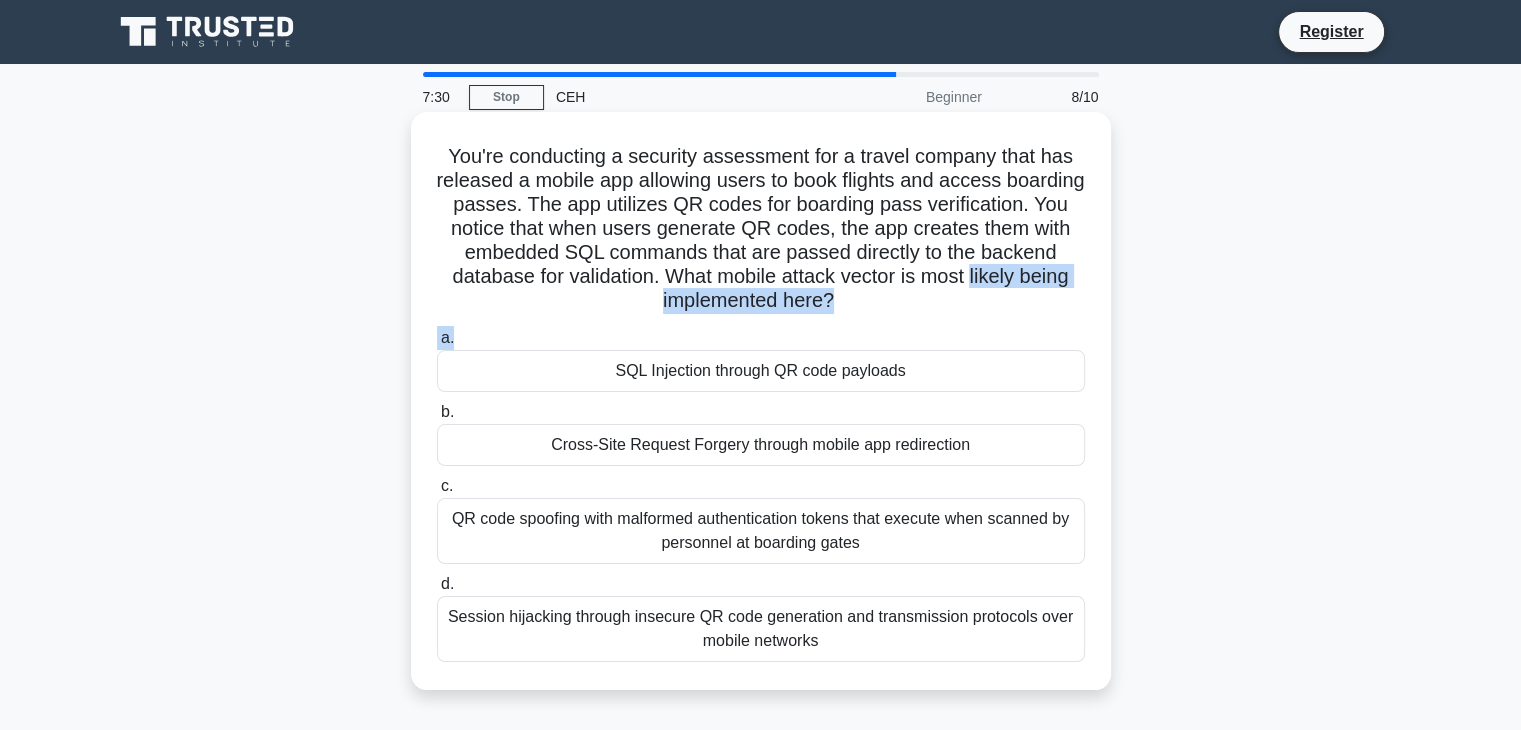 click on "a.
SQL Injection through QR code payloads" at bounding box center [761, 359] 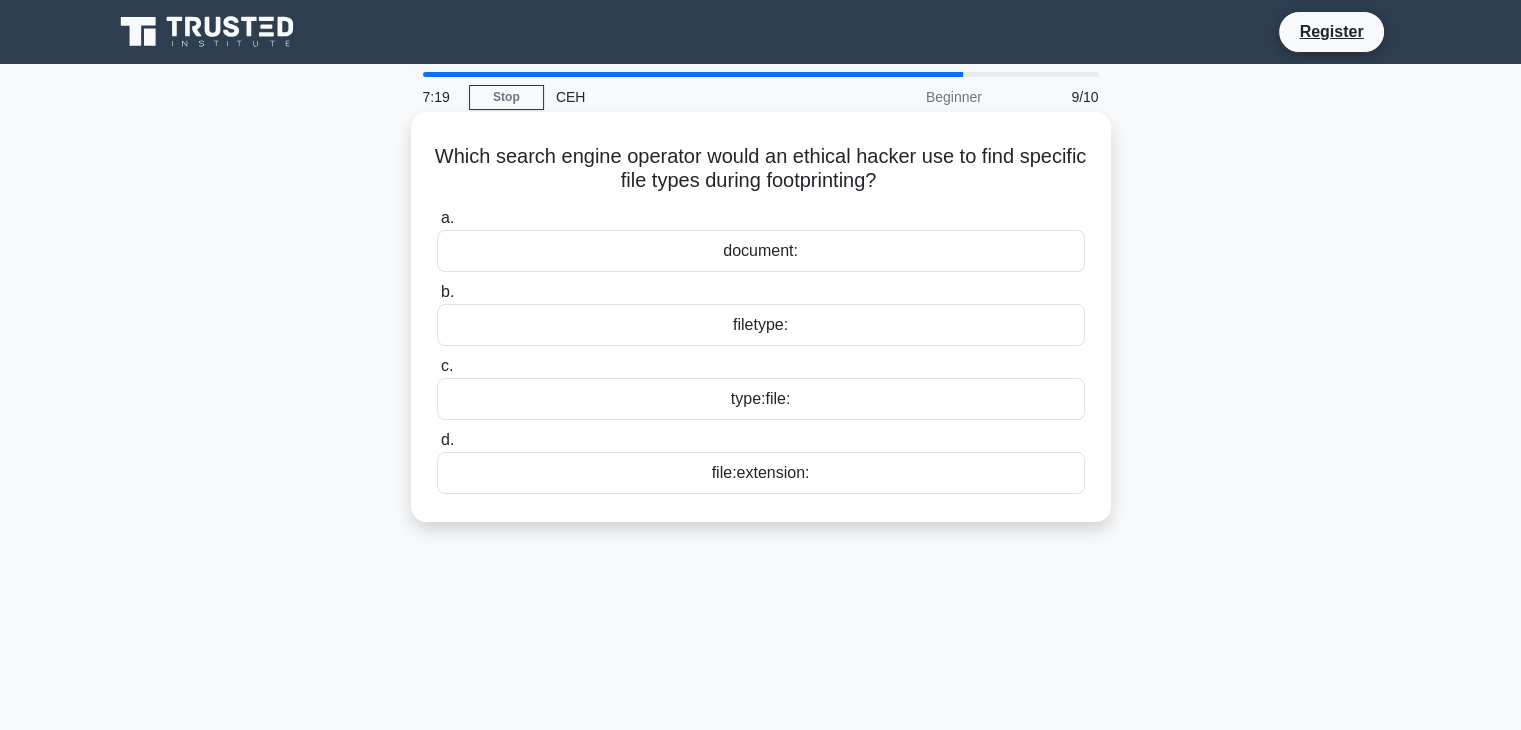 click on "filetype:" at bounding box center [761, 325] 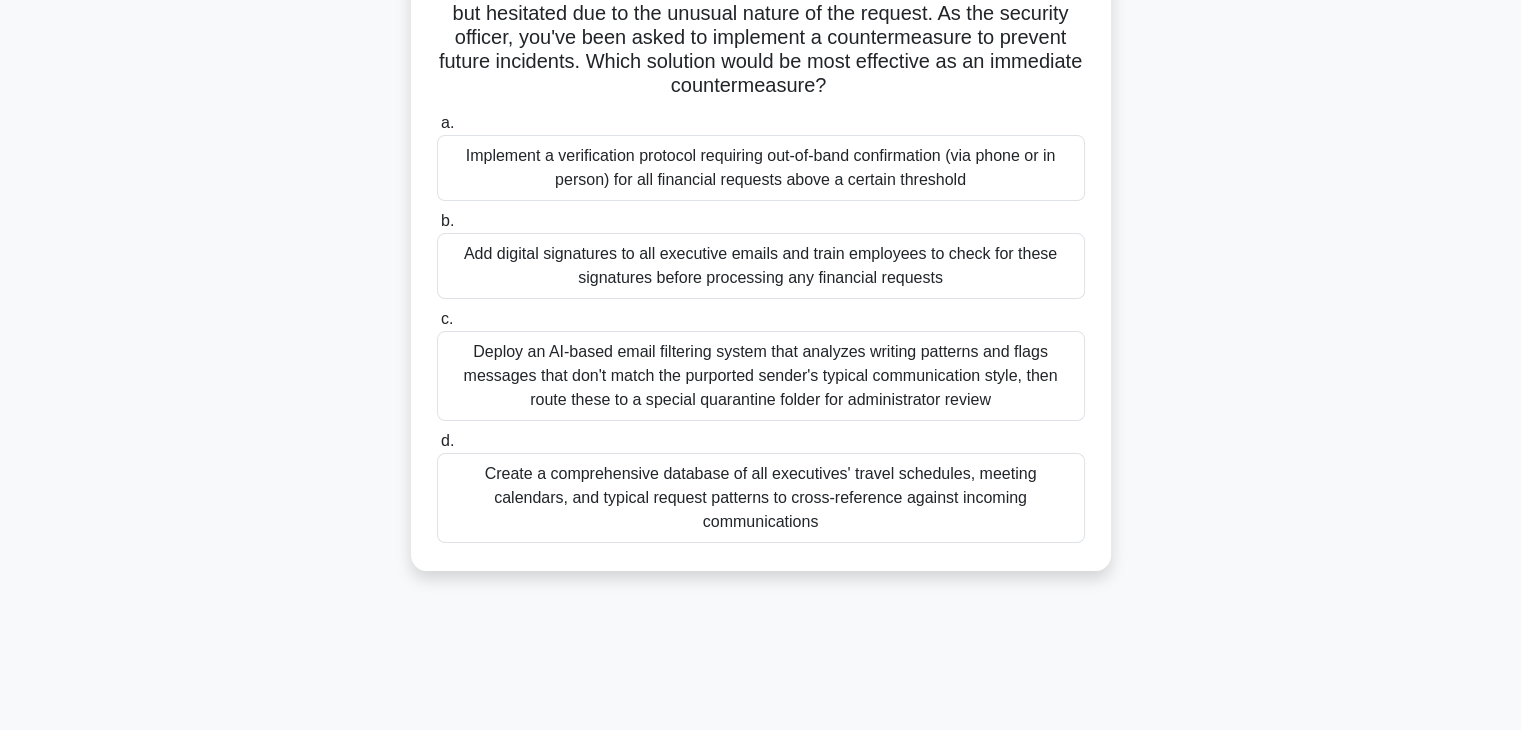 scroll, scrollTop: 216, scrollLeft: 0, axis: vertical 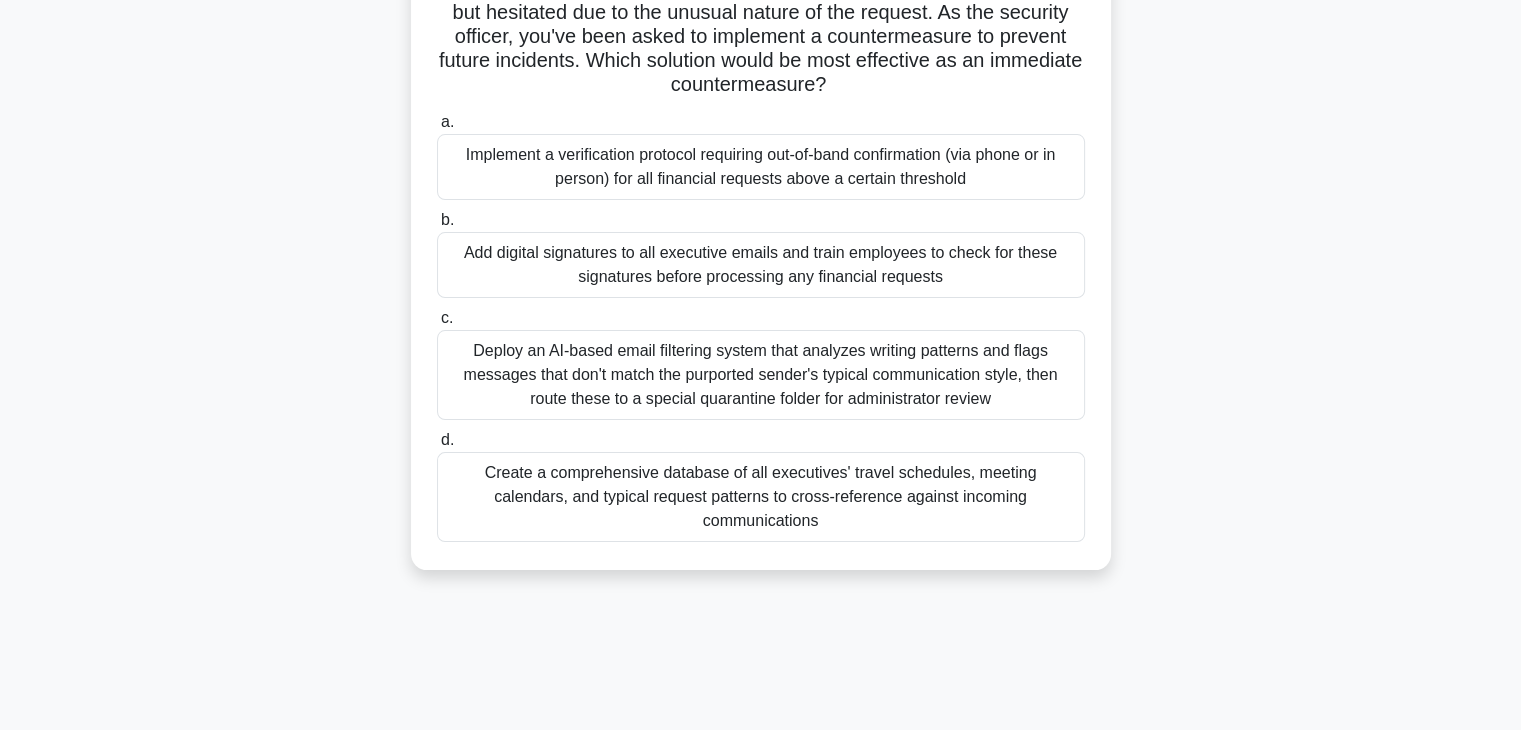 click on "Create a comprehensive database of all executives' travel schedules, meeting calendars, and typical request patterns to cross-reference against incoming communications" at bounding box center [761, 497] 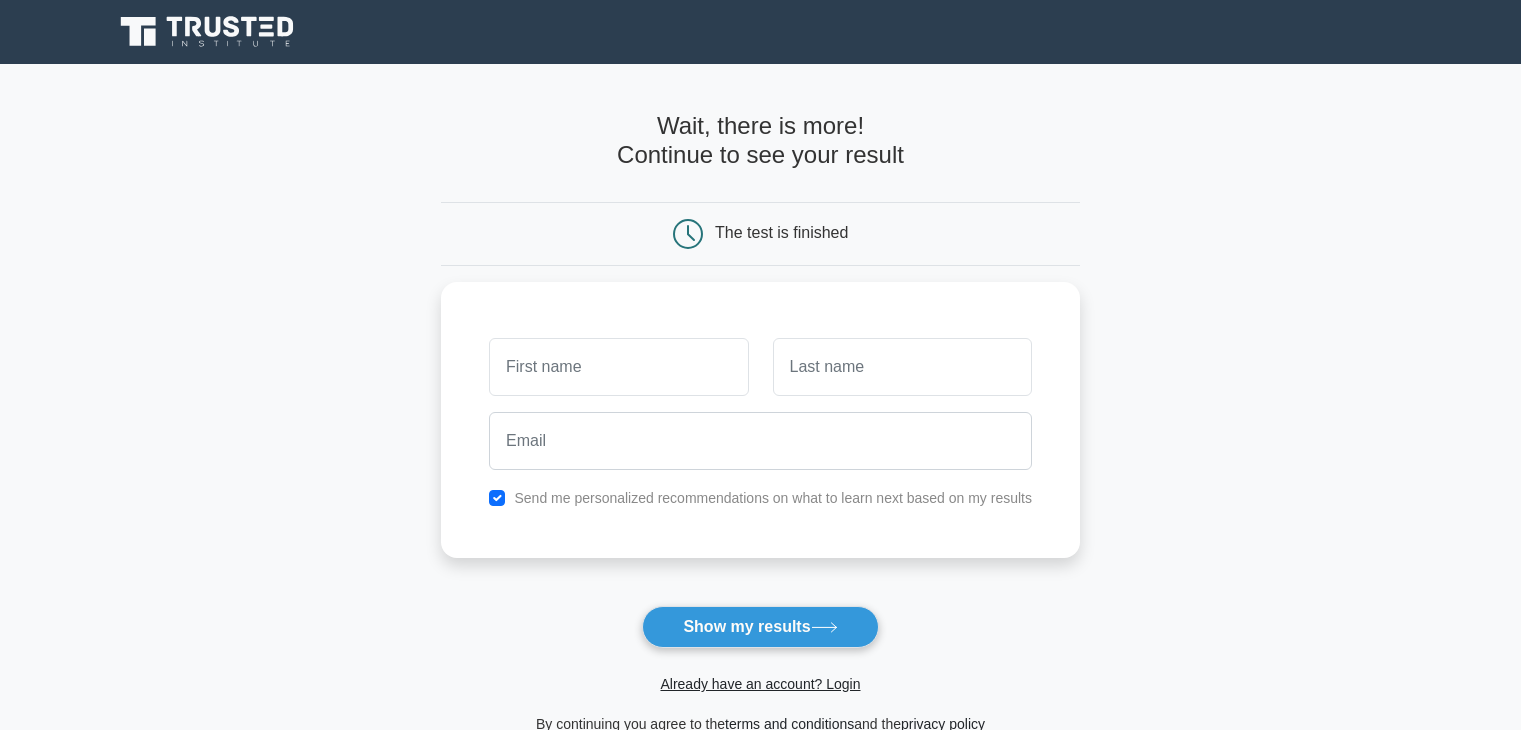 scroll, scrollTop: 0, scrollLeft: 0, axis: both 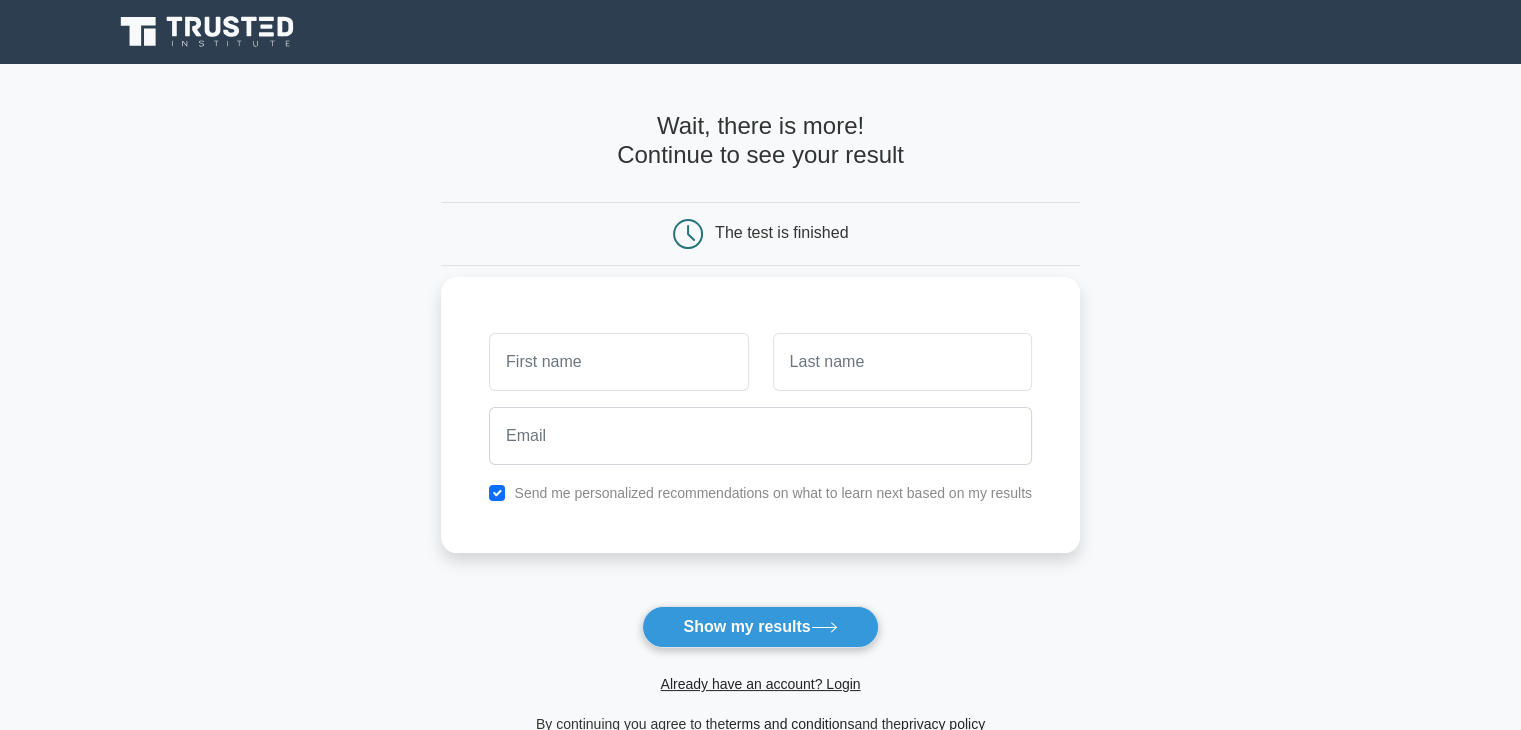 click at bounding box center [618, 362] 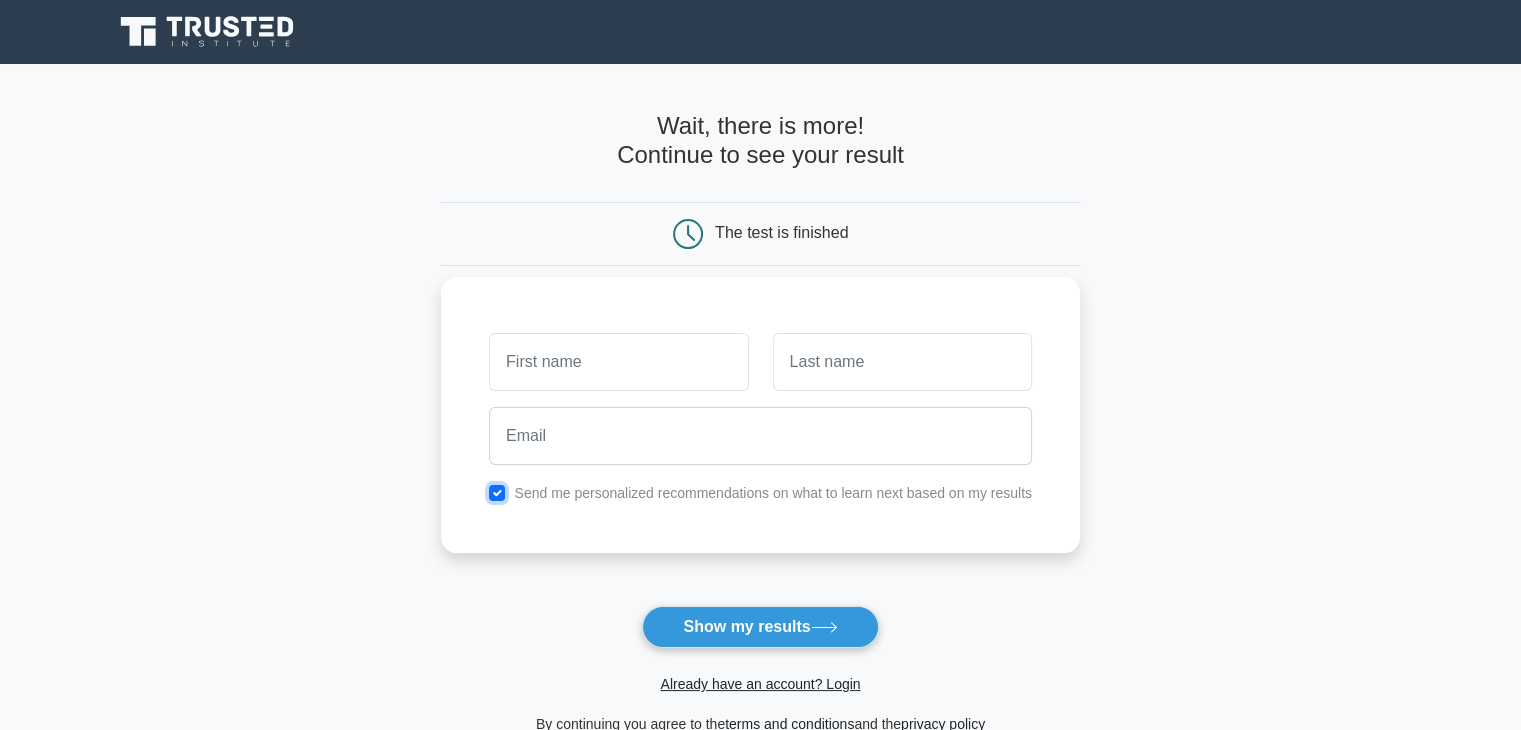 click at bounding box center [497, 493] 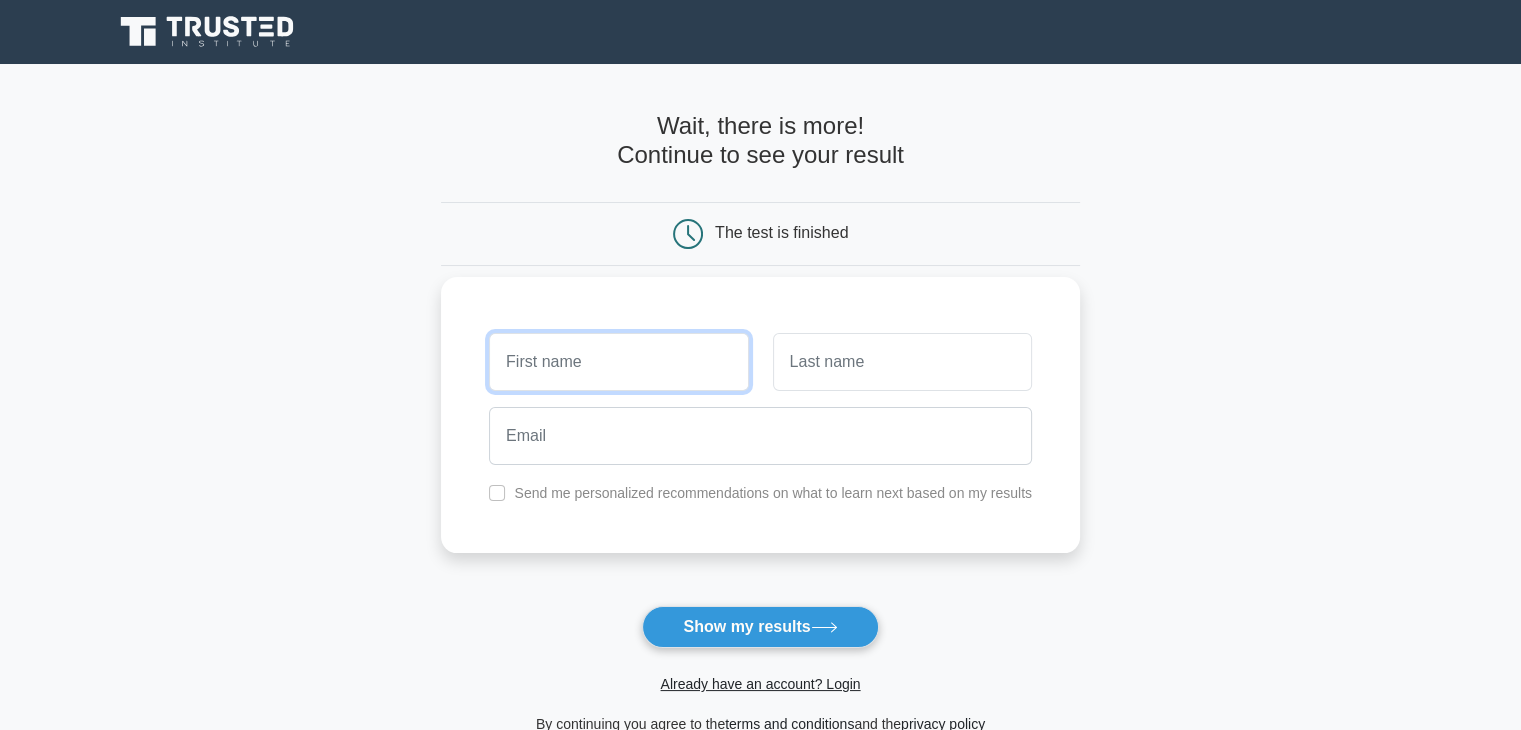 click at bounding box center [618, 362] 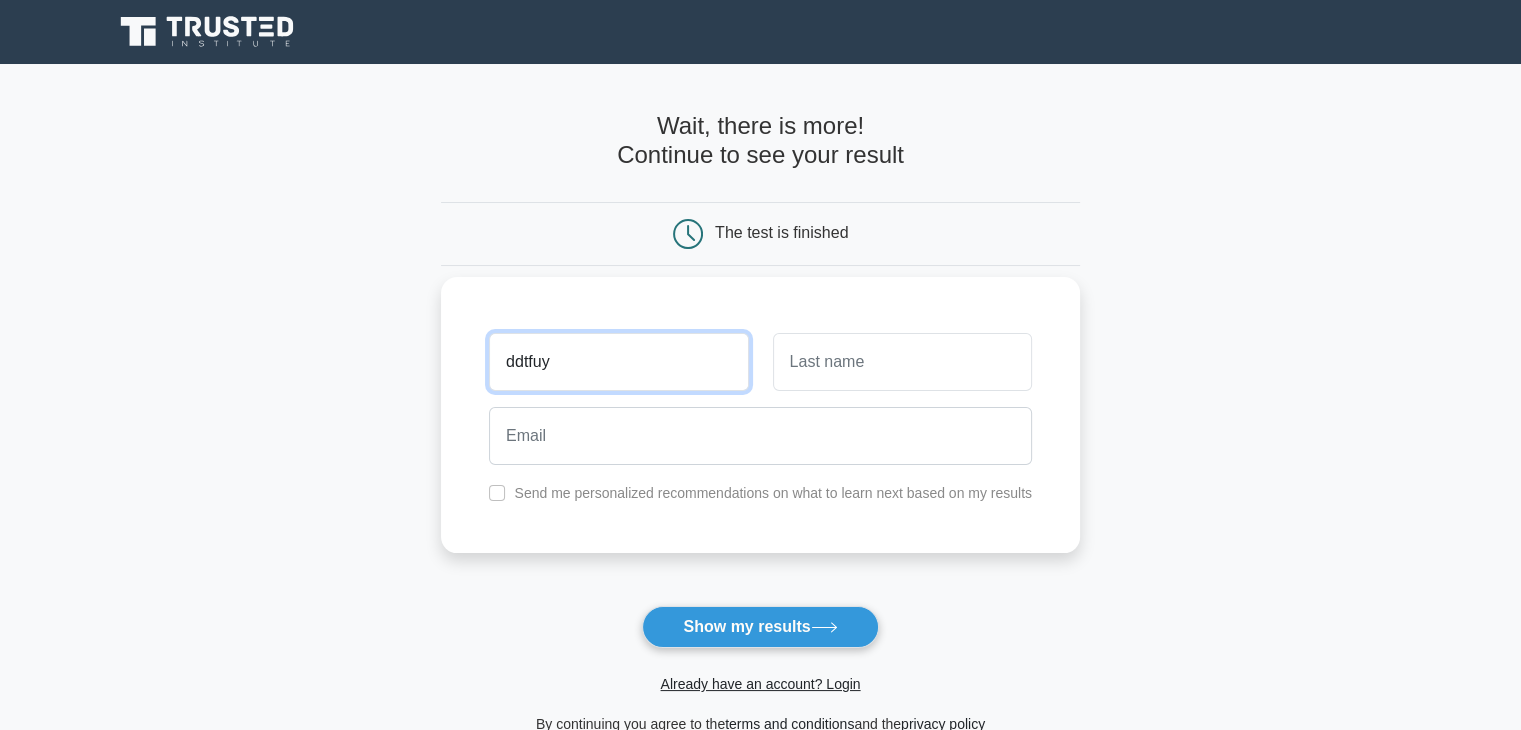 type on "ddtfuy" 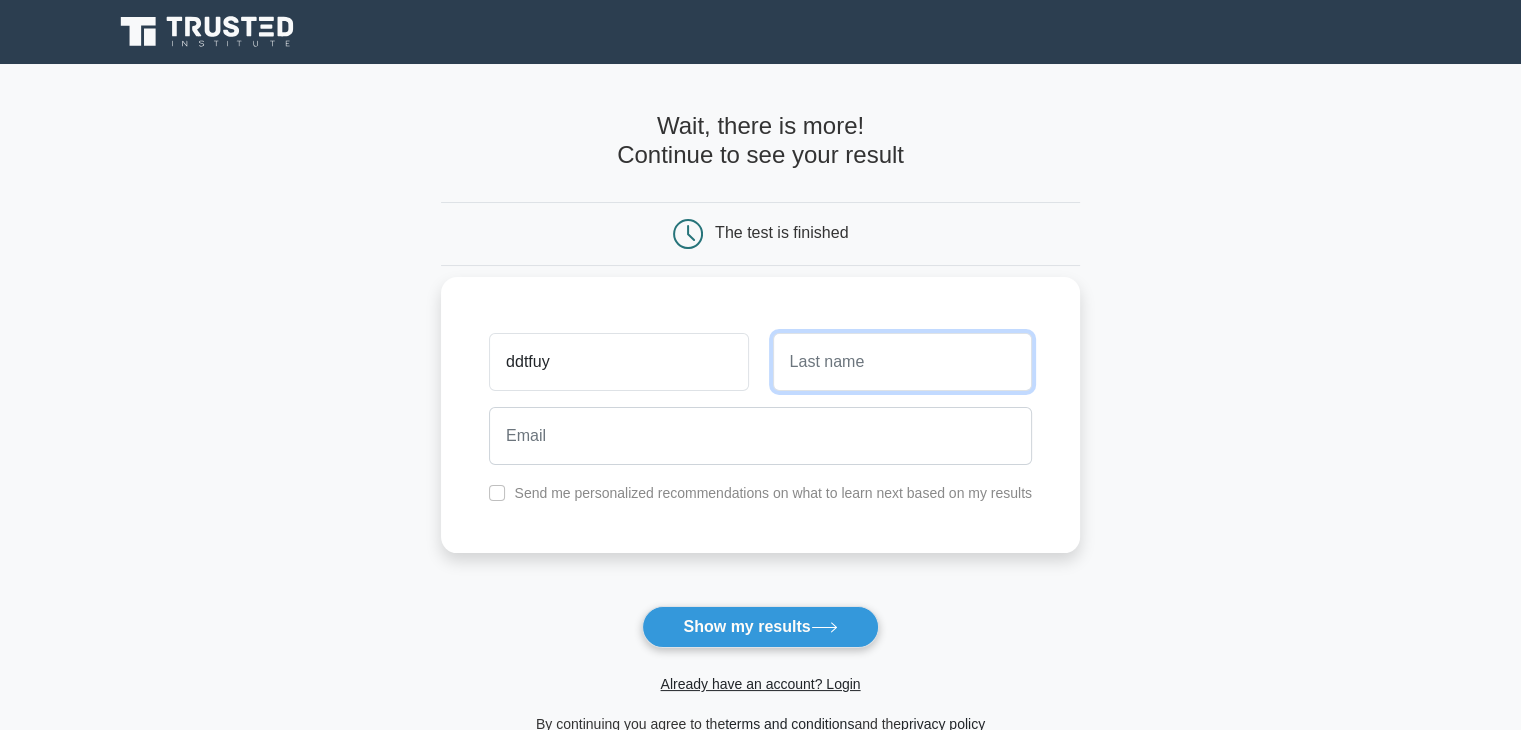 click at bounding box center [902, 362] 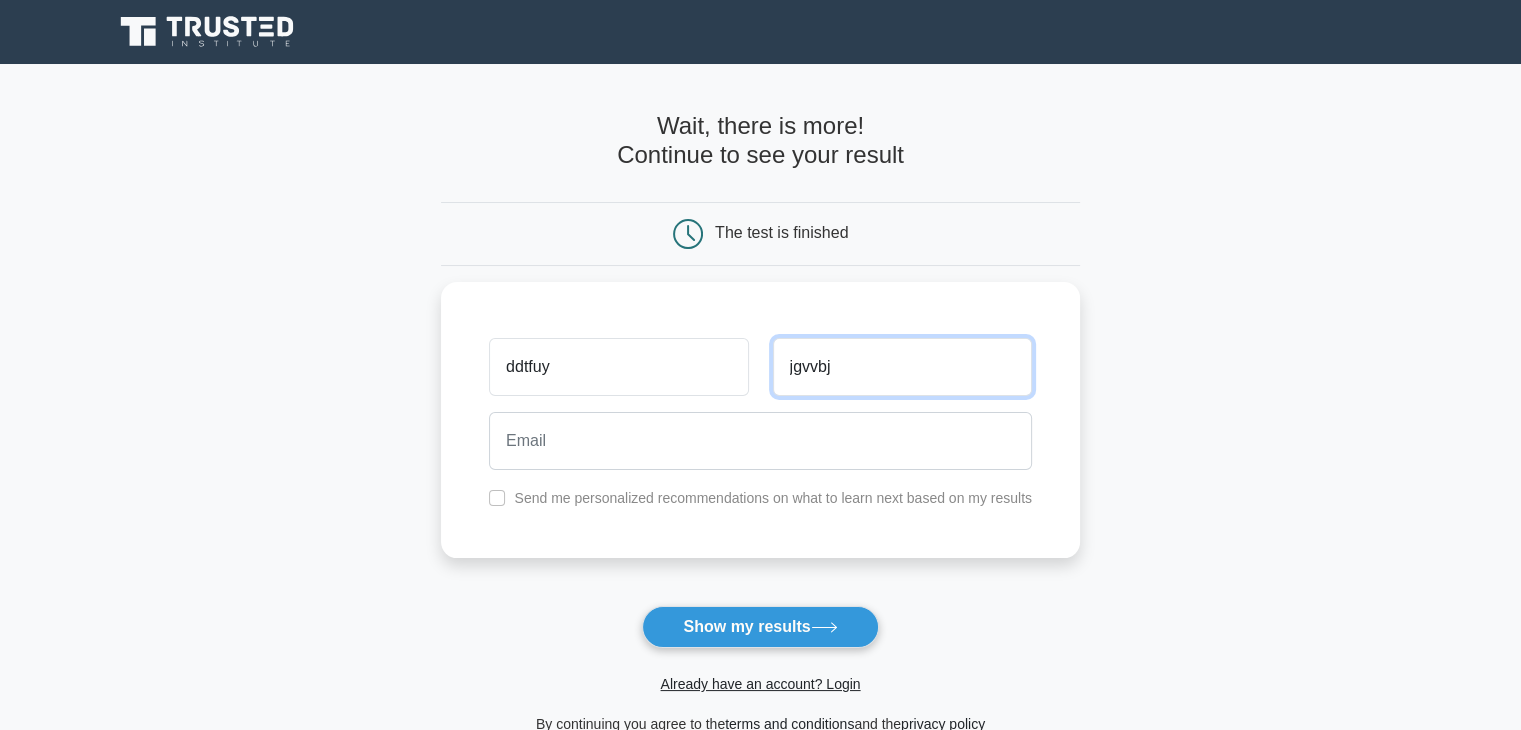 type on "jgvvbj" 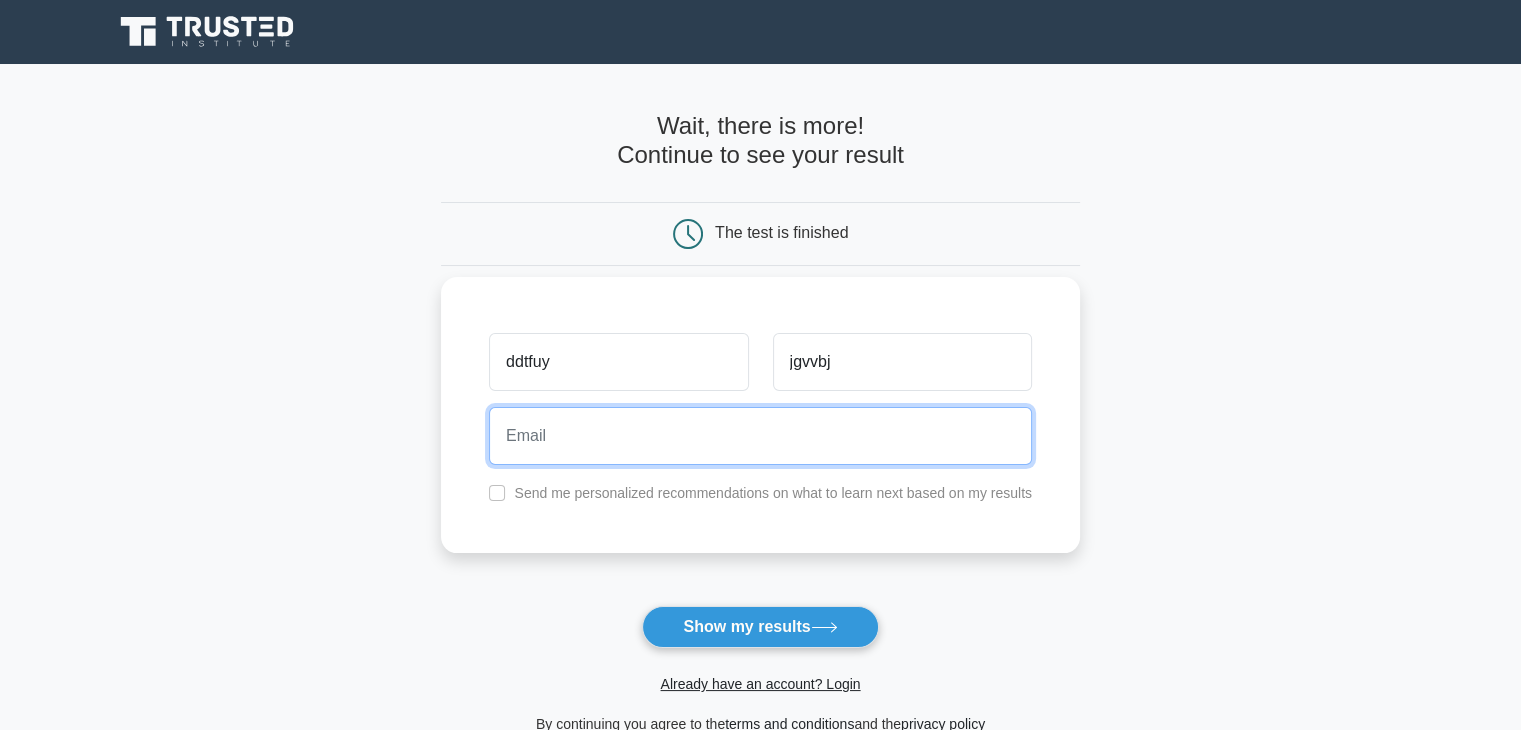 click at bounding box center (760, 436) 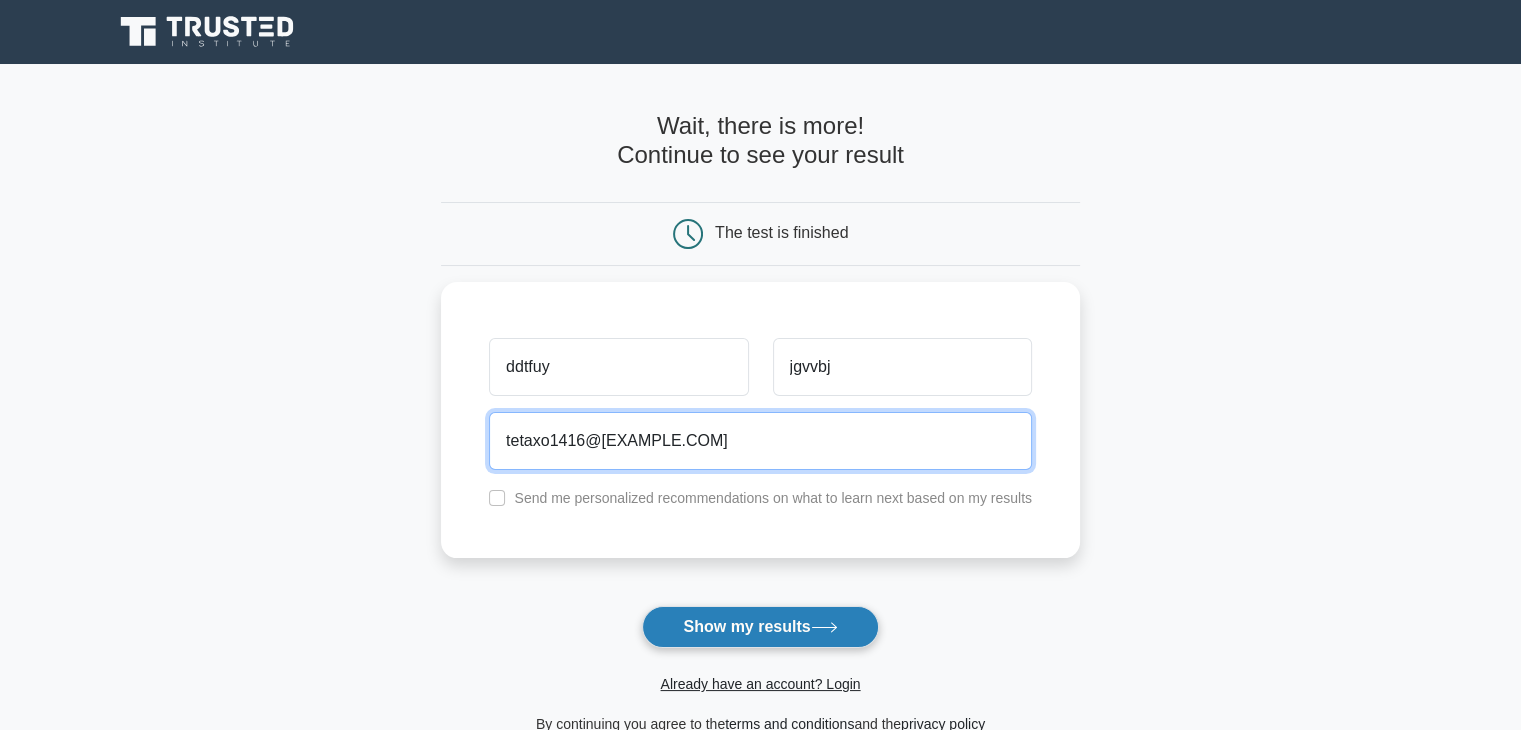 type on "tetaxo1416@im5z.com" 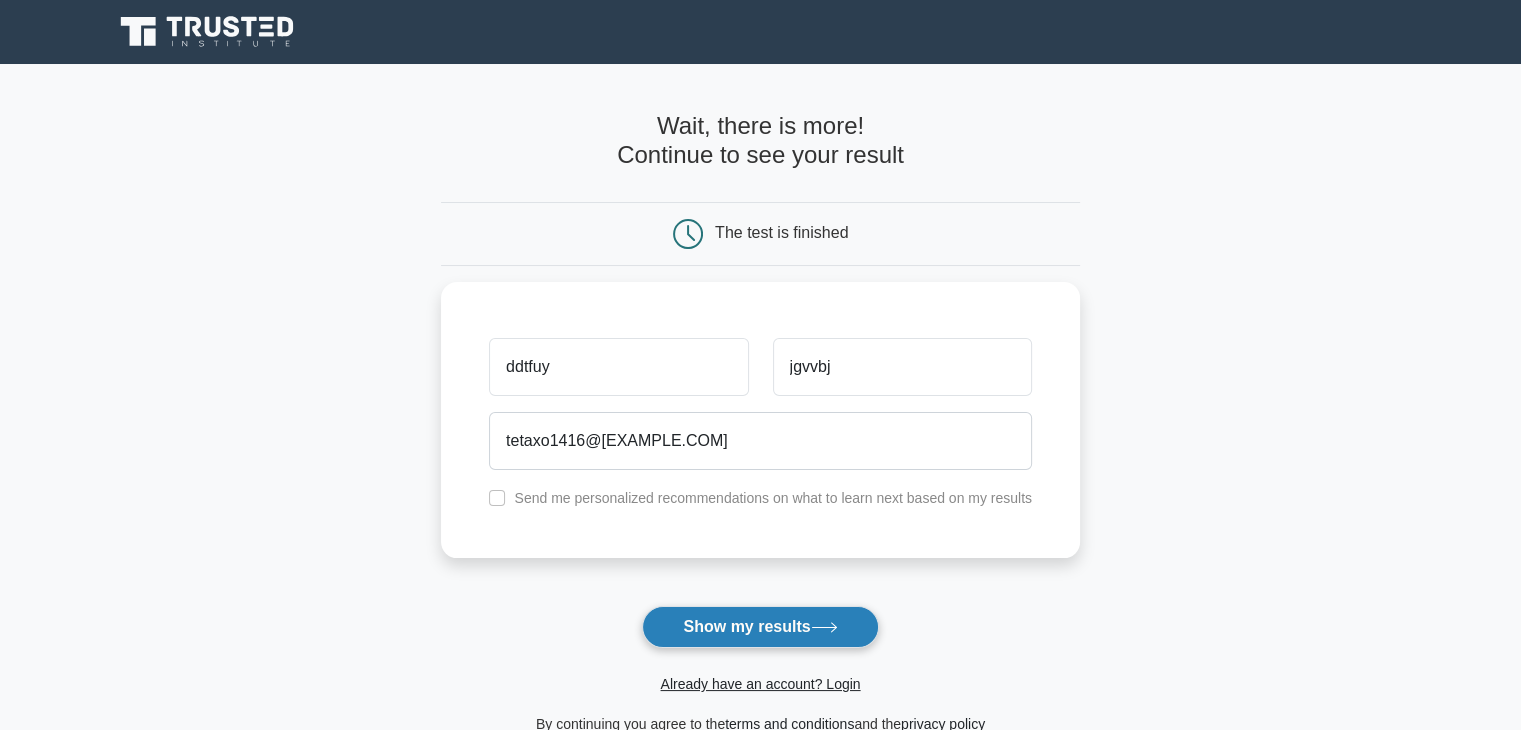 click on "Show my results" at bounding box center (760, 627) 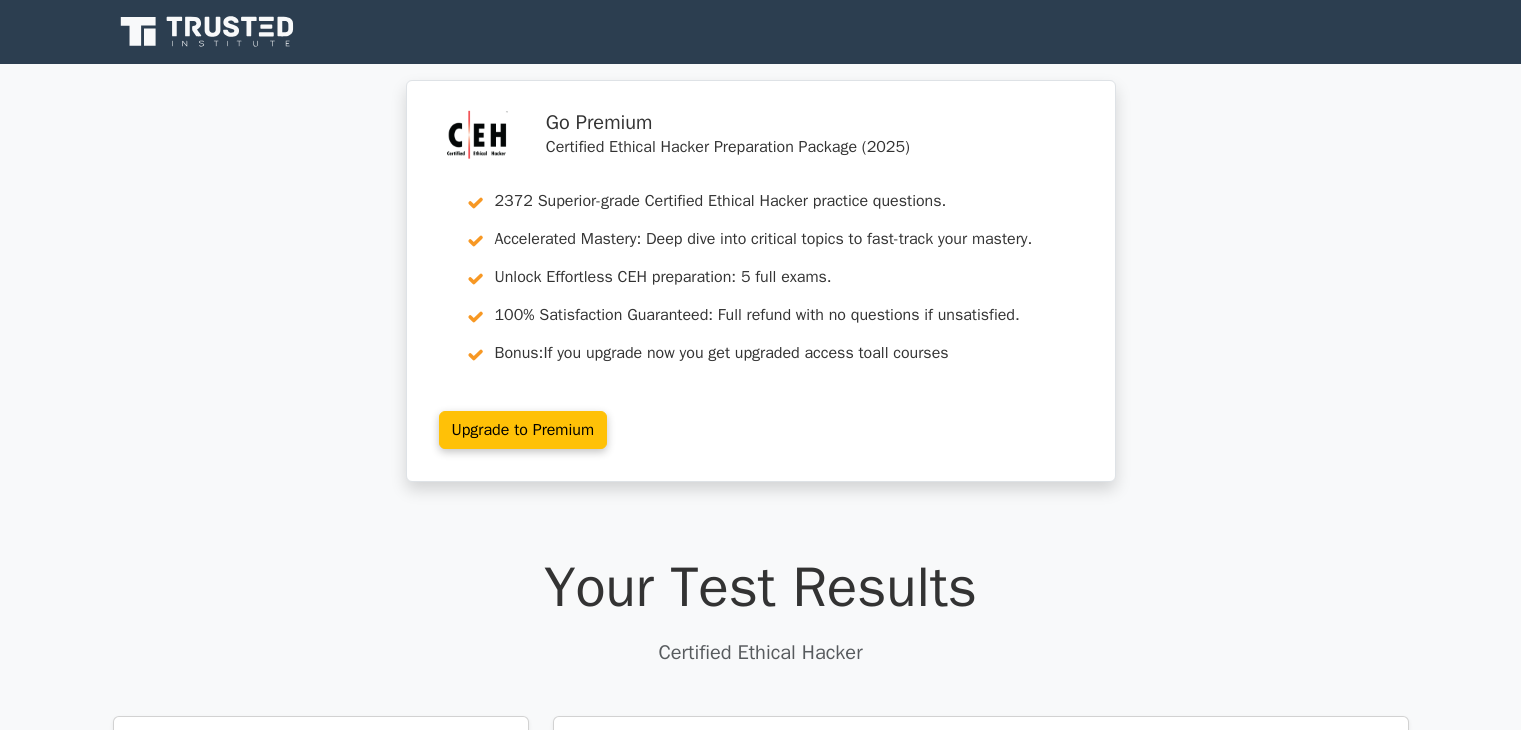 scroll, scrollTop: 0, scrollLeft: 0, axis: both 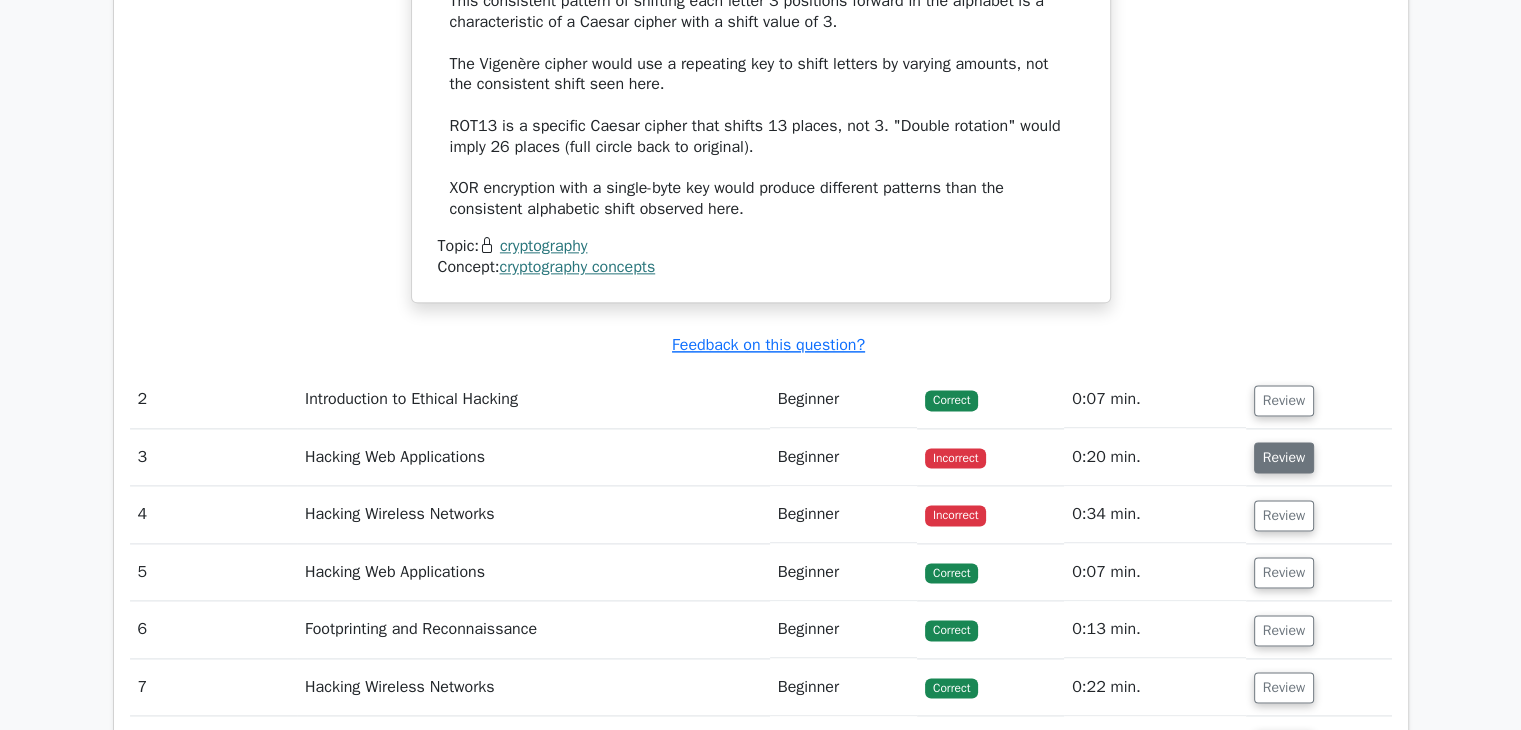 click on "Review" at bounding box center [1284, 457] 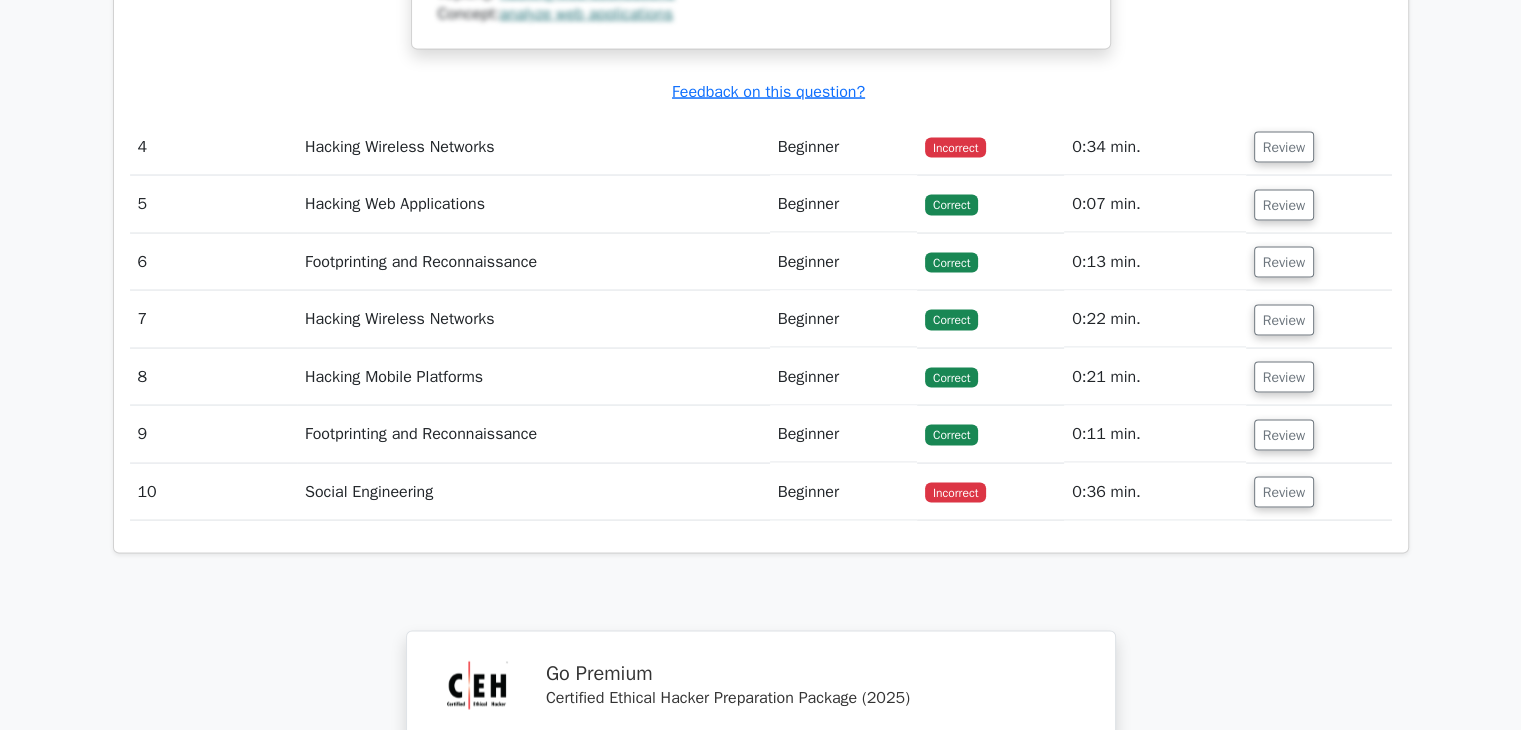 scroll, scrollTop: 3916, scrollLeft: 0, axis: vertical 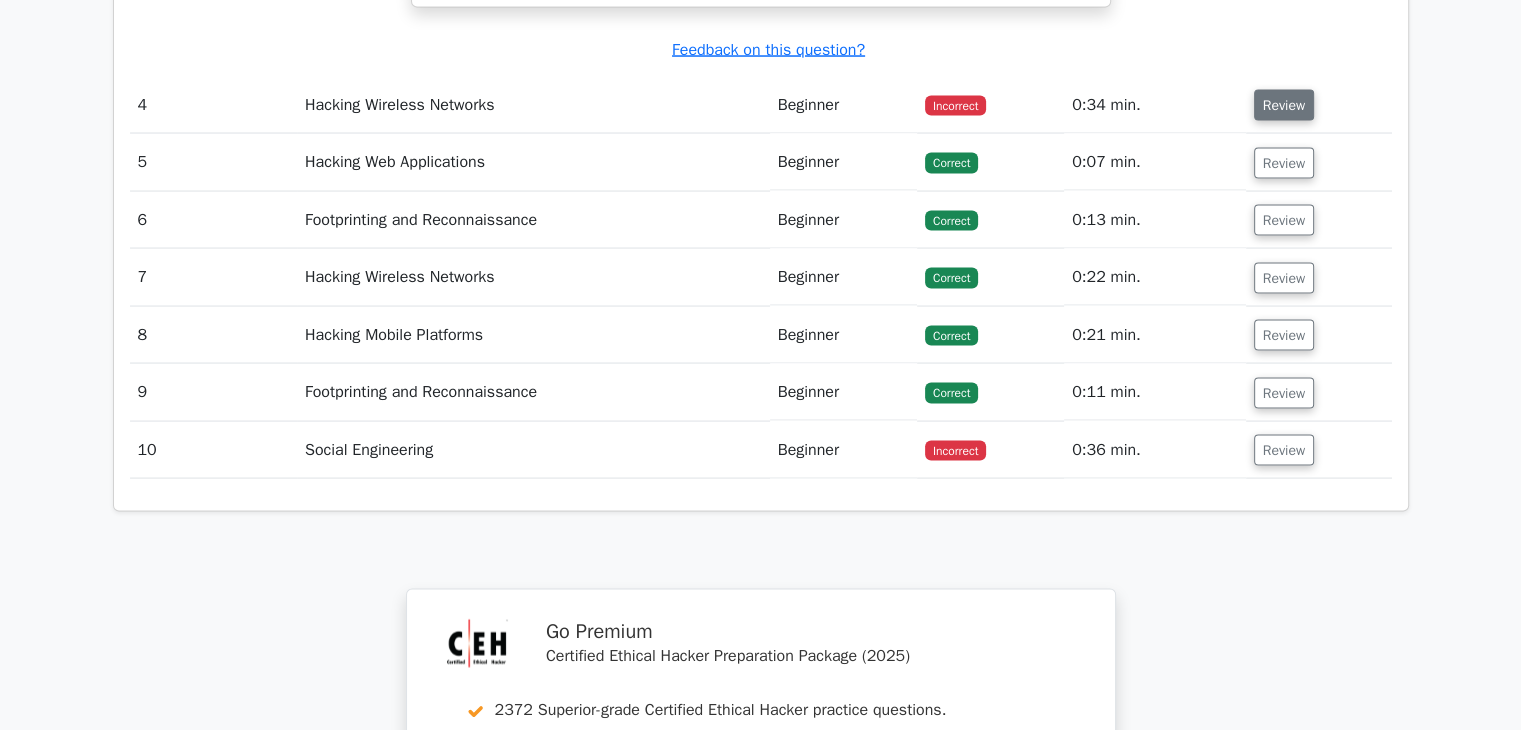 click on "Review" at bounding box center (1284, 105) 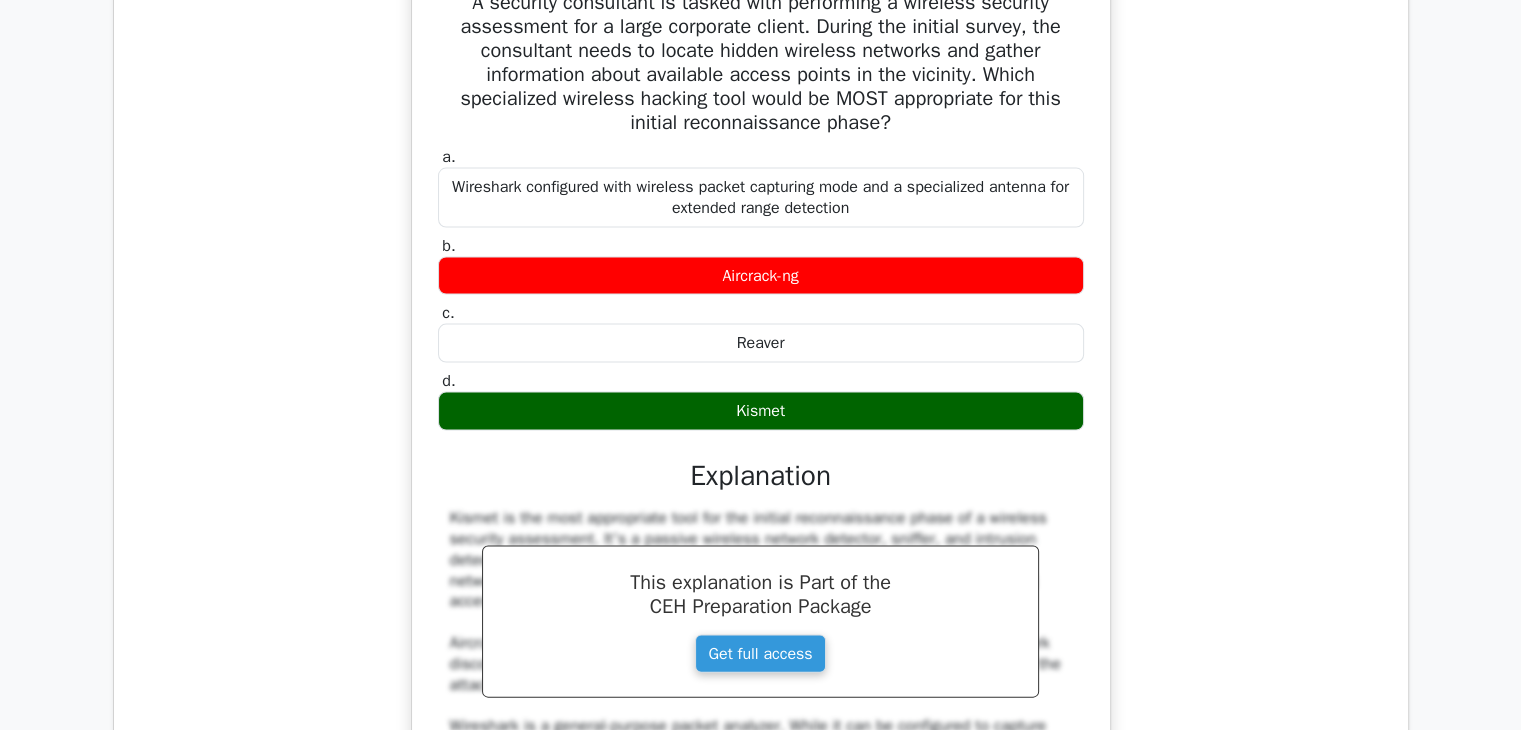 scroll, scrollTop: 4088, scrollLeft: 0, axis: vertical 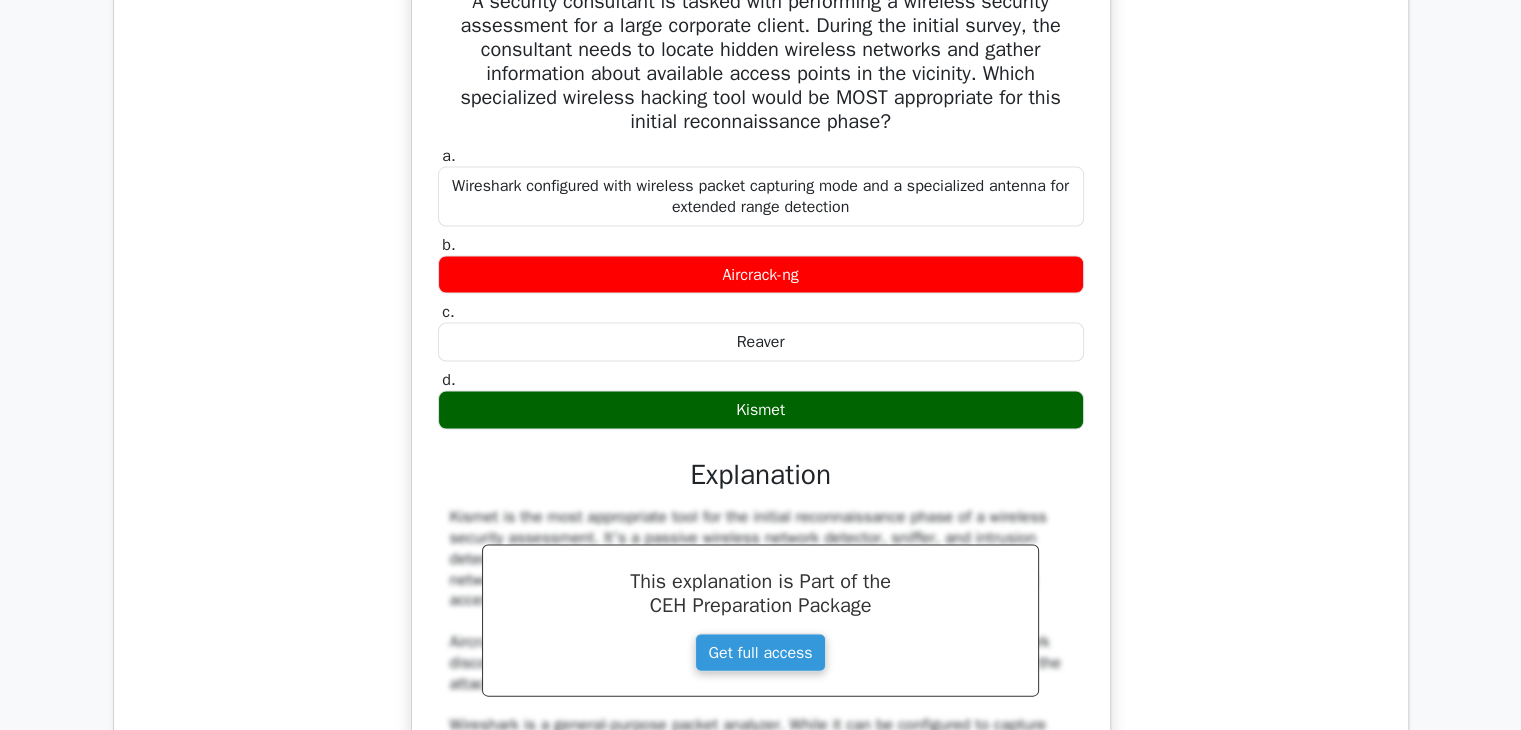 drag, startPoint x: 780, startPoint y: 288, endPoint x: 756, endPoint y: 264, distance: 33.941124 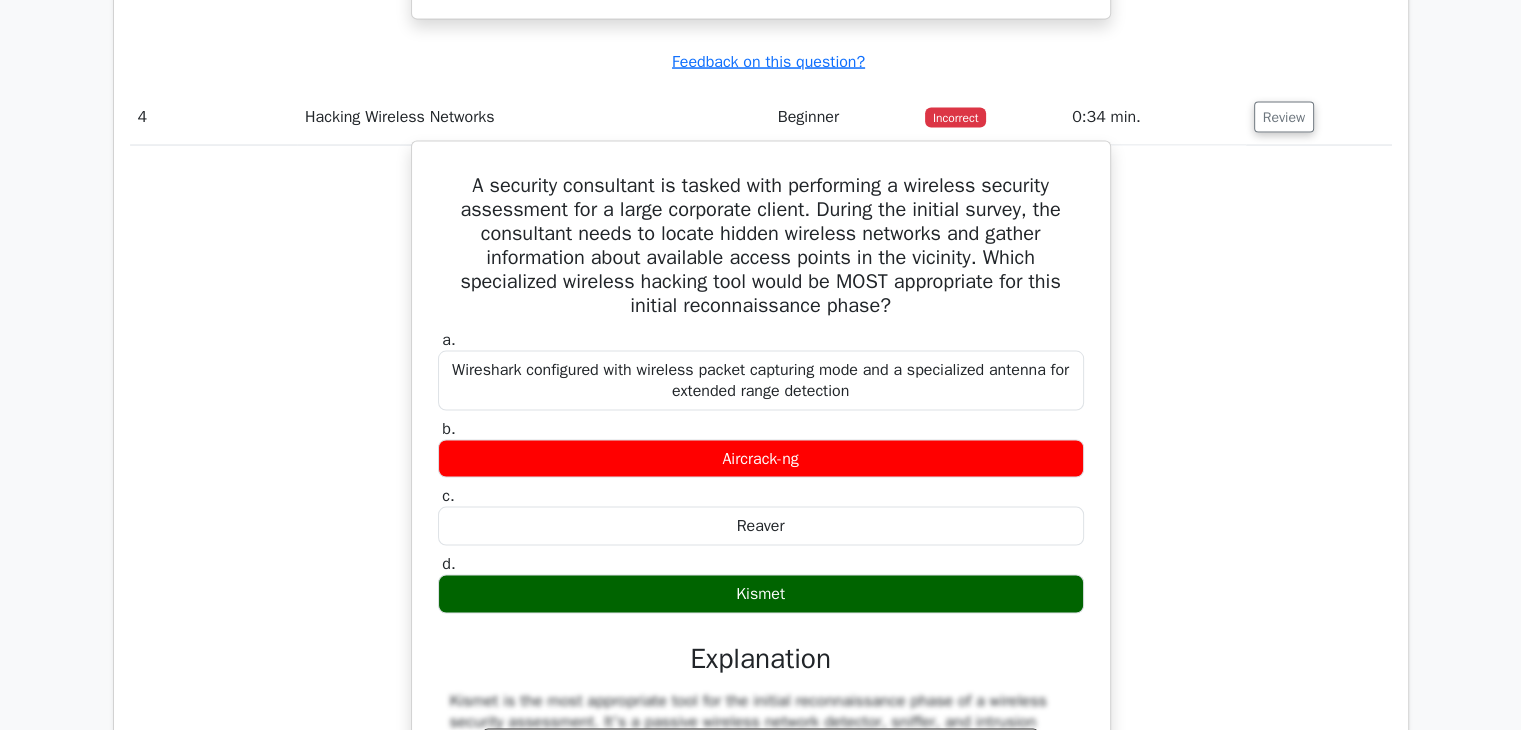 scroll, scrollTop: 3922, scrollLeft: 0, axis: vertical 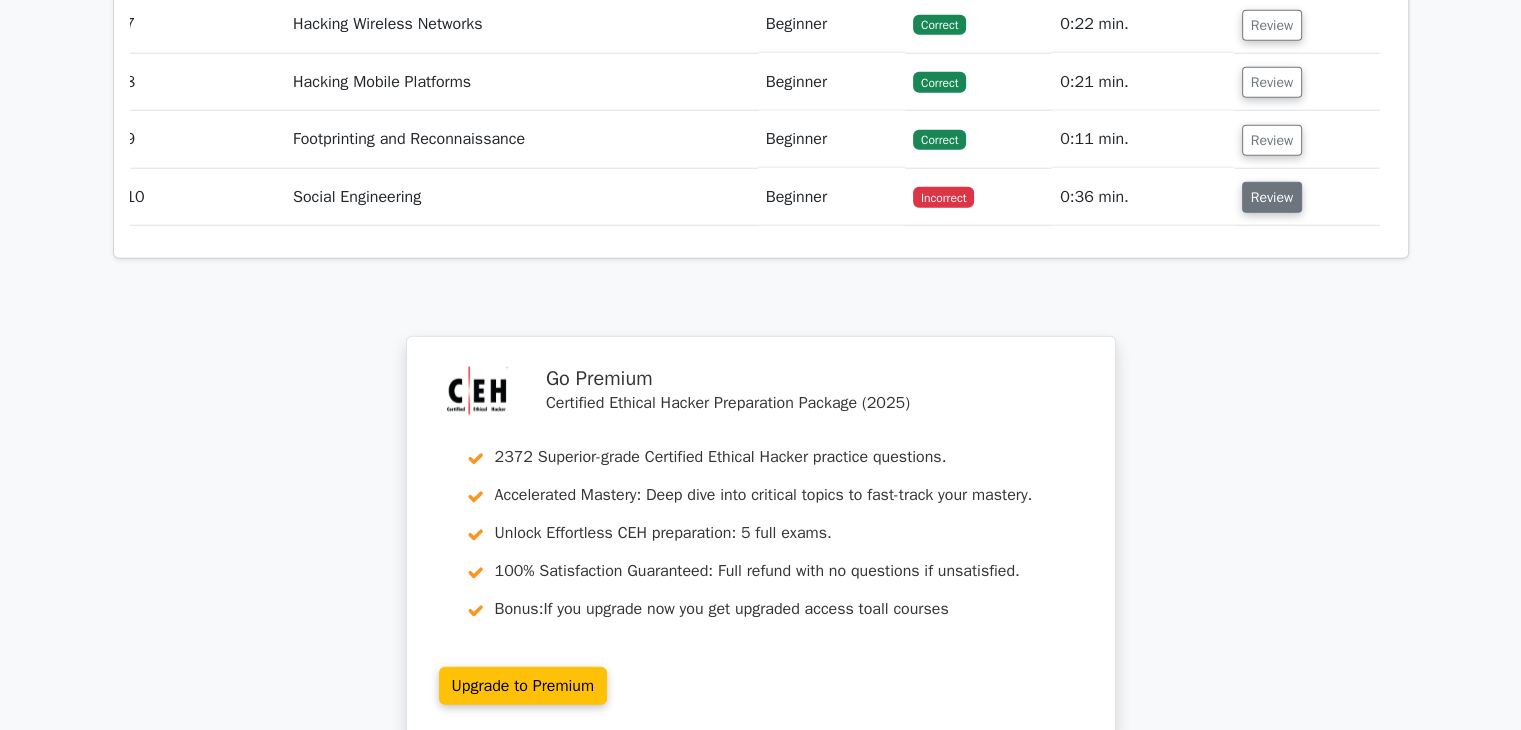 click on "Review" at bounding box center (1272, 197) 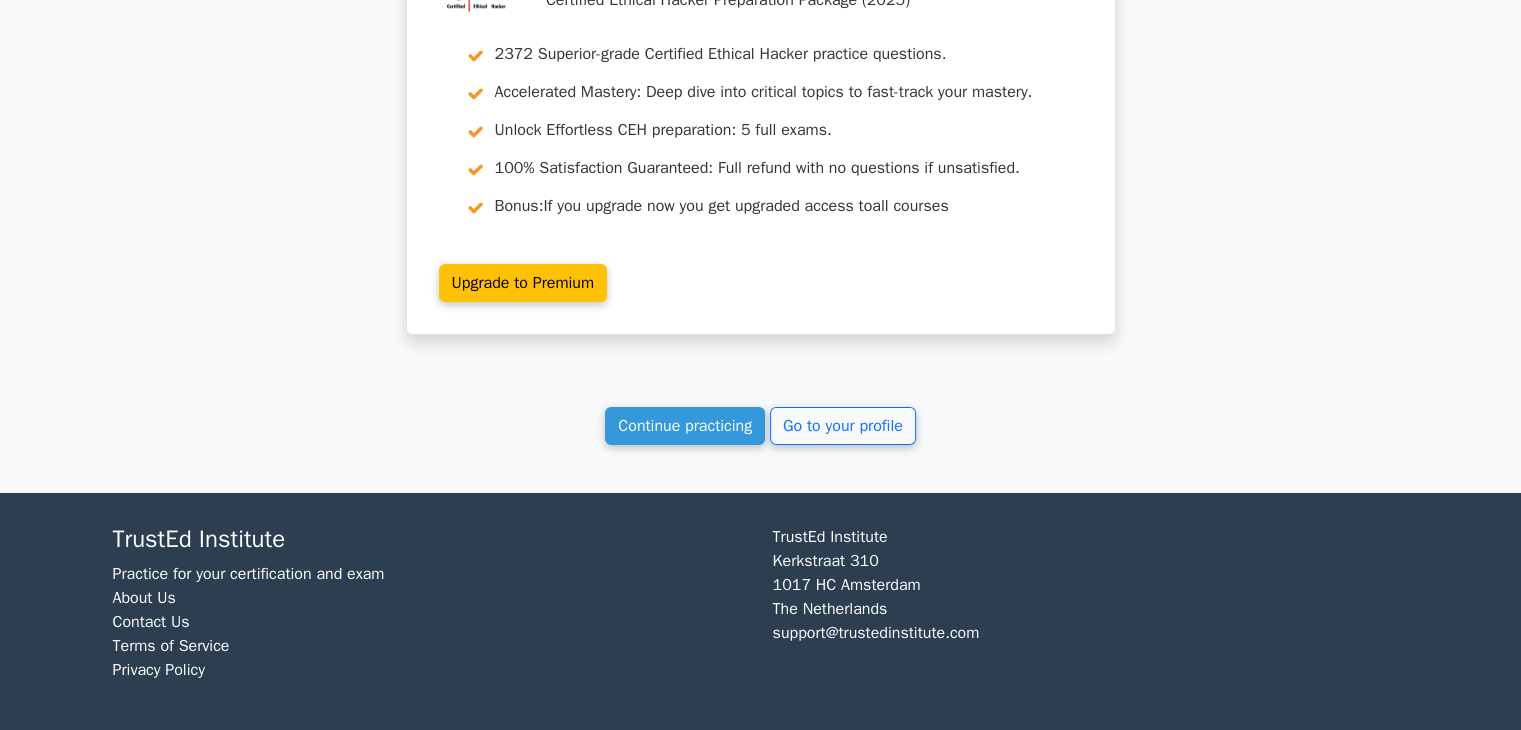 scroll, scrollTop: 6893, scrollLeft: 0, axis: vertical 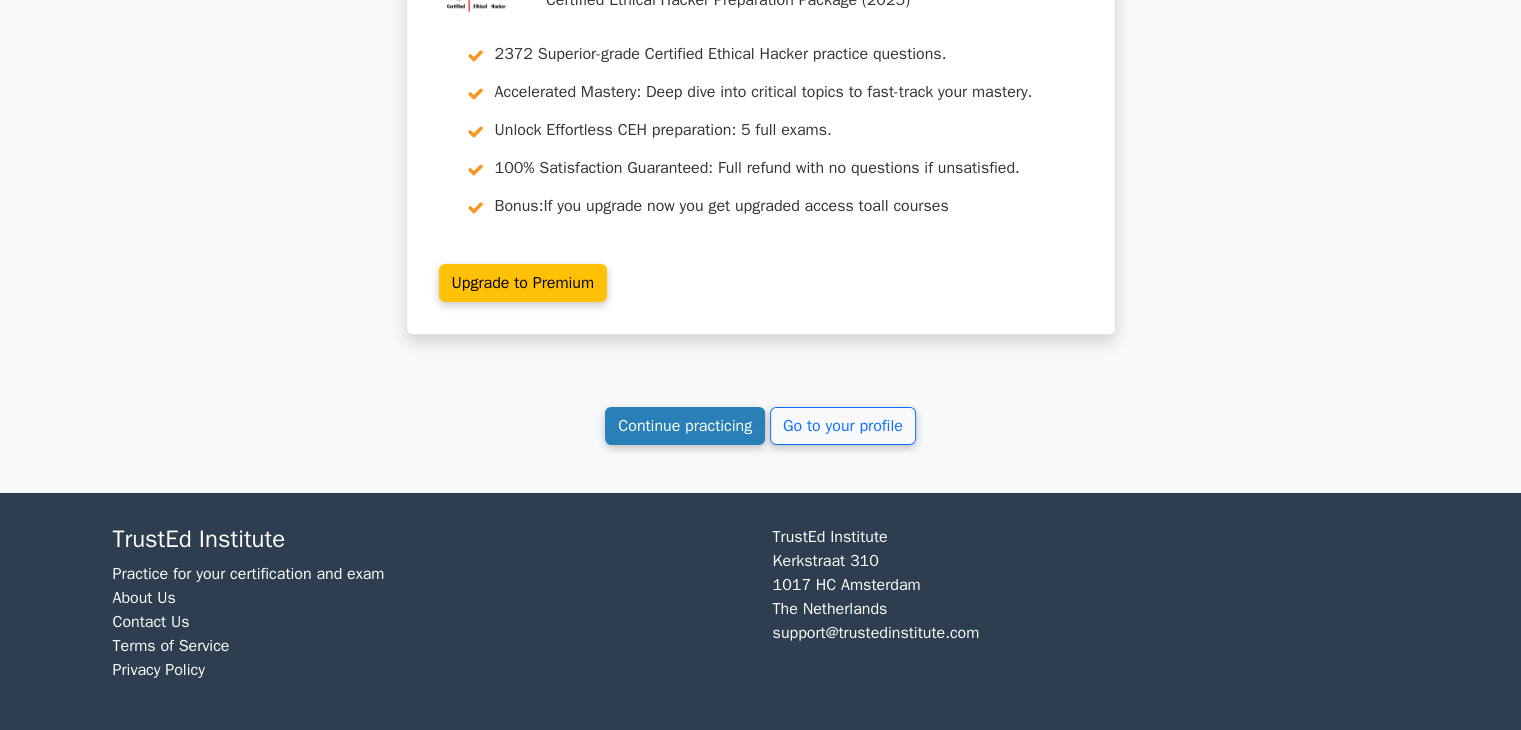 click on "Continue practicing" at bounding box center [685, 426] 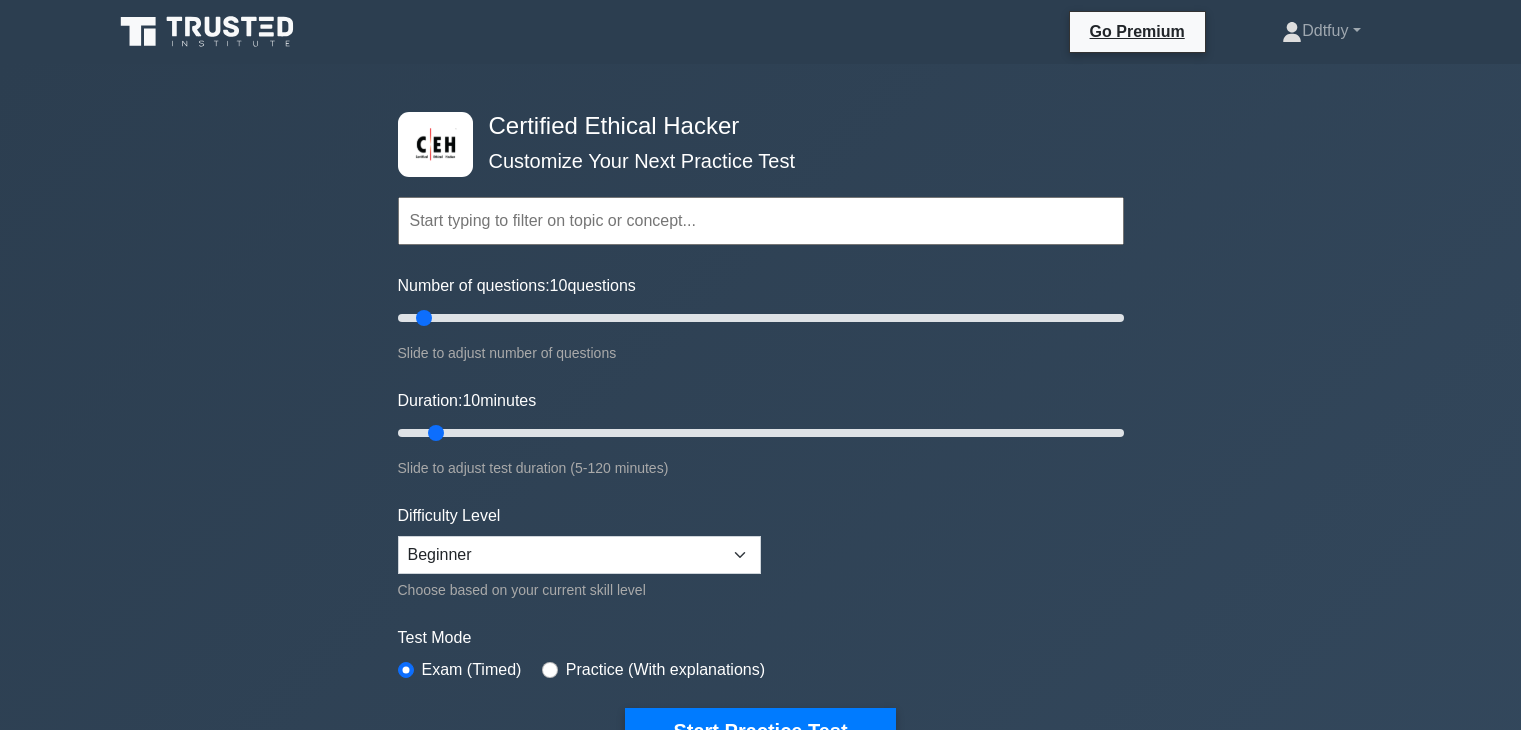 scroll, scrollTop: 0, scrollLeft: 0, axis: both 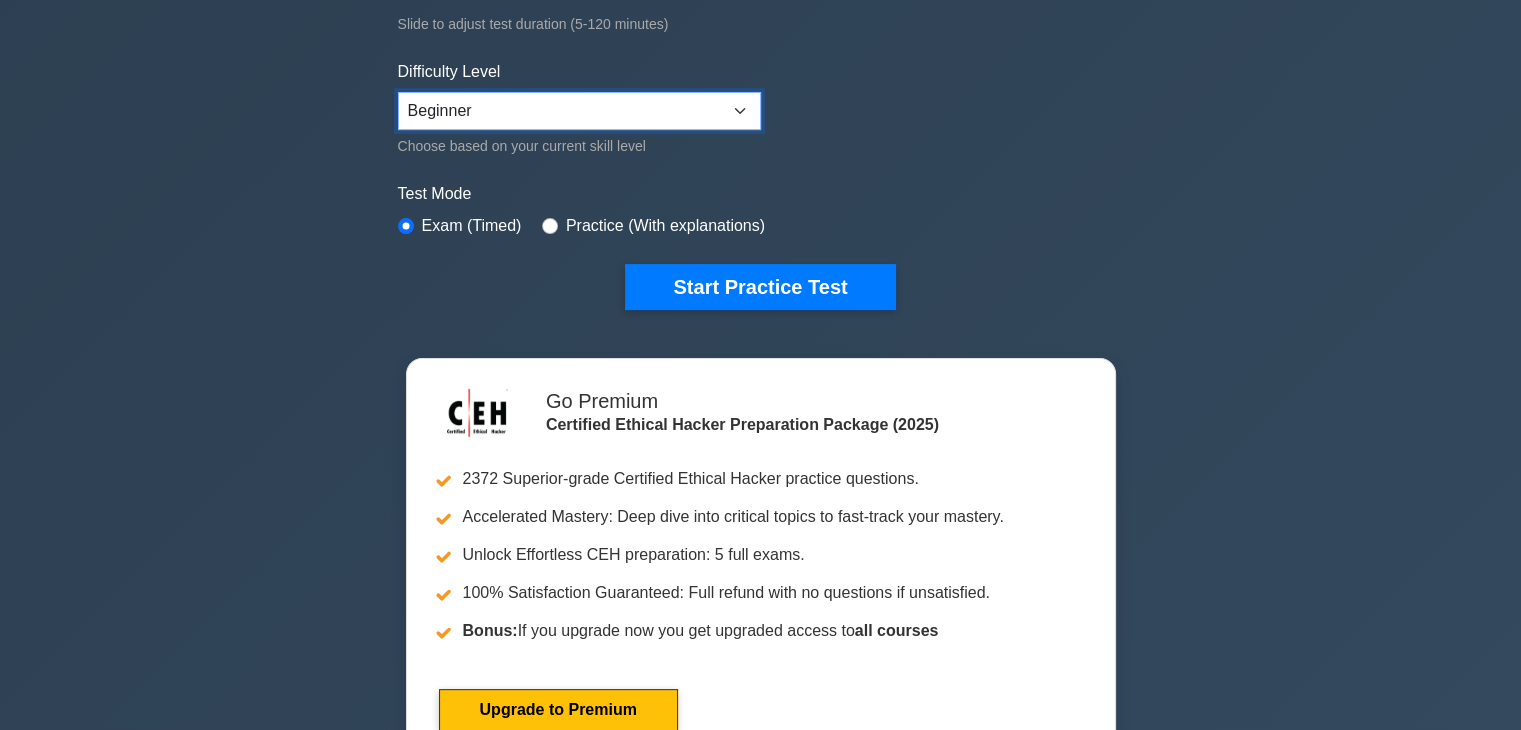 click on "Beginner
Intermediate
Expert" at bounding box center [579, 111] 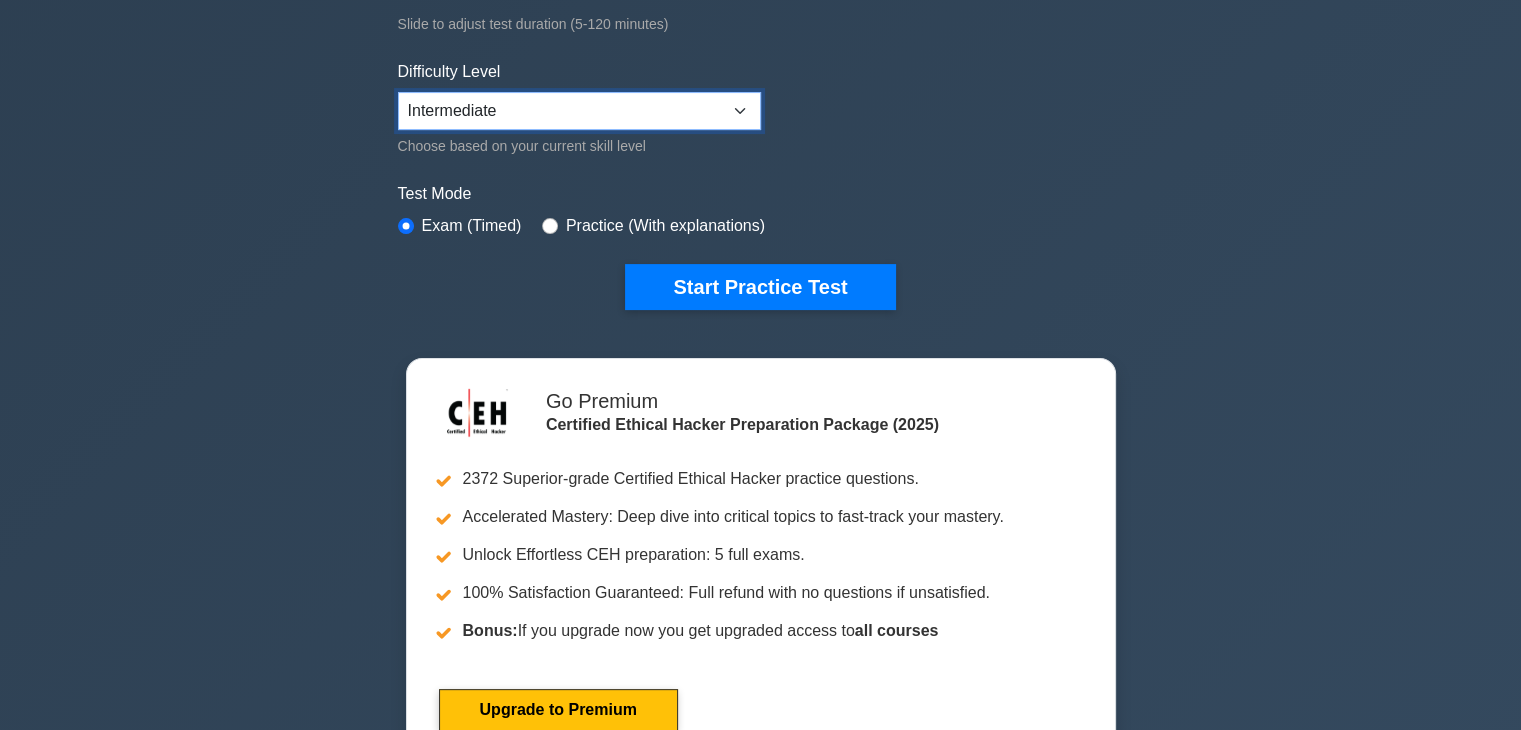 click on "Beginner
Intermediate
Expert" at bounding box center (579, 111) 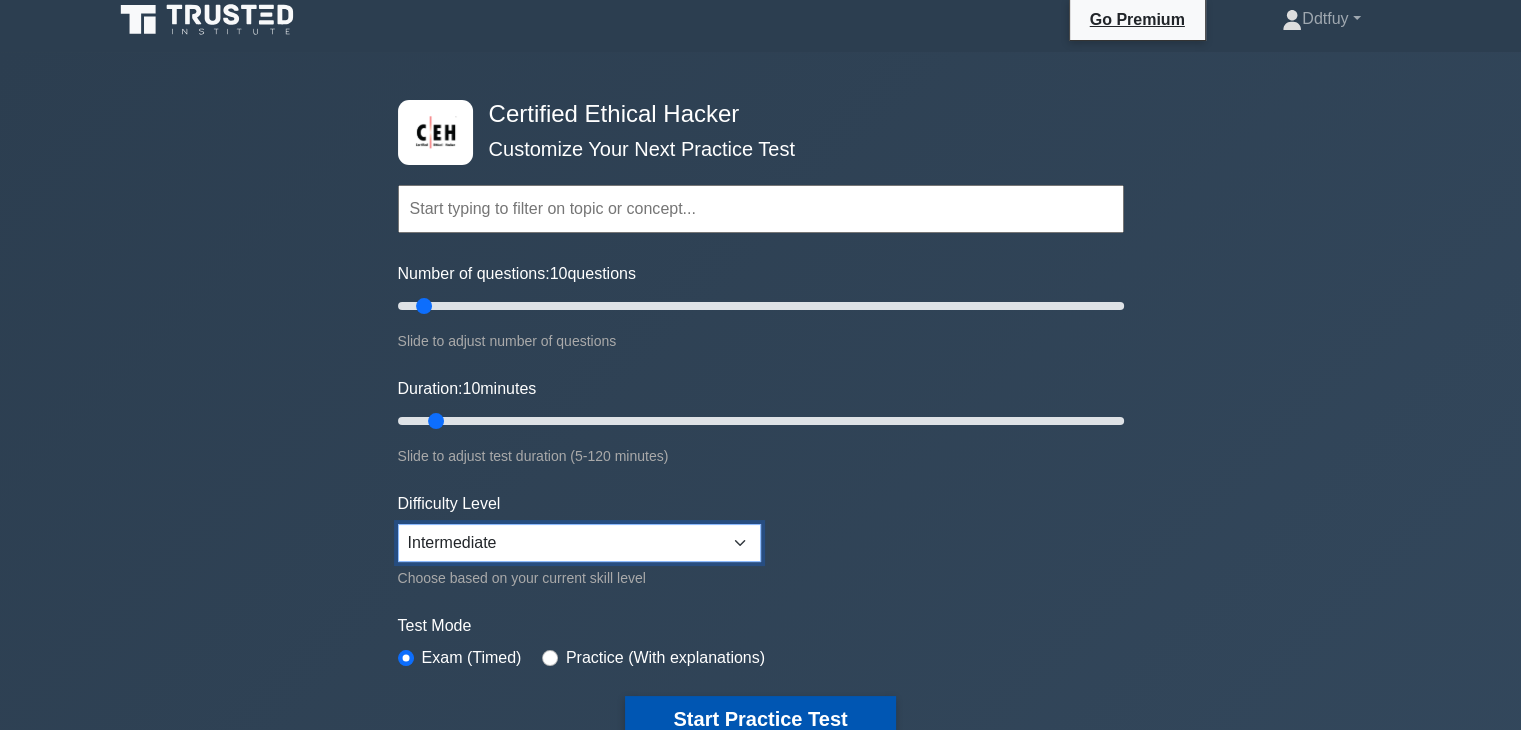 scroll, scrollTop: 332, scrollLeft: 0, axis: vertical 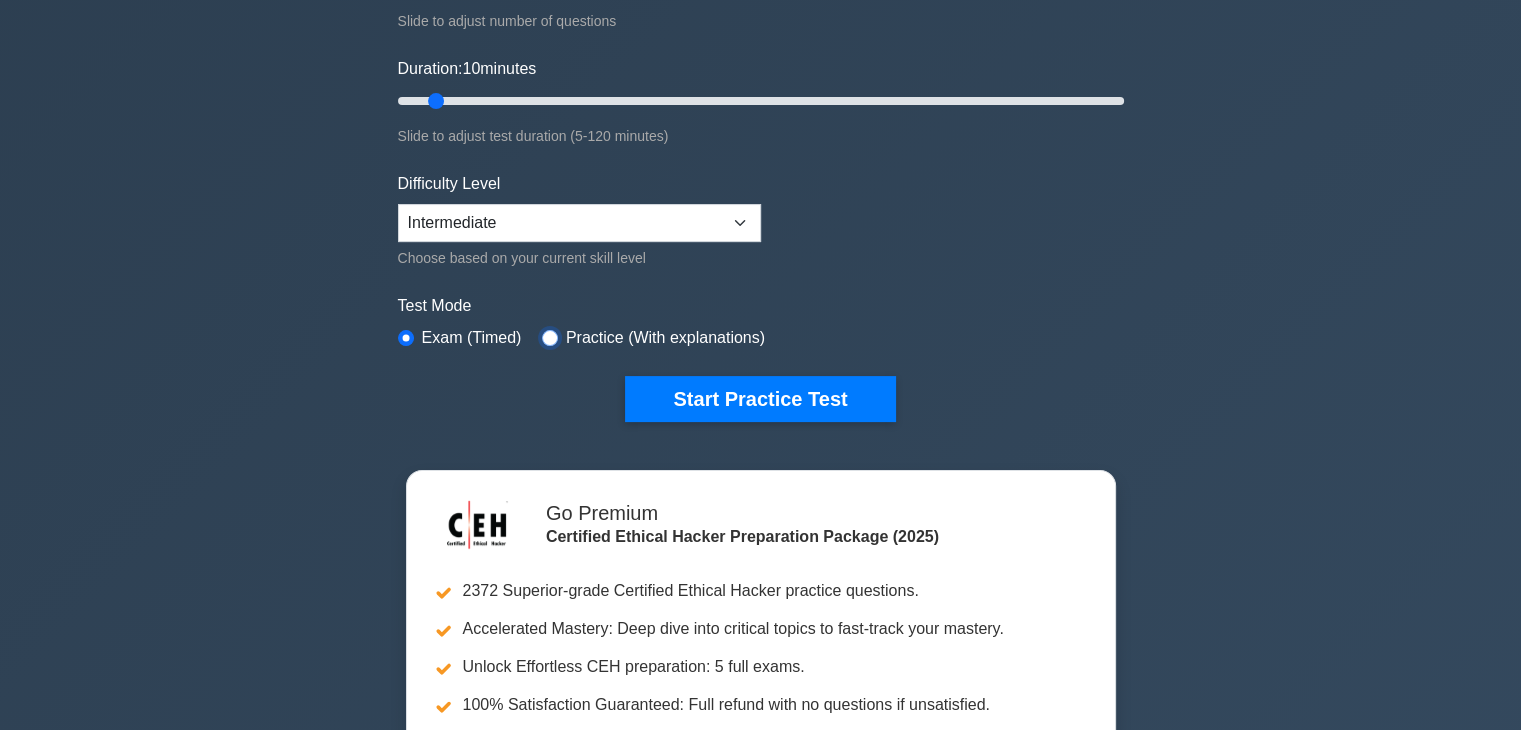 click at bounding box center [550, 338] 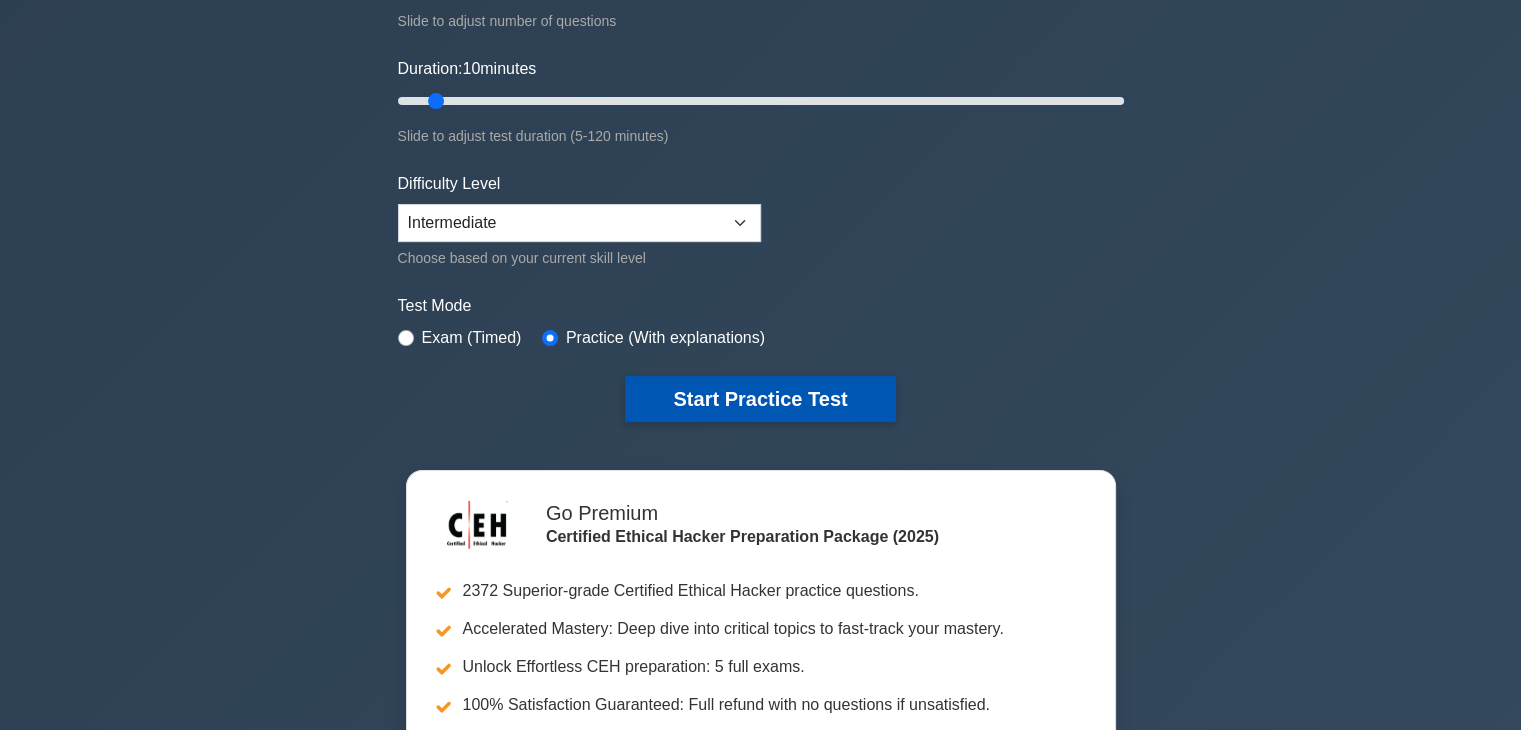 click on "Start Practice Test" at bounding box center (760, 399) 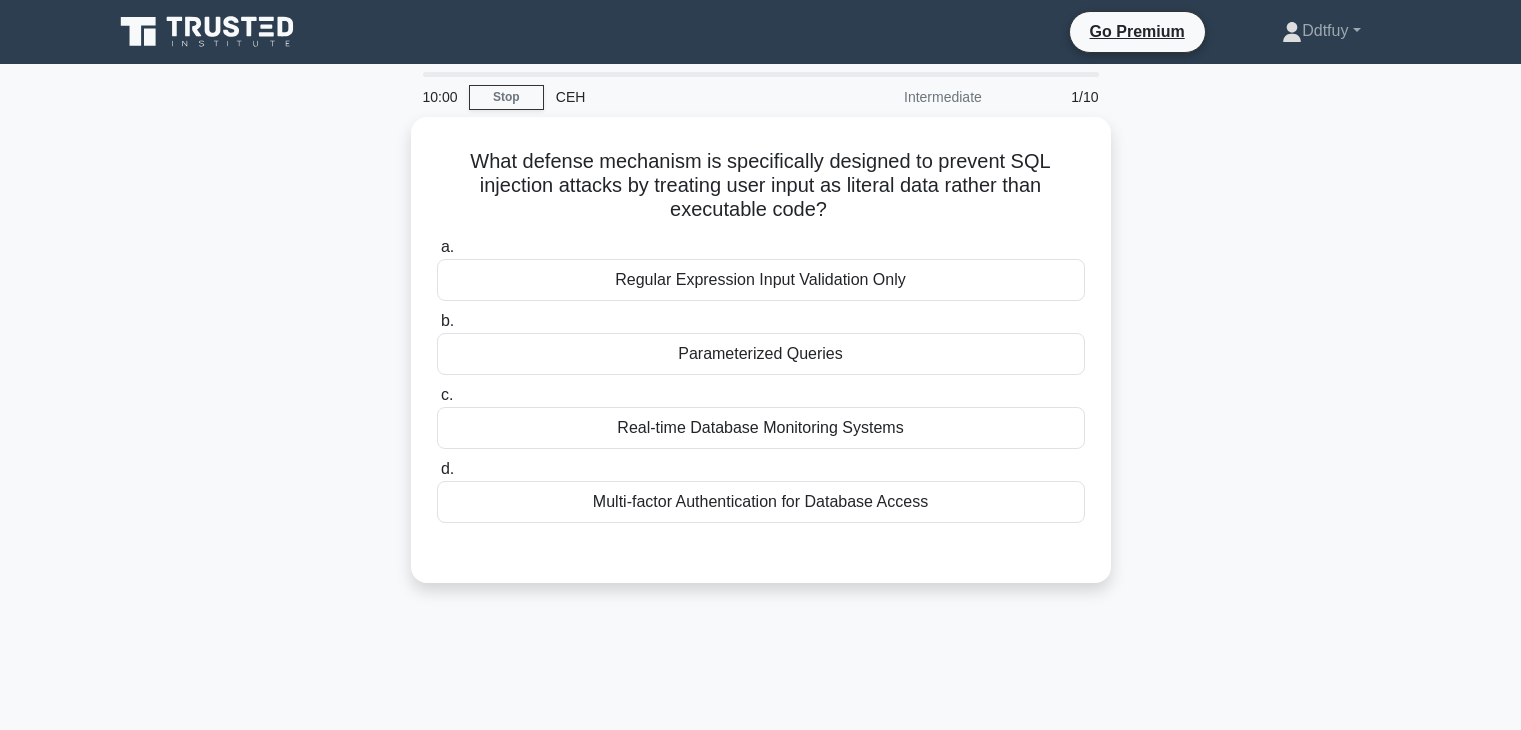 scroll, scrollTop: 0, scrollLeft: 0, axis: both 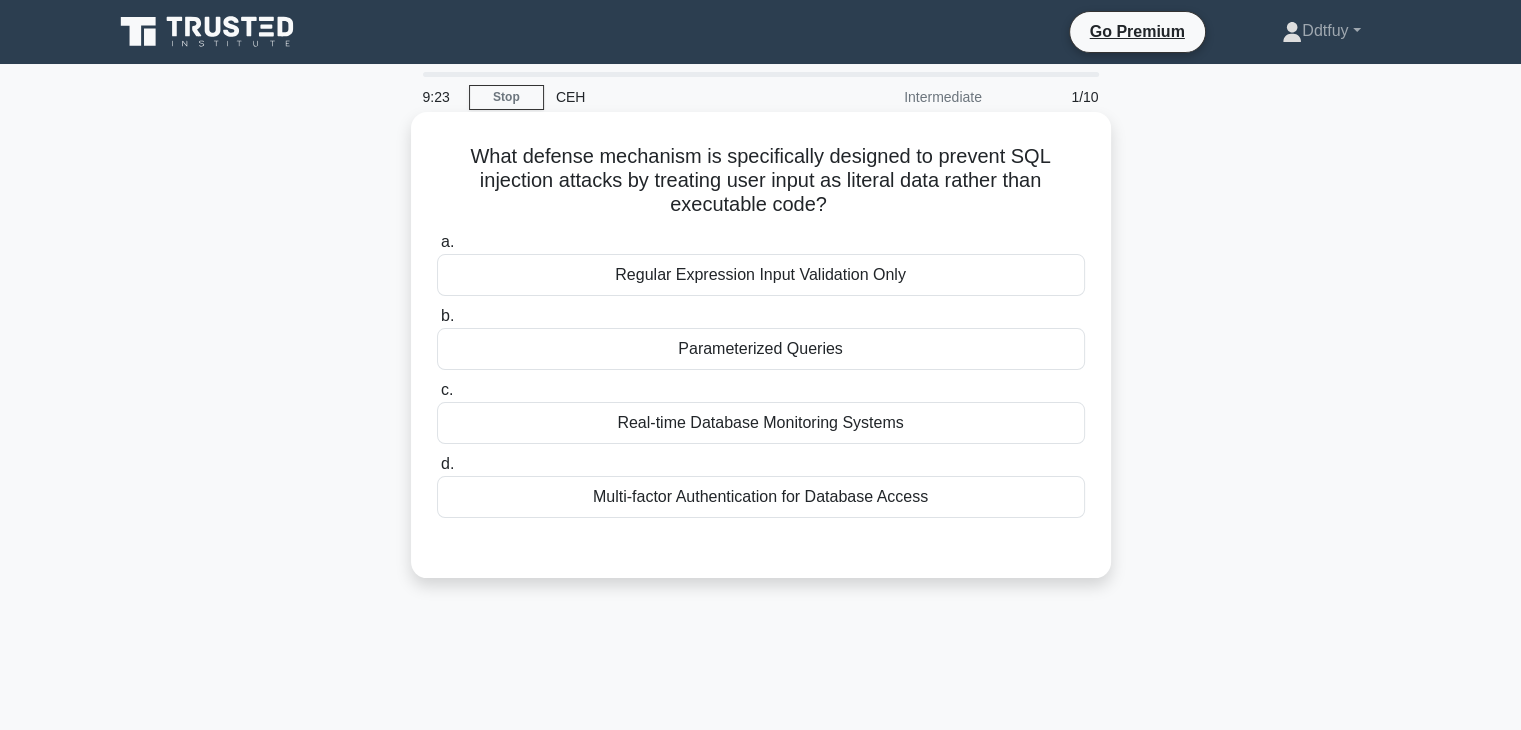 click on "Regular Expression Input Validation Only" at bounding box center (761, 275) 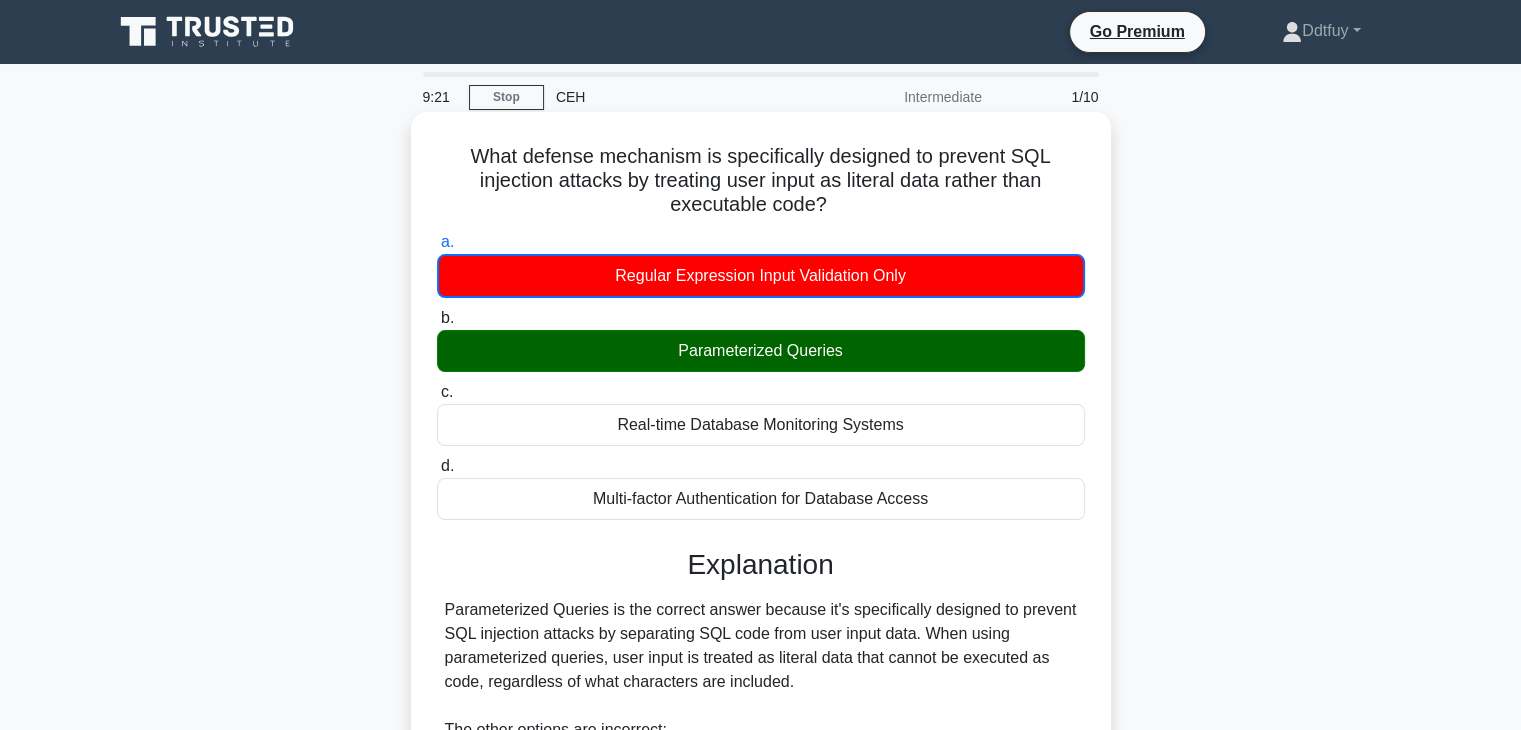 click on "Parameterized Queries" at bounding box center [761, 351] 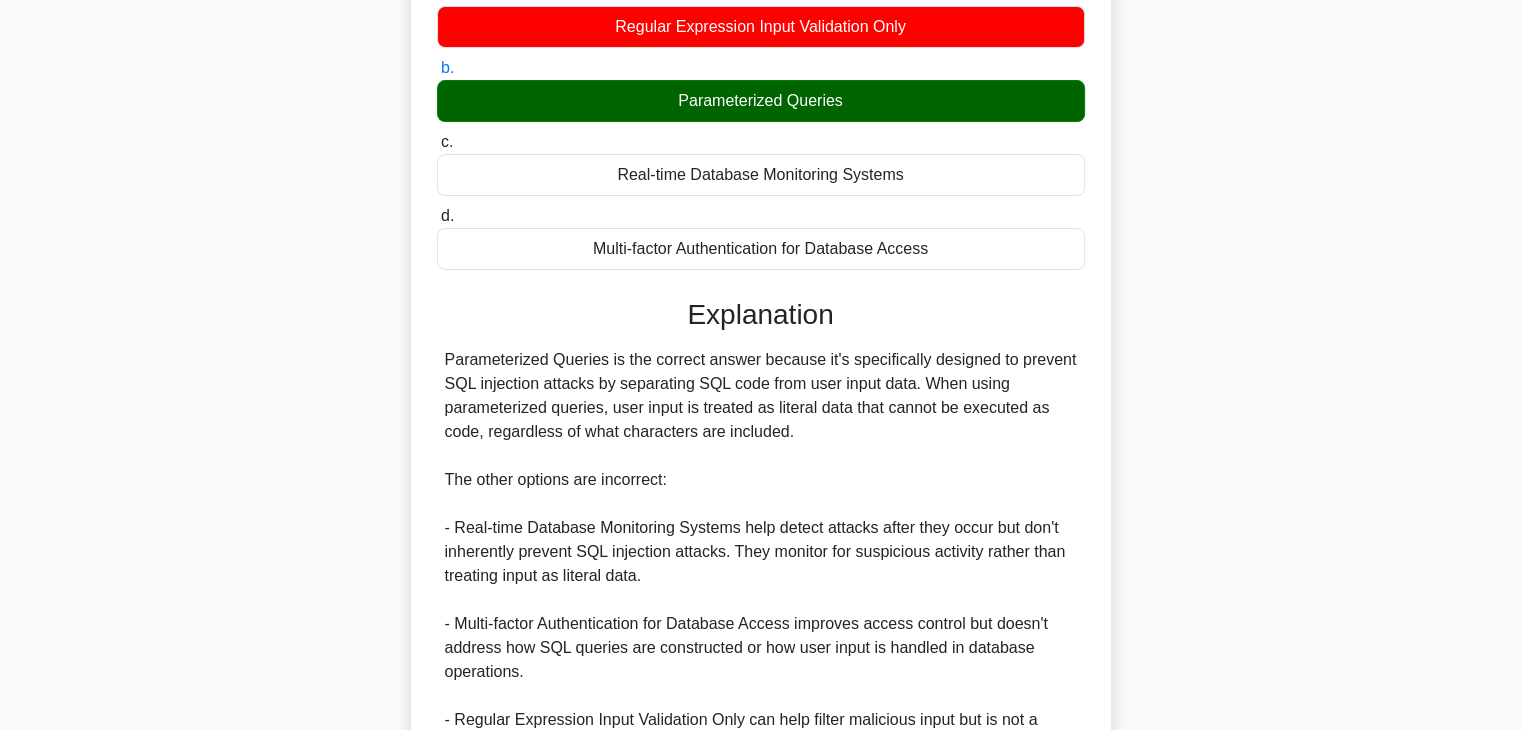 scroll, scrollTop: 502, scrollLeft: 0, axis: vertical 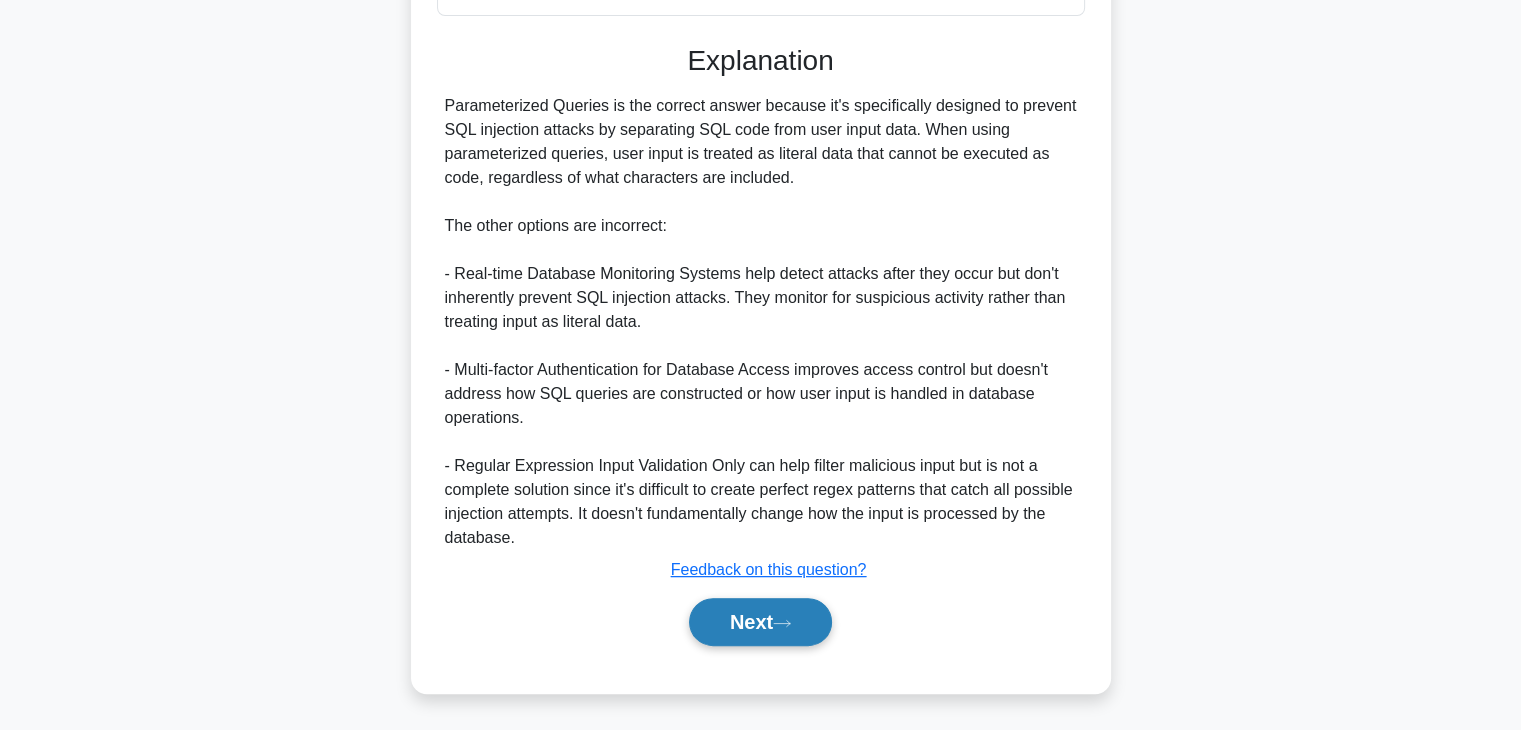 click on "Next" at bounding box center [760, 622] 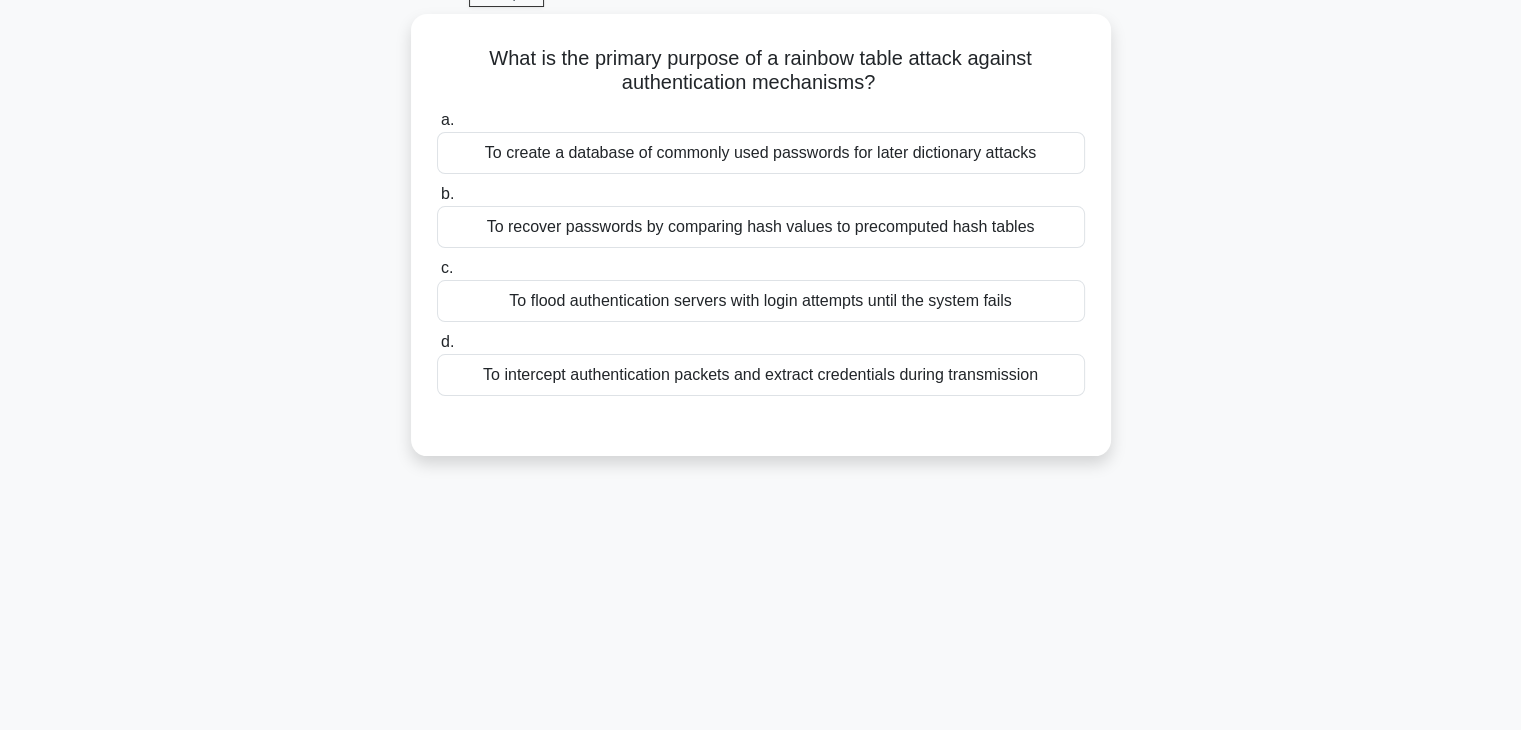 scroll, scrollTop: 0, scrollLeft: 0, axis: both 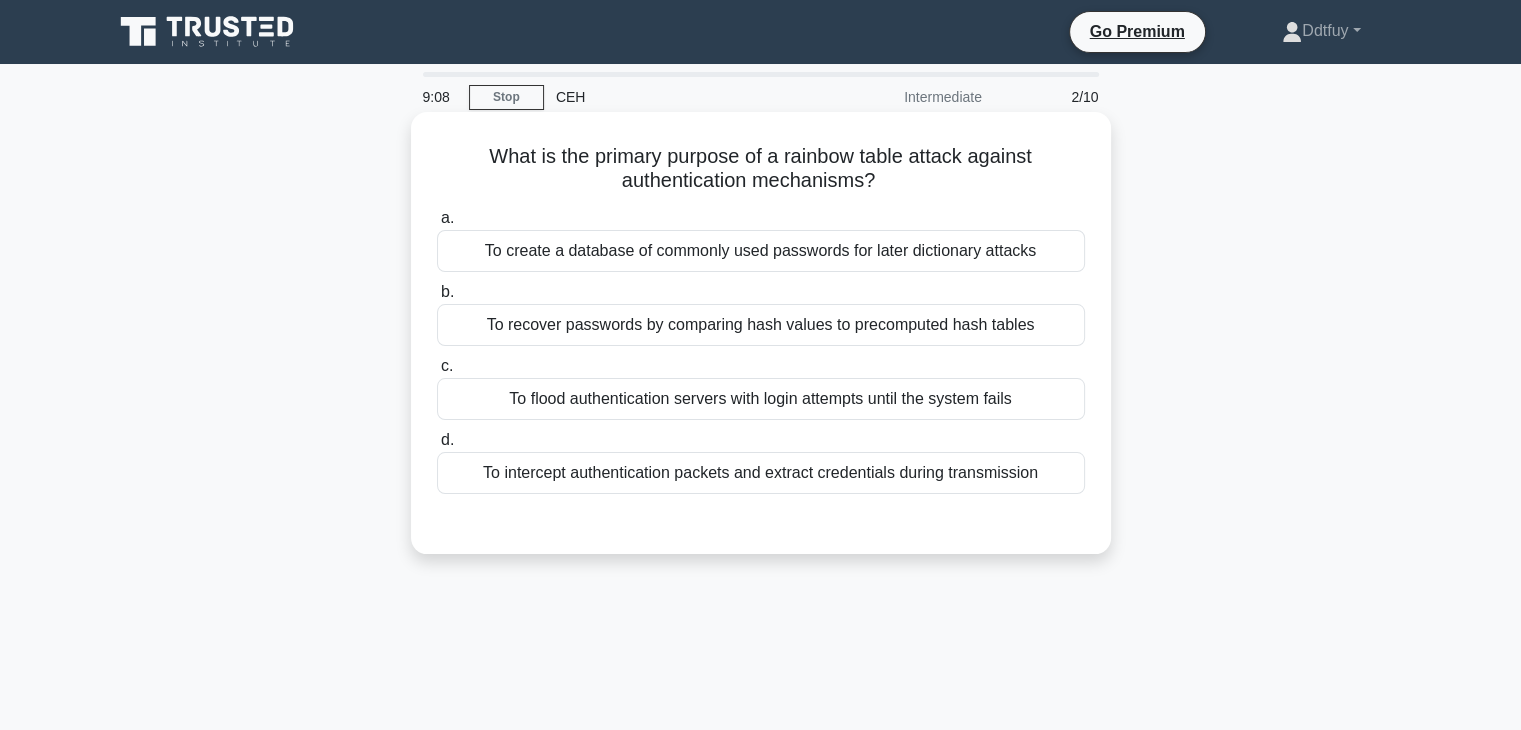 click on "To recover passwords by comparing hash values to precomputed hash tables" at bounding box center (761, 325) 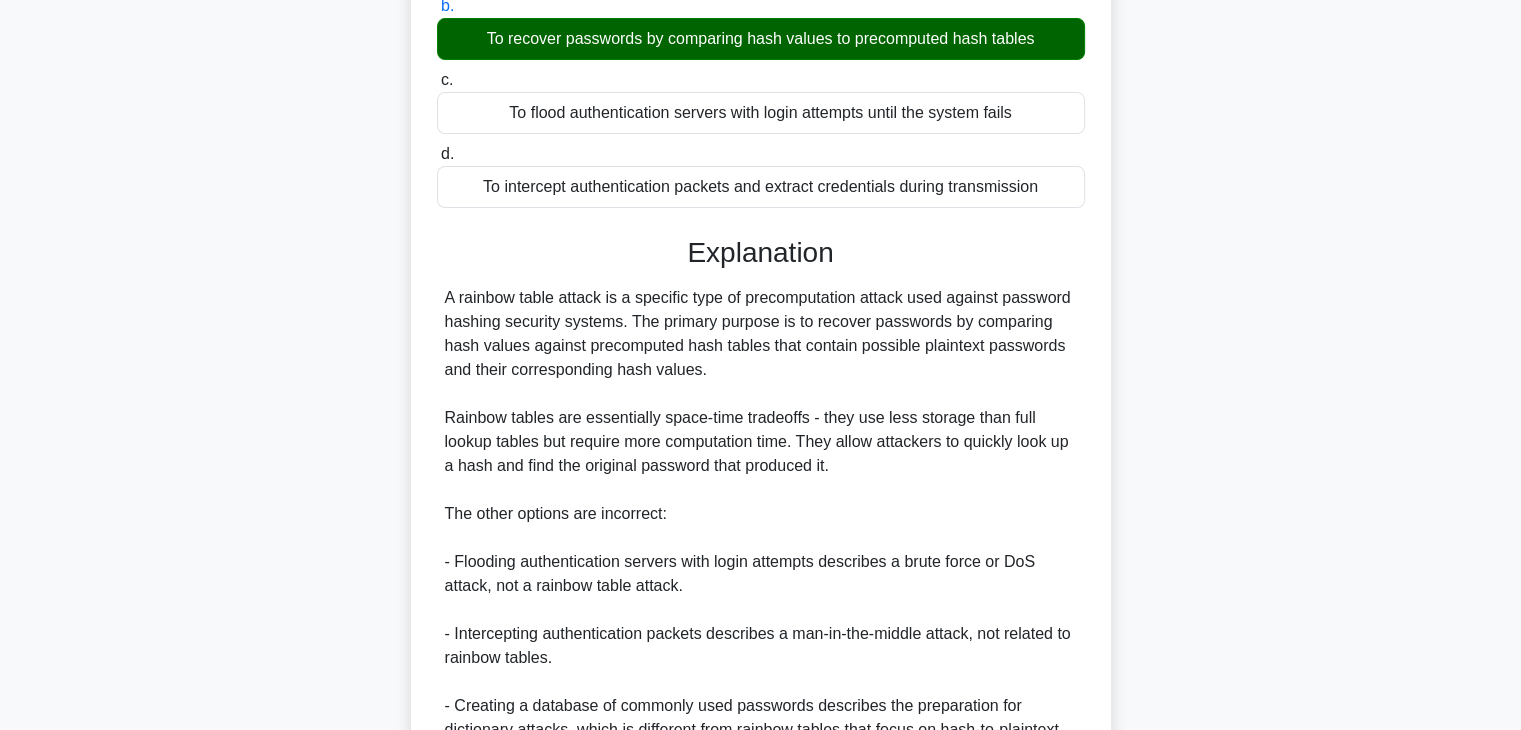 scroll, scrollTop: 502, scrollLeft: 0, axis: vertical 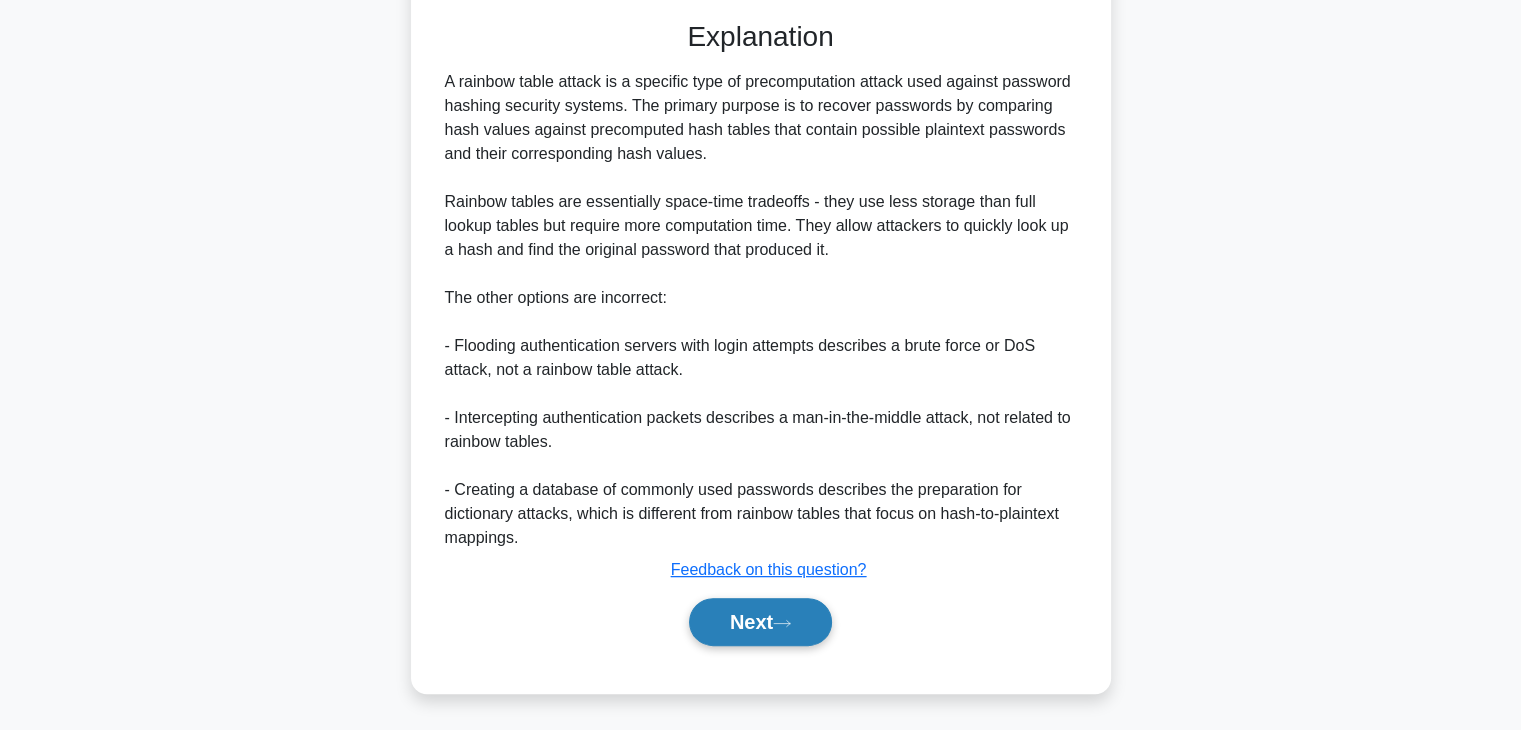 click on "Next" at bounding box center [760, 622] 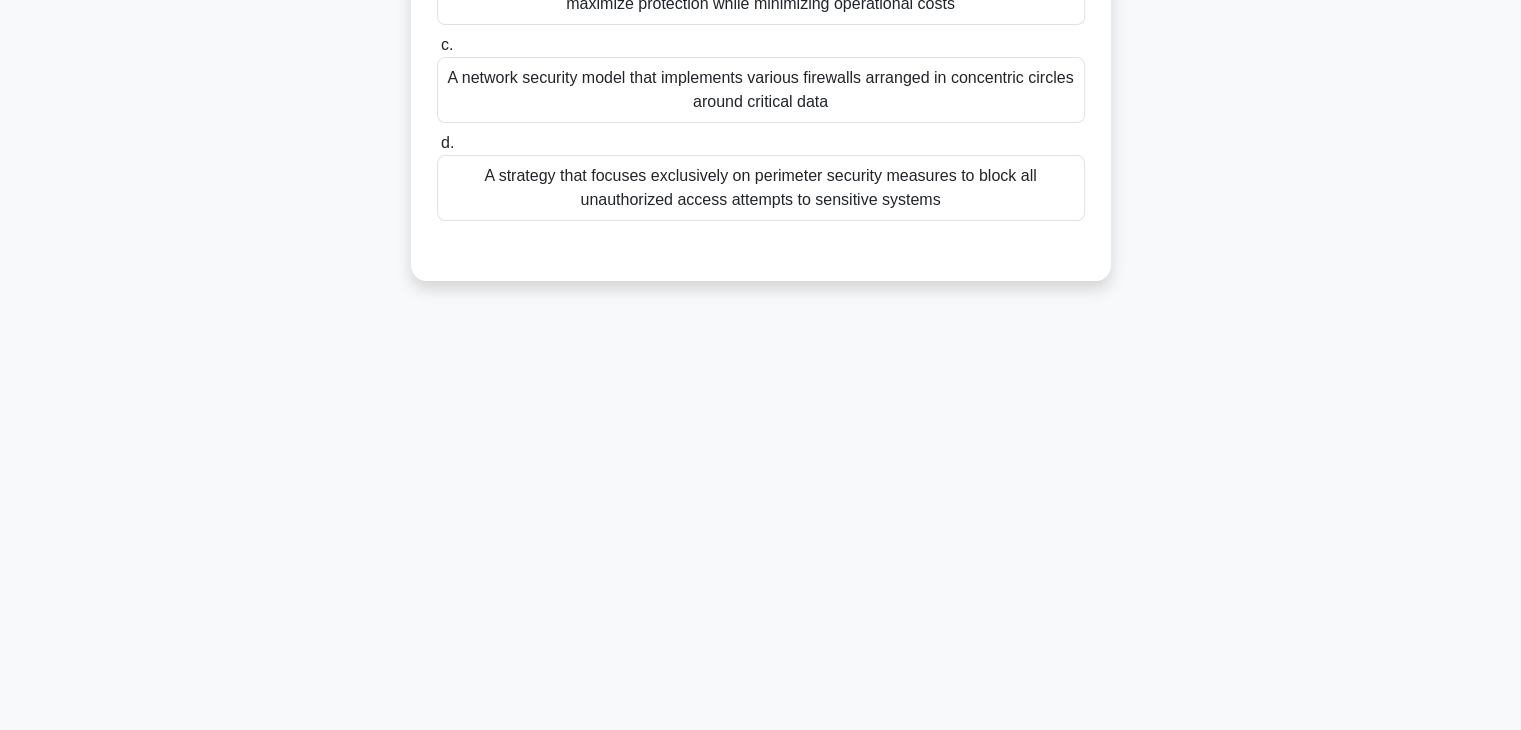 scroll, scrollTop: 0, scrollLeft: 0, axis: both 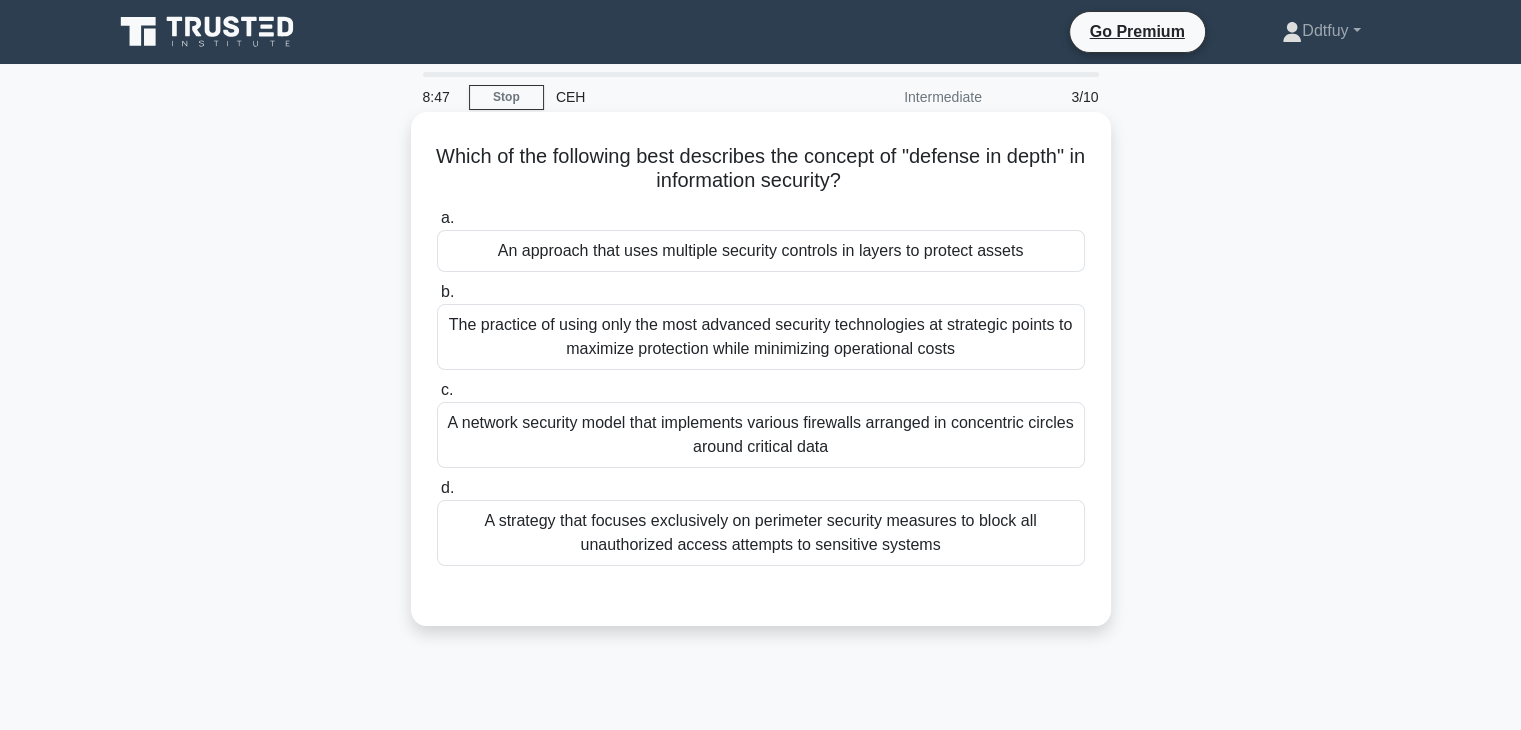 drag, startPoint x: 467, startPoint y: 155, endPoint x: 944, endPoint y: 181, distance: 477.70807 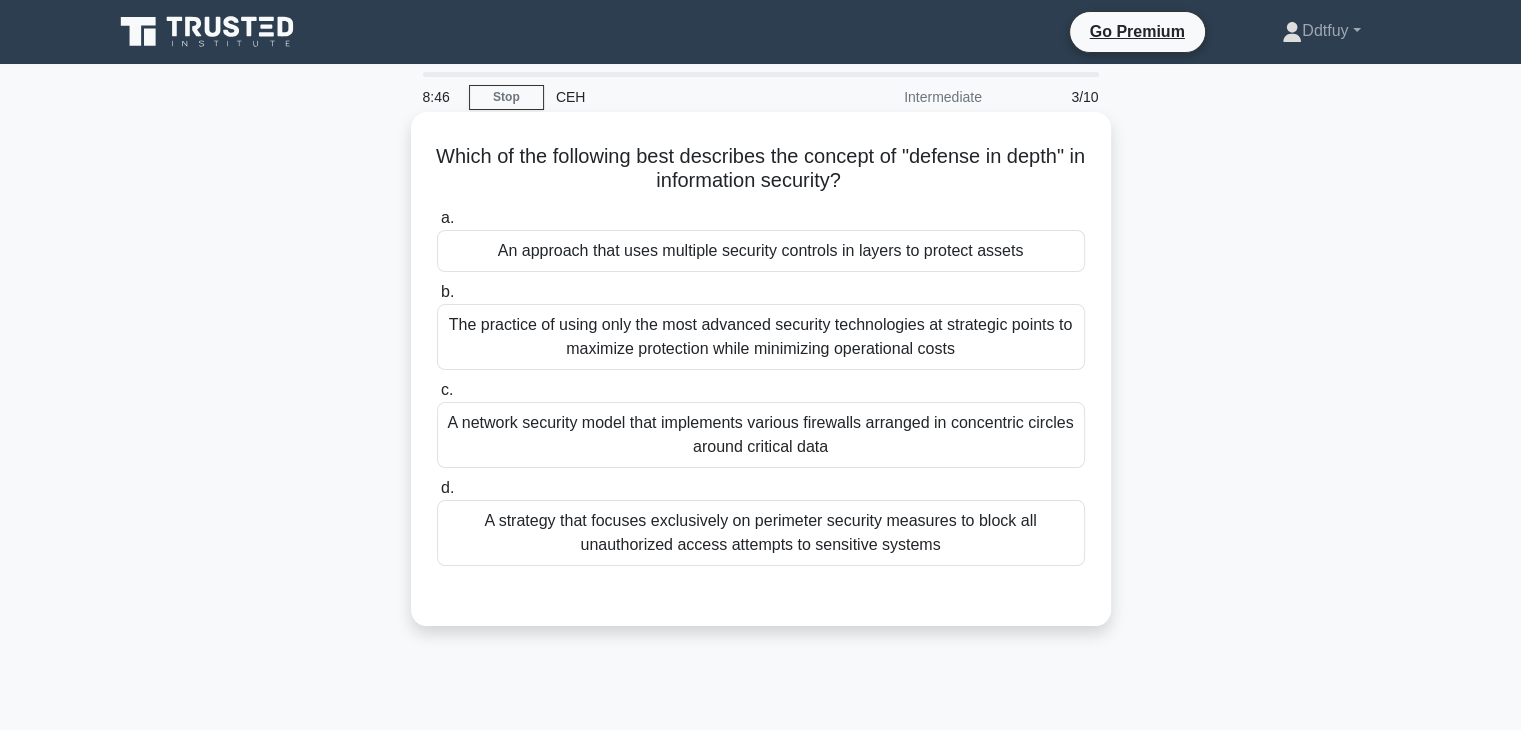 click on "Which of the following best describes the concept of "defense in depth" in information security?
.spinner_0XTQ{transform-origin:center;animation:spinner_y6GP .75s linear infinite}@keyframes spinner_y6GP{100%{transform:rotate(360deg)}}" at bounding box center [761, 169] 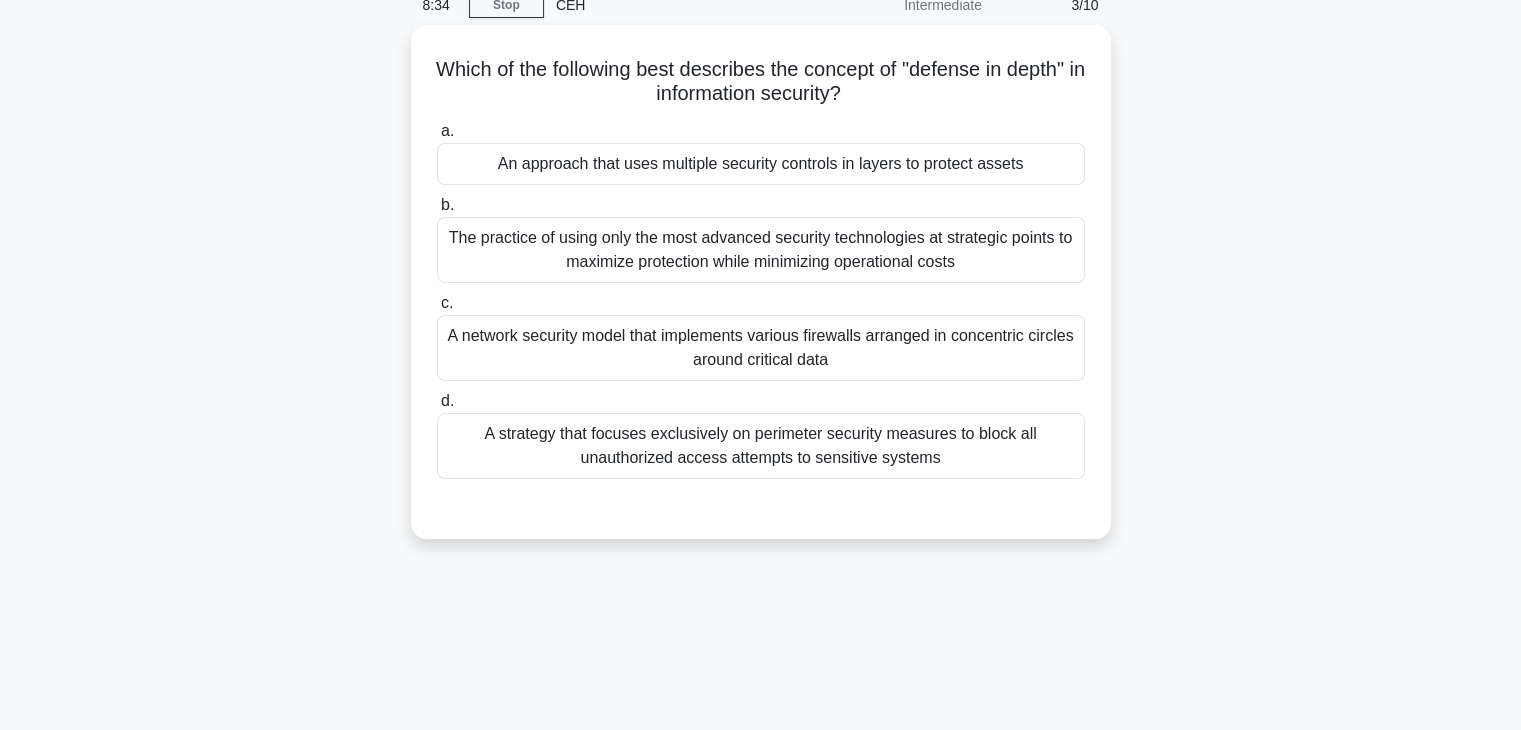 scroll, scrollTop: 0, scrollLeft: 0, axis: both 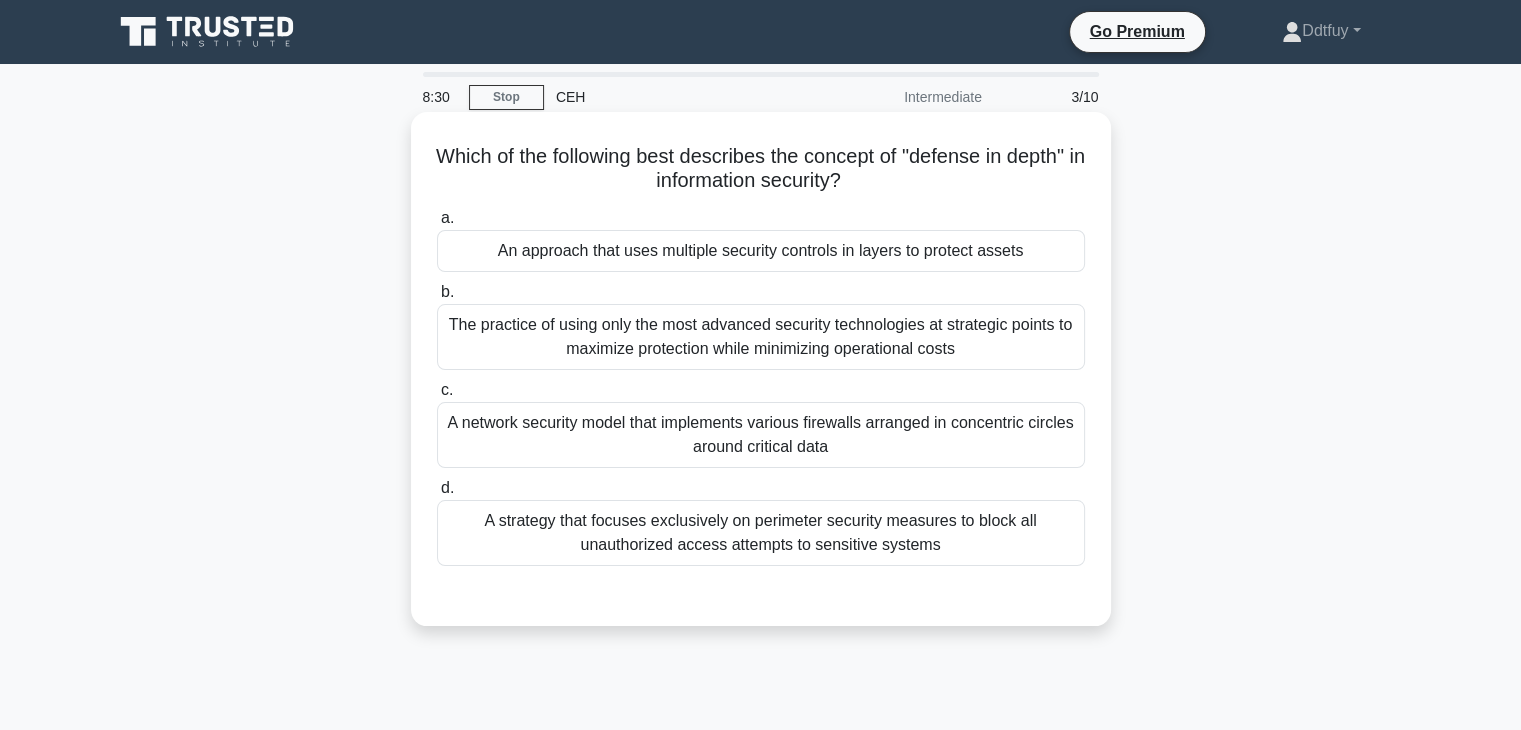 drag, startPoint x: 468, startPoint y: 150, endPoint x: 936, endPoint y: 175, distance: 468.66727 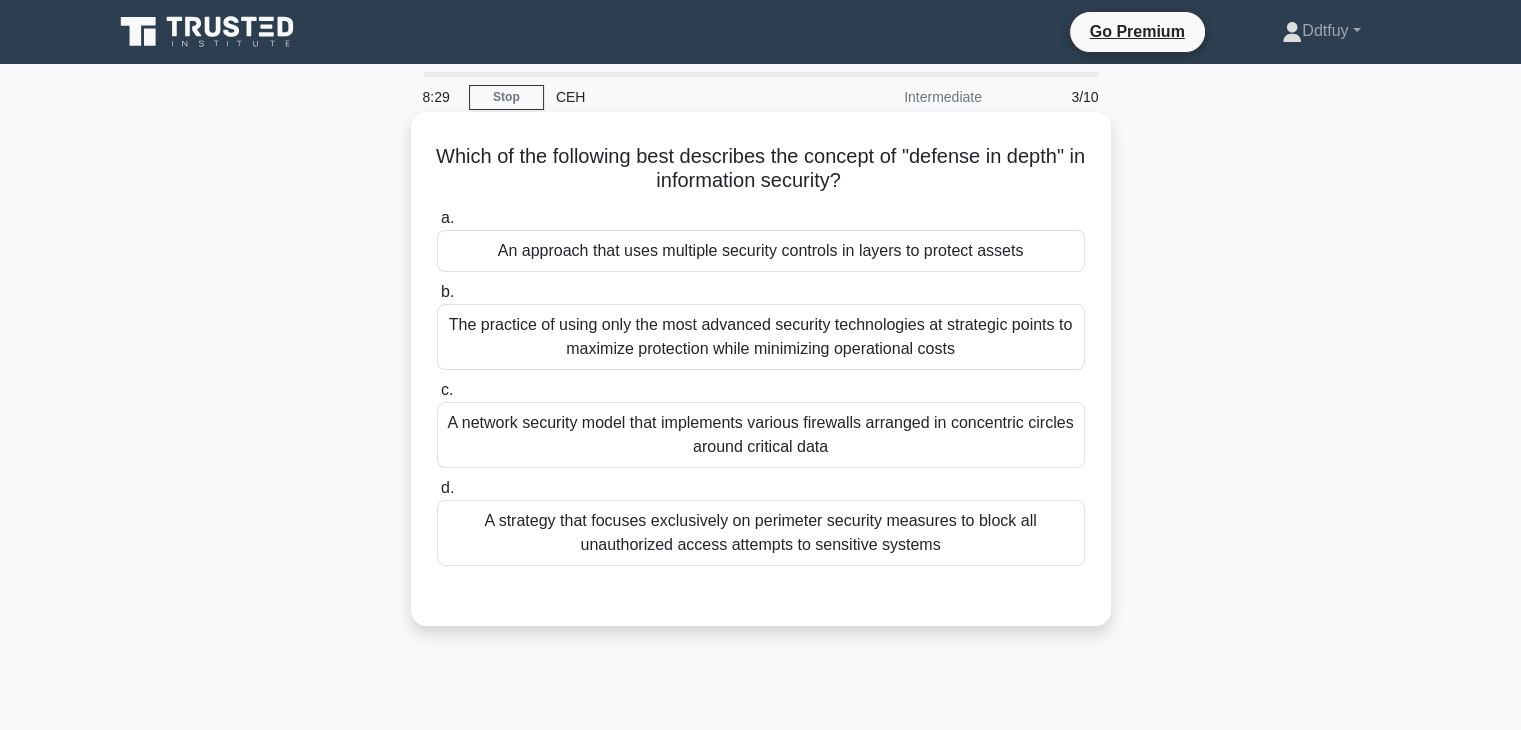 click on "Which of the following best describes the concept of "defense in depth" in information security?
.spinner_0XTQ{transform-origin:center;animation:spinner_y6GP .75s linear infinite}@keyframes spinner_y6GP{100%{transform:rotate(360deg)}}" at bounding box center [761, 169] 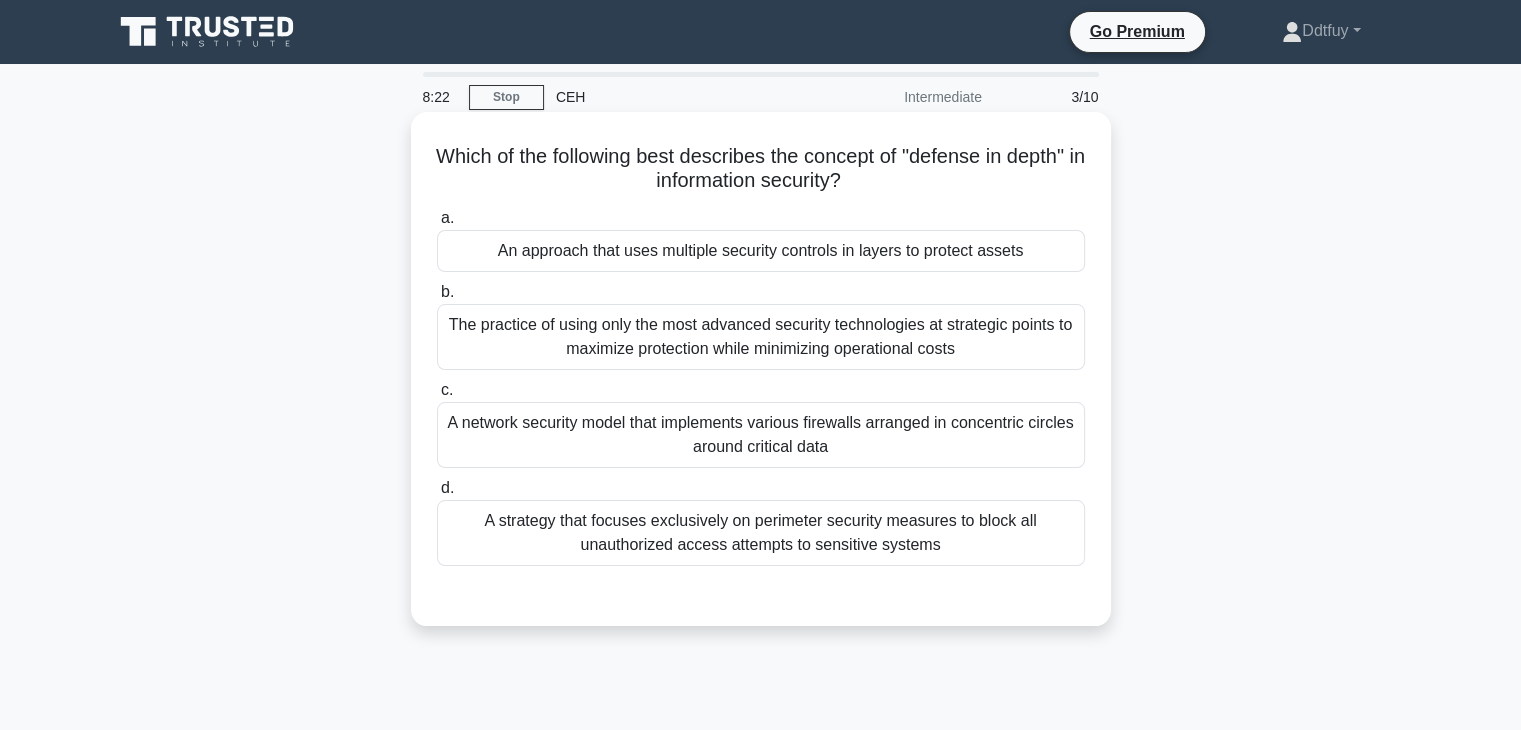 click on "The practice of using only the most advanced security technologies at strategic points to maximize protection while minimizing operational costs" at bounding box center [761, 337] 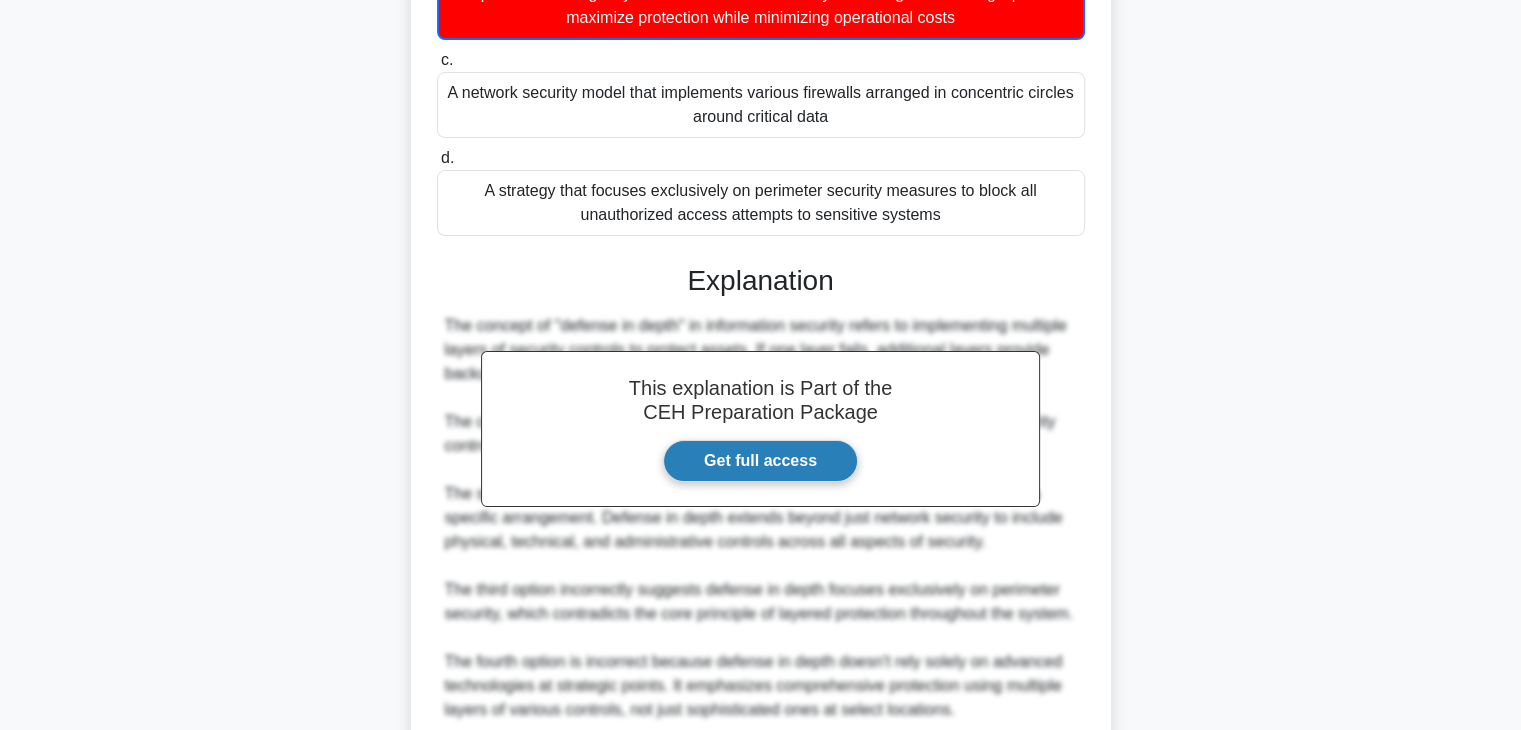 scroll, scrollTop: 528, scrollLeft: 0, axis: vertical 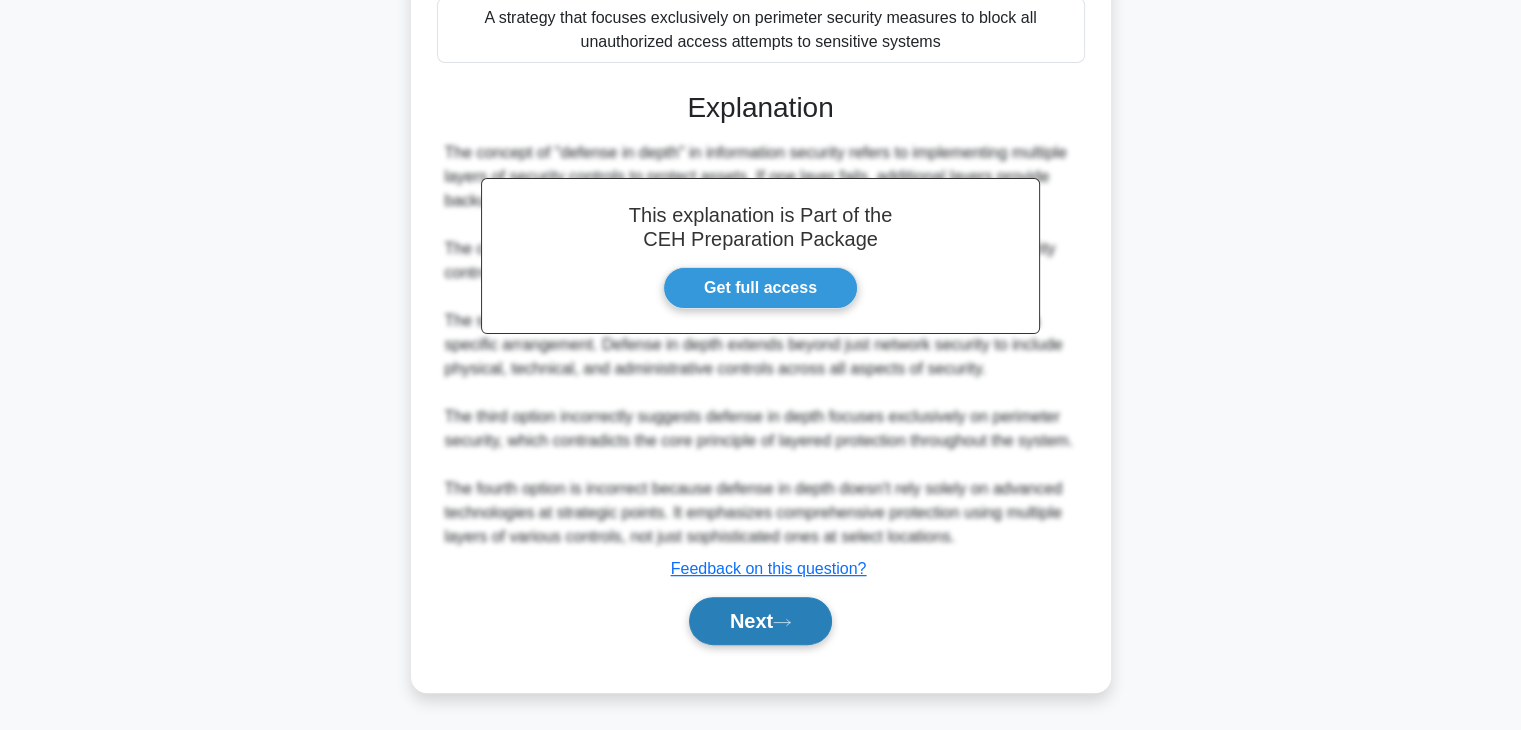 click on "Next" at bounding box center (760, 621) 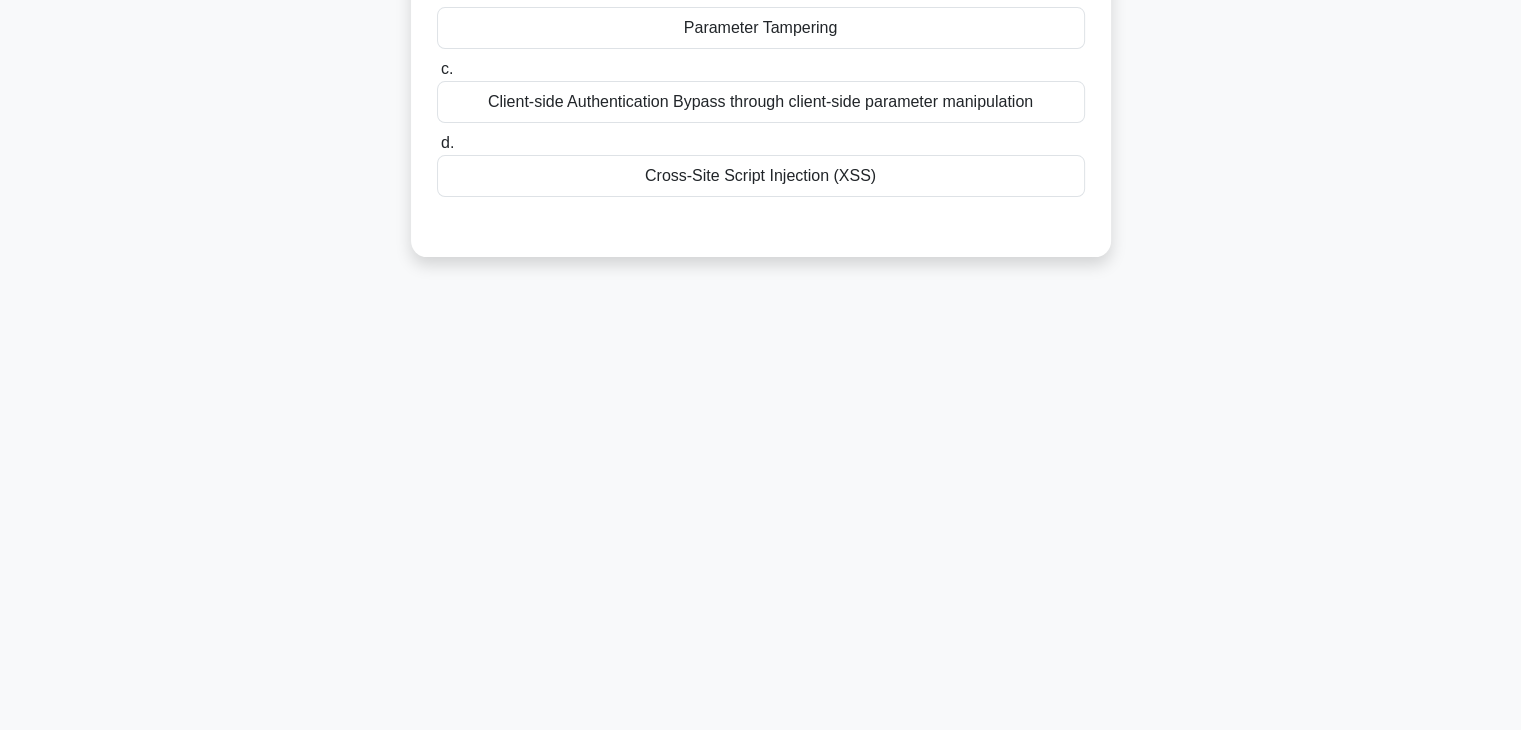 scroll, scrollTop: 0, scrollLeft: 0, axis: both 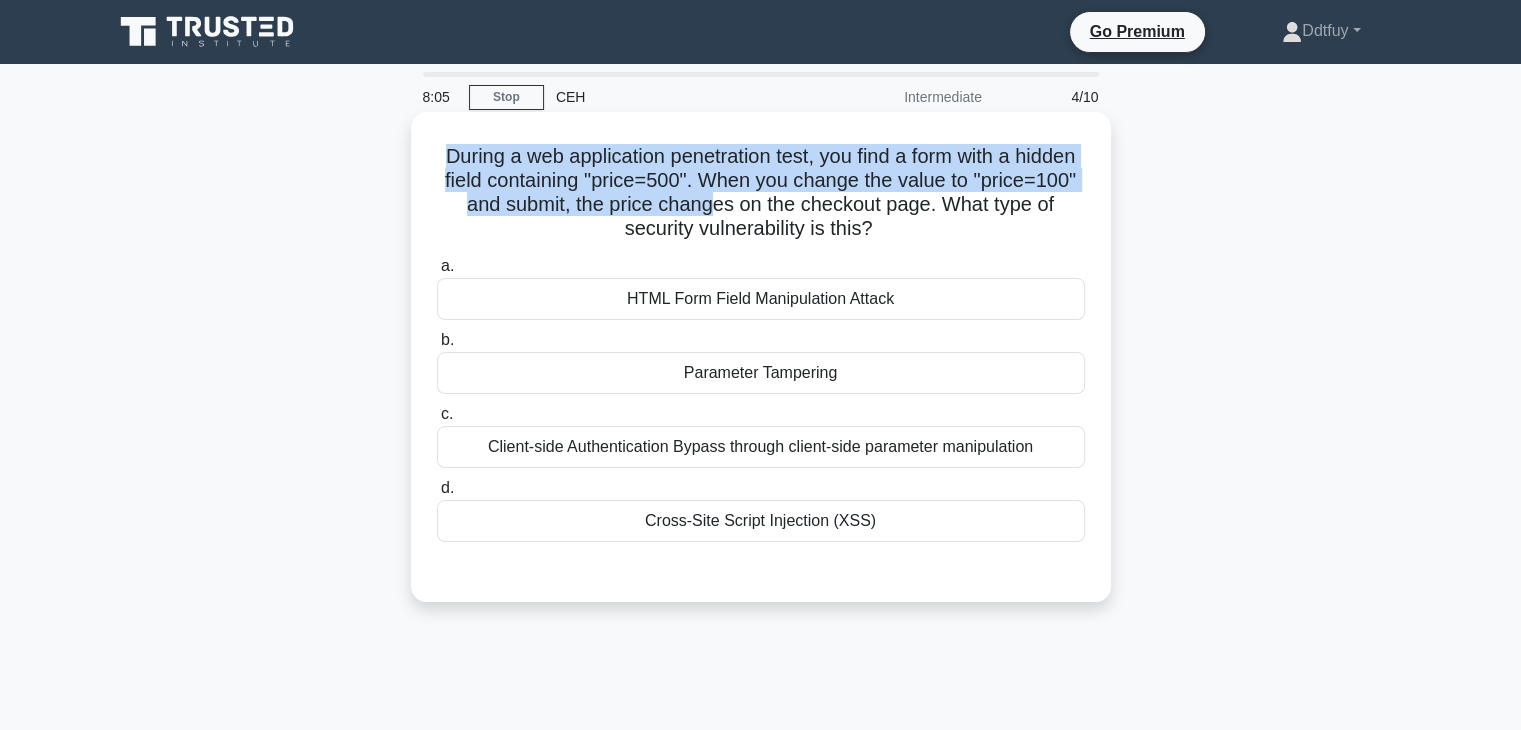 drag, startPoint x: 467, startPoint y: 153, endPoint x: 803, endPoint y: 217, distance: 342.04092 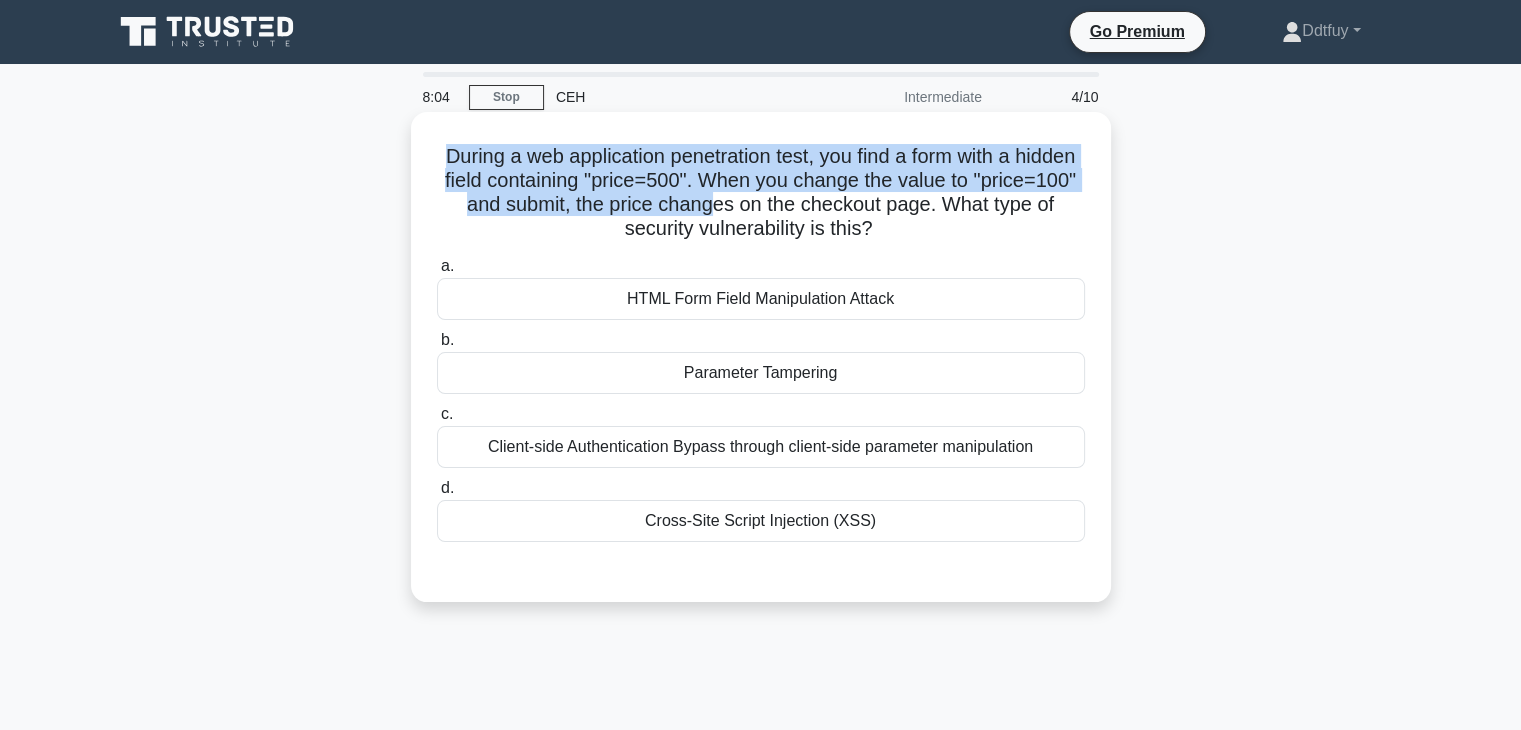 click on "During a web application penetration test, you find a form with a hidden field containing "price=500". When you change the value to "price=100" and submit, the price changes on the checkout page. What type of security vulnerability is this?
.spinner_0XTQ{transform-origin:center;animation:spinner_y6GP .75s linear infinite}@keyframes spinner_y6GP{100%{transform:rotate(360deg)}}" at bounding box center (761, 193) 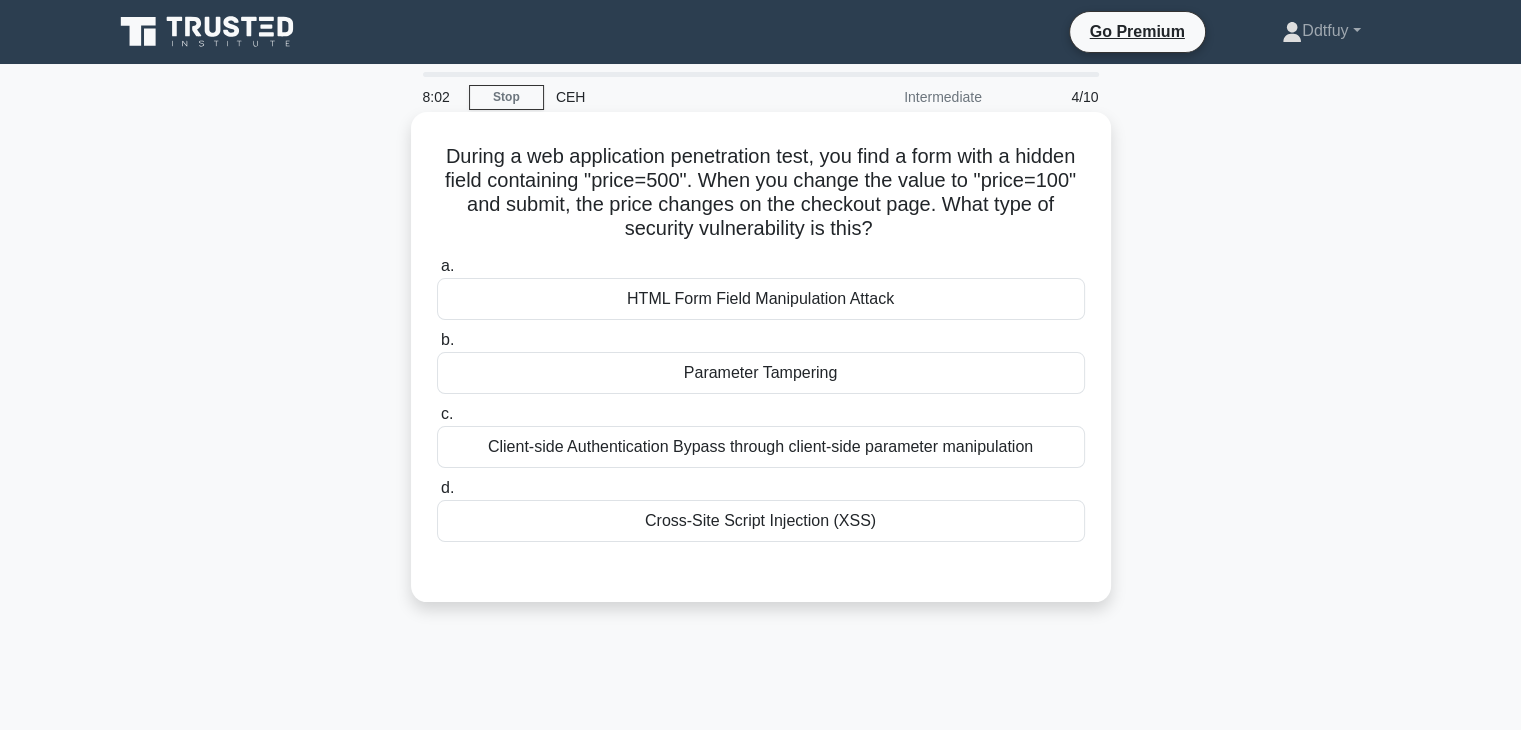 click on "Cross-Site Script Injection (XSS)" at bounding box center (761, 521) 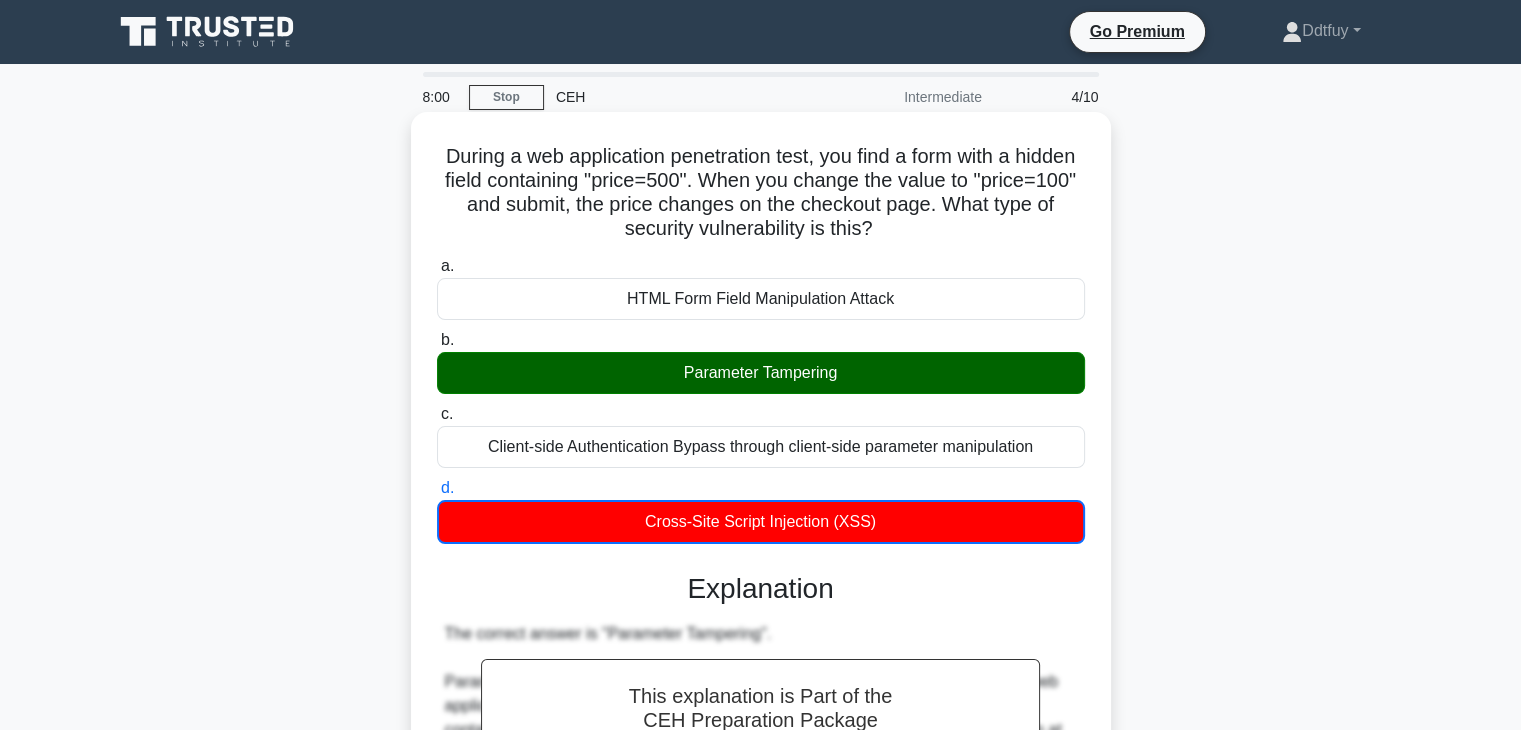 click on "Parameter Tampering" at bounding box center (761, 373) 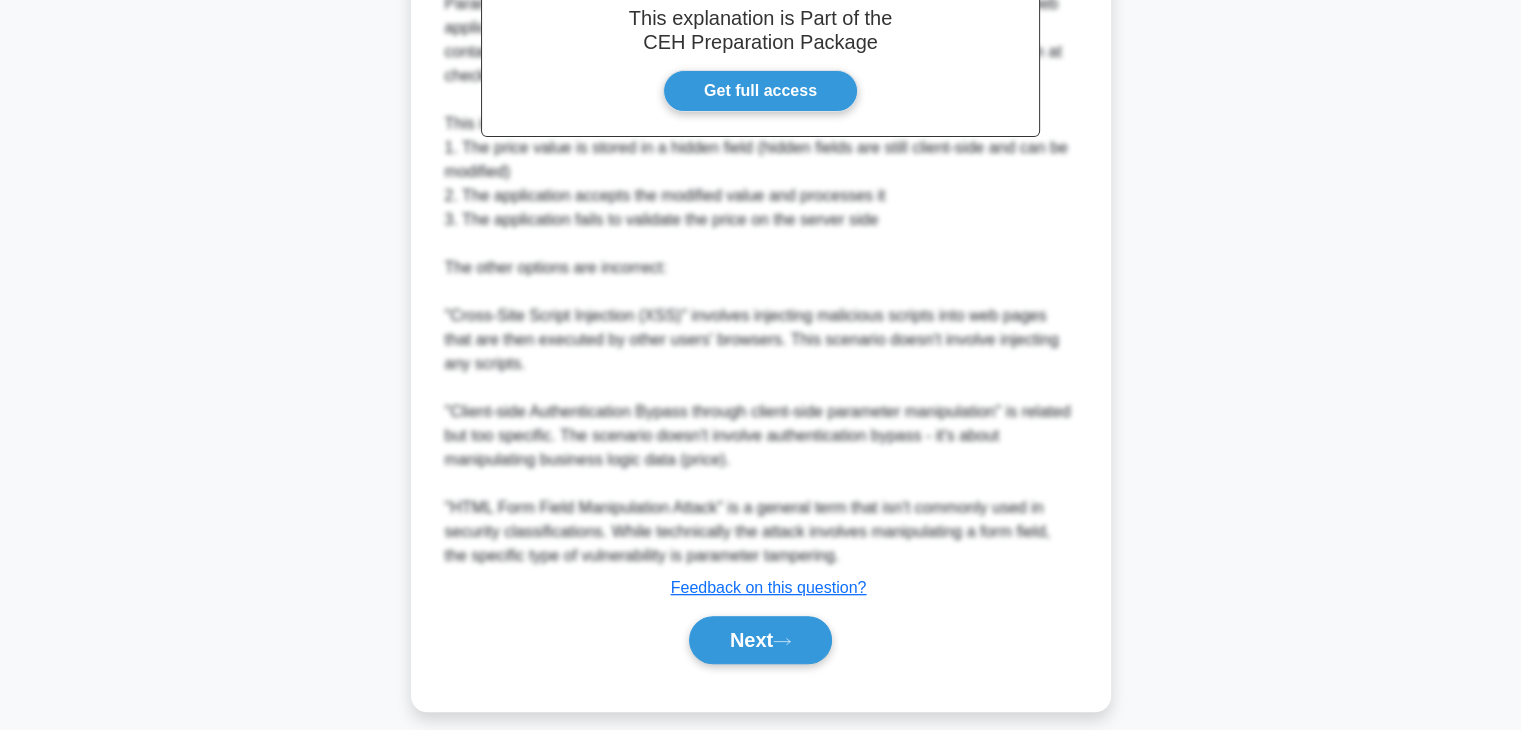 scroll, scrollTop: 694, scrollLeft: 0, axis: vertical 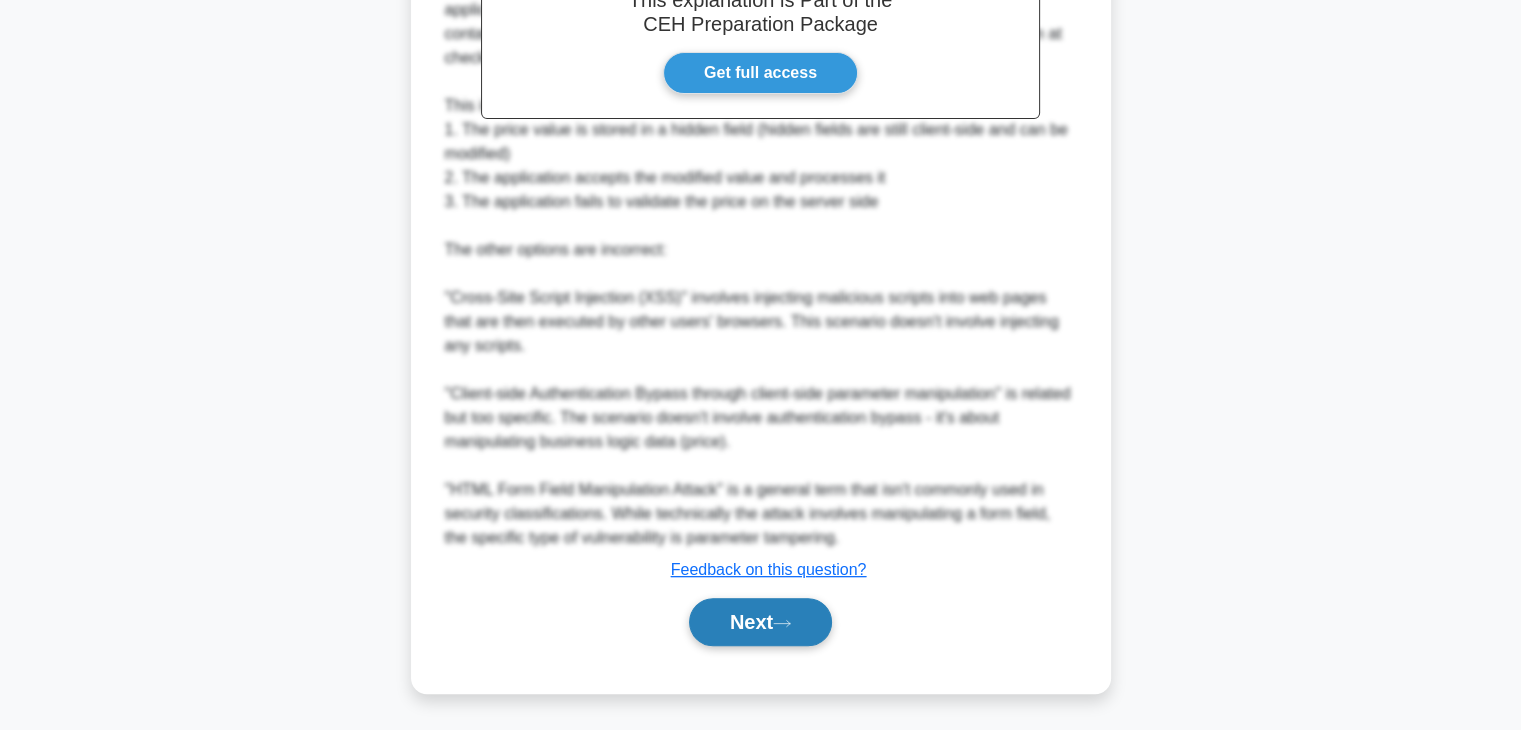 click on "Next" at bounding box center (760, 622) 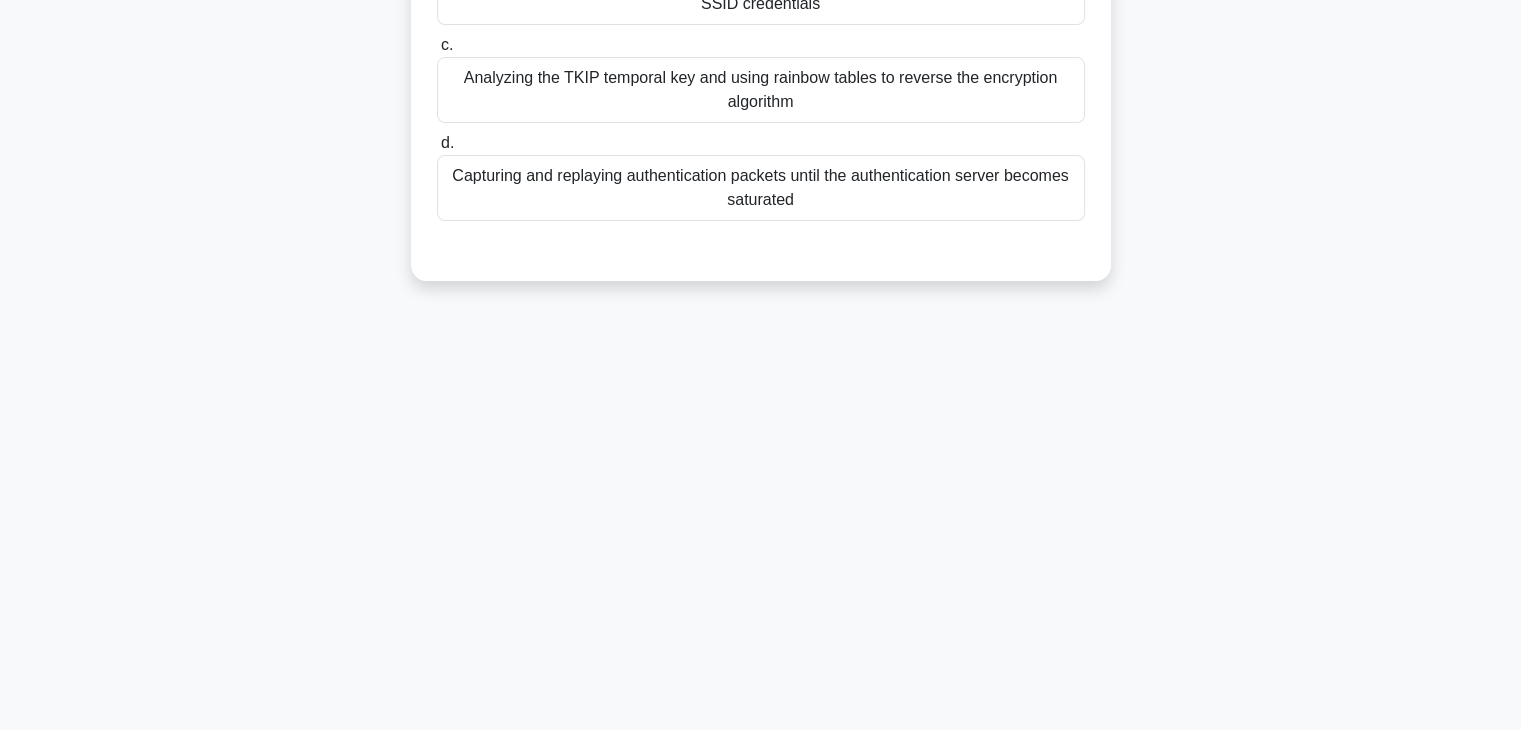 scroll, scrollTop: 0, scrollLeft: 0, axis: both 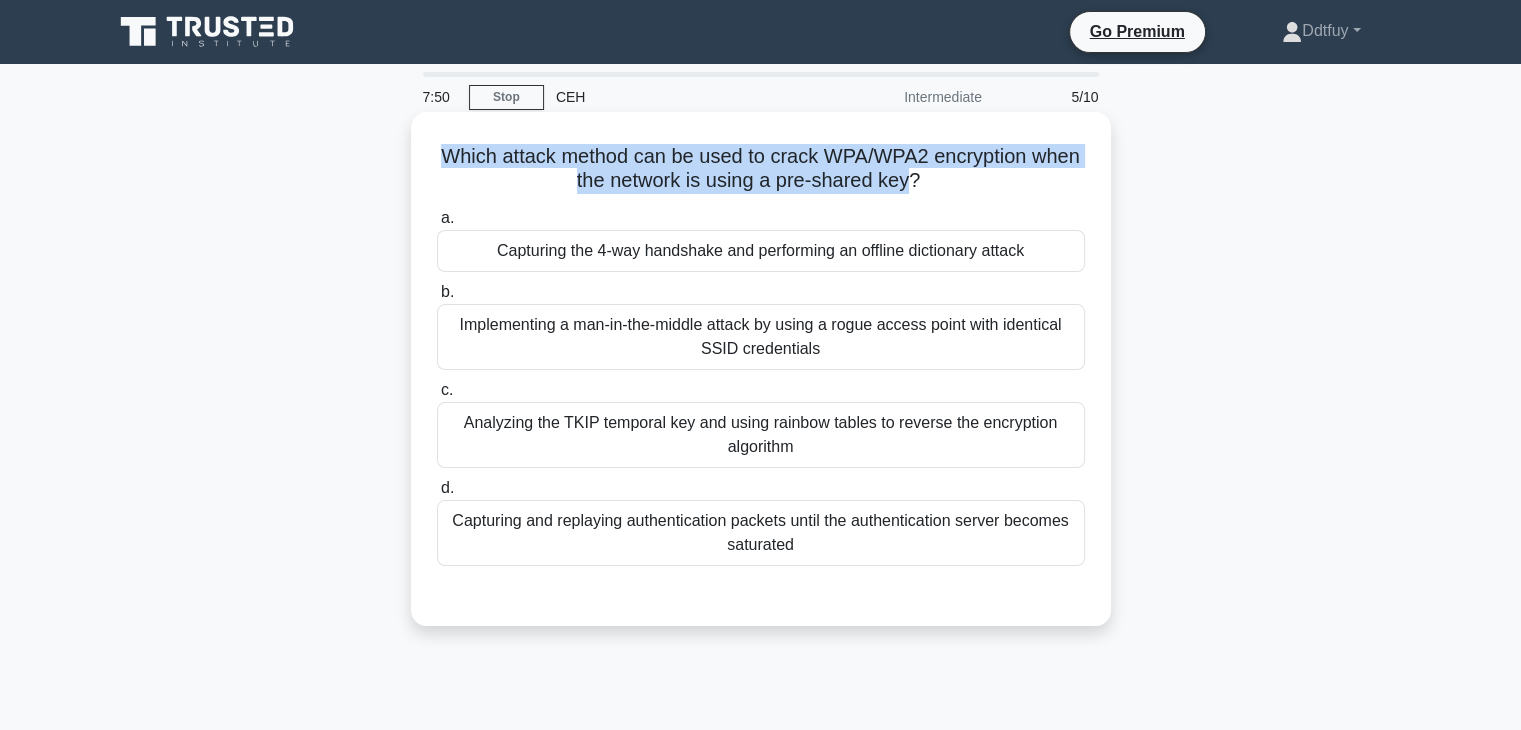drag, startPoint x: 452, startPoint y: 158, endPoint x: 942, endPoint y: 186, distance: 490.79935 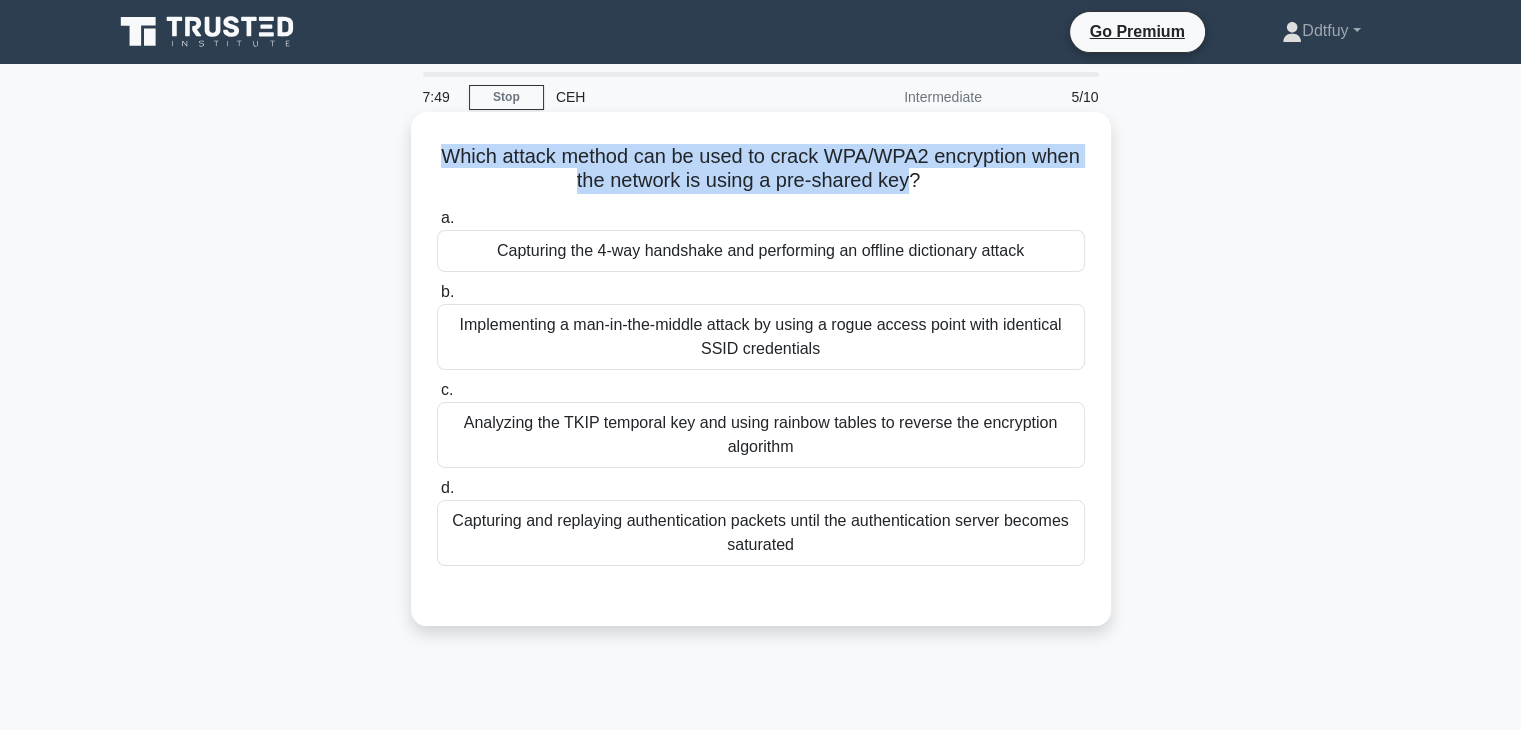 click on "Which attack method can be used to crack WPA/WPA2 encryption when the network is using a pre-shared key?
.spinner_0XTQ{transform-origin:center;animation:spinner_y6GP .75s linear infinite}@keyframes spinner_y6GP{100%{transform:rotate(360deg)}}" at bounding box center (761, 169) 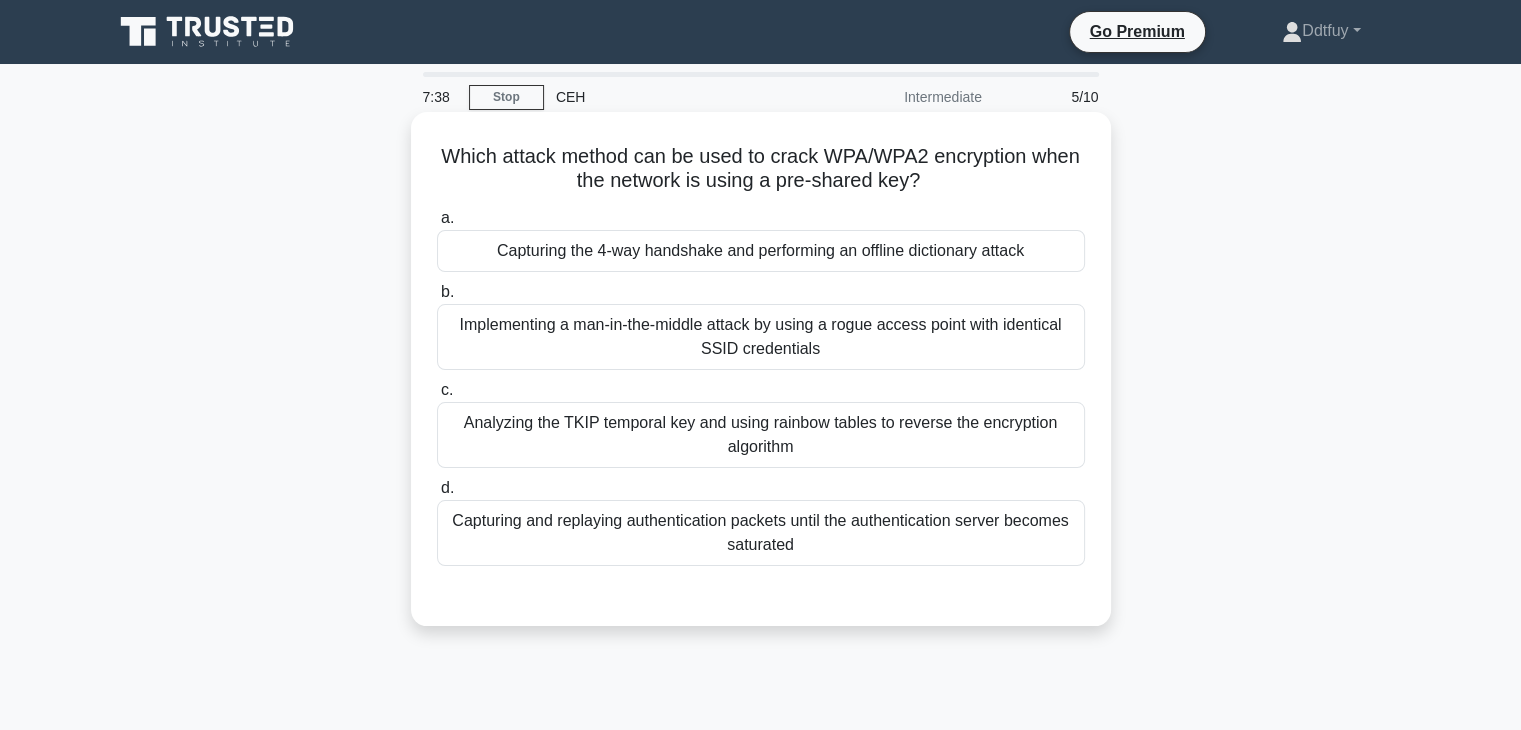 click on "Implementing a man-in-the-middle attack by using a rogue access point with identical SSID credentials" at bounding box center (761, 337) 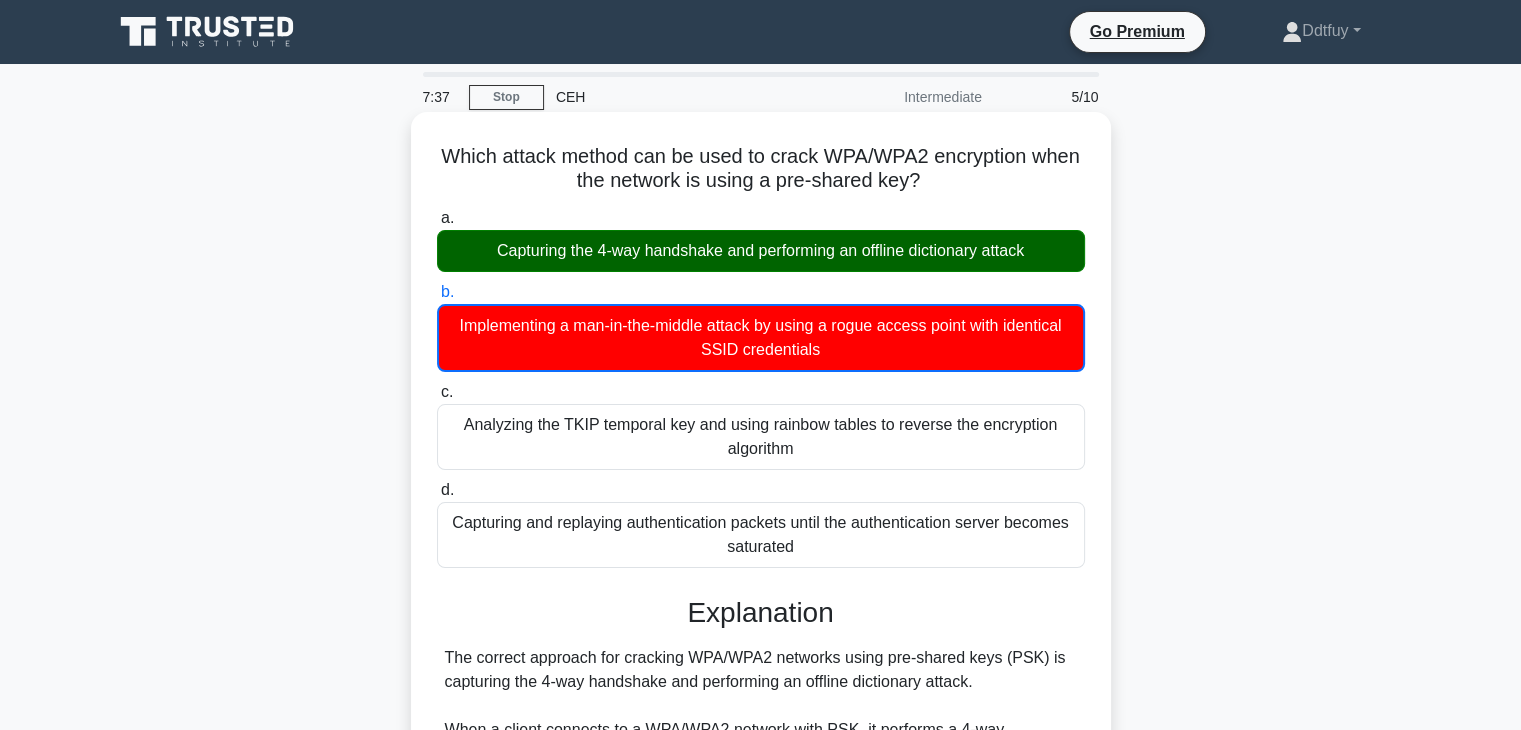 click on "Capturing the 4-way handshake and performing an offline dictionary attack" at bounding box center (761, 251) 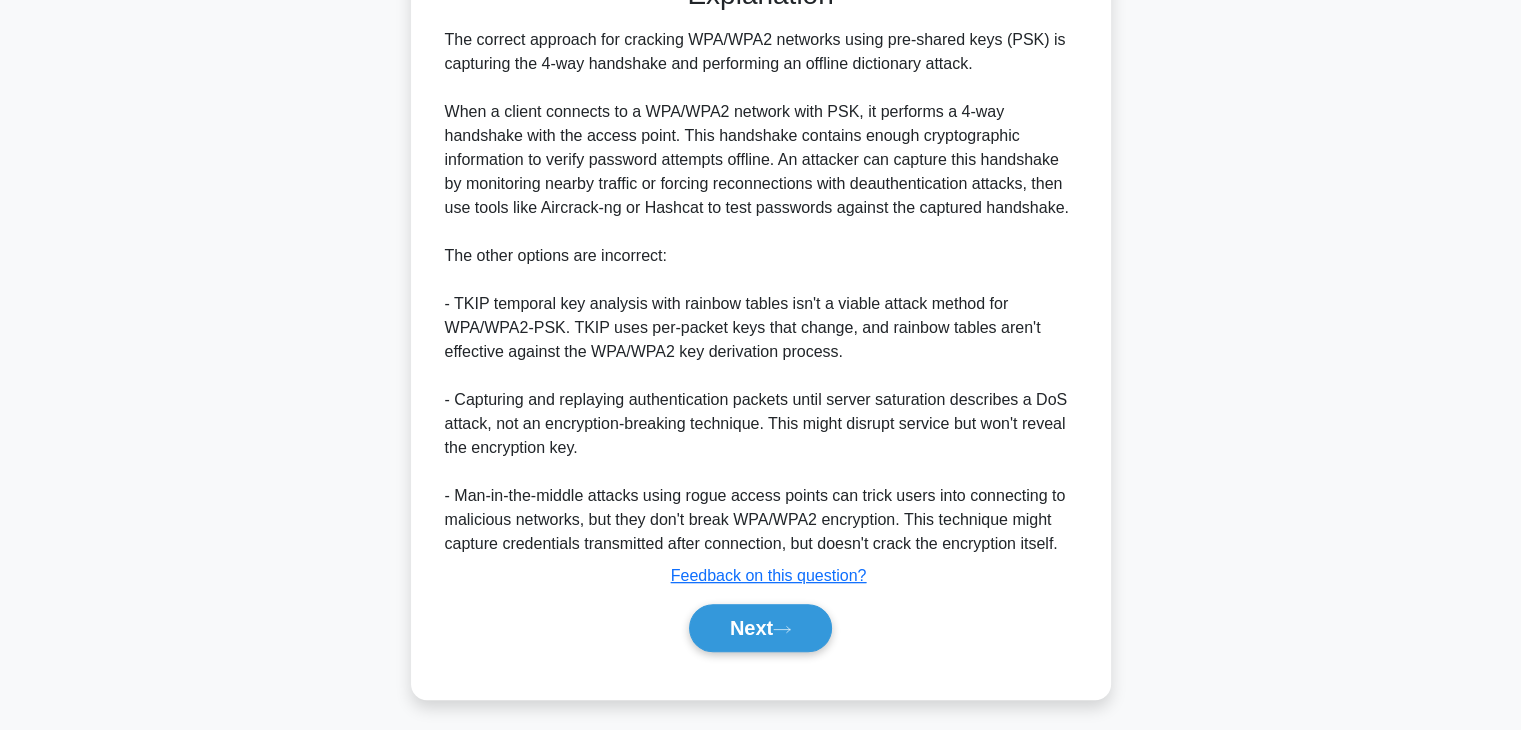 scroll, scrollTop: 622, scrollLeft: 0, axis: vertical 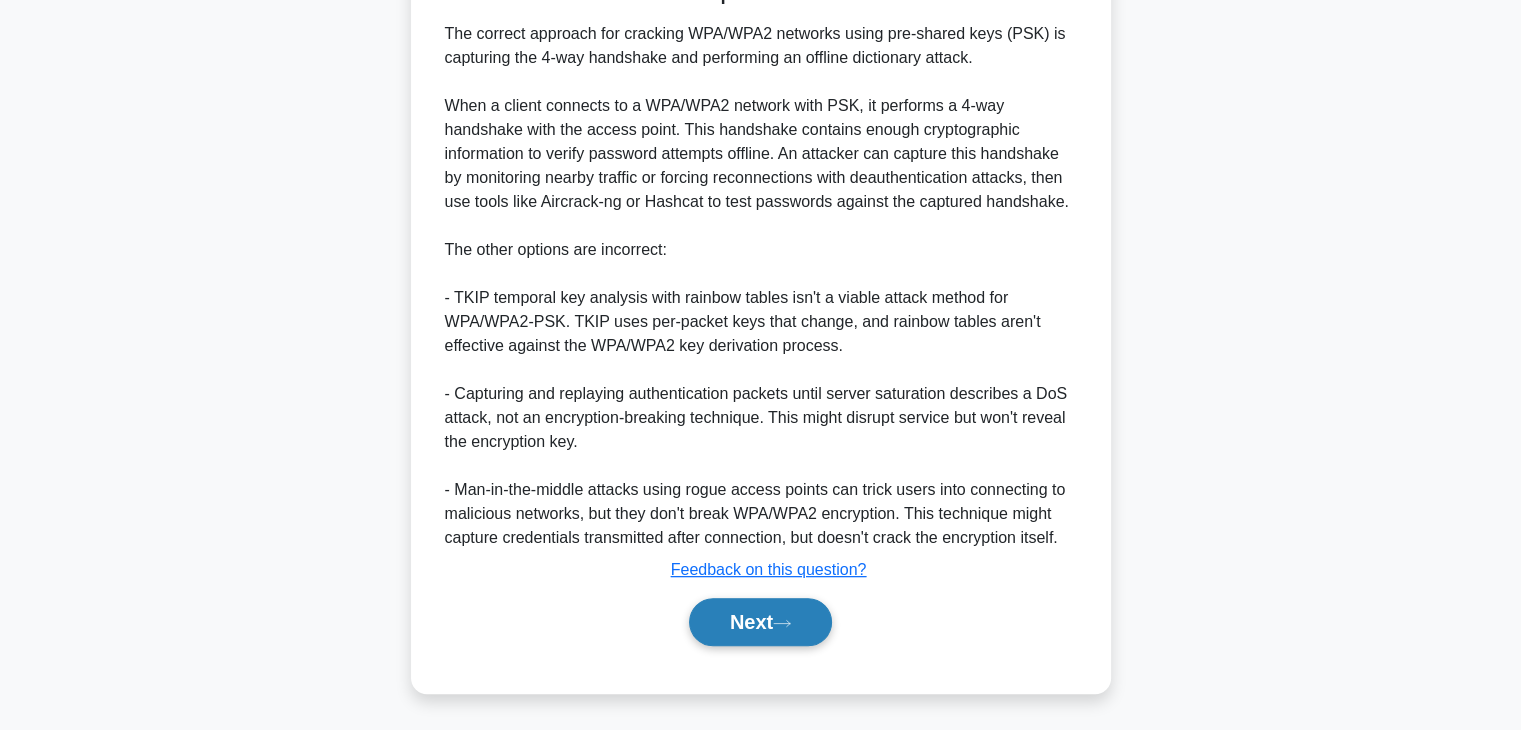 click on "Next" at bounding box center [760, 622] 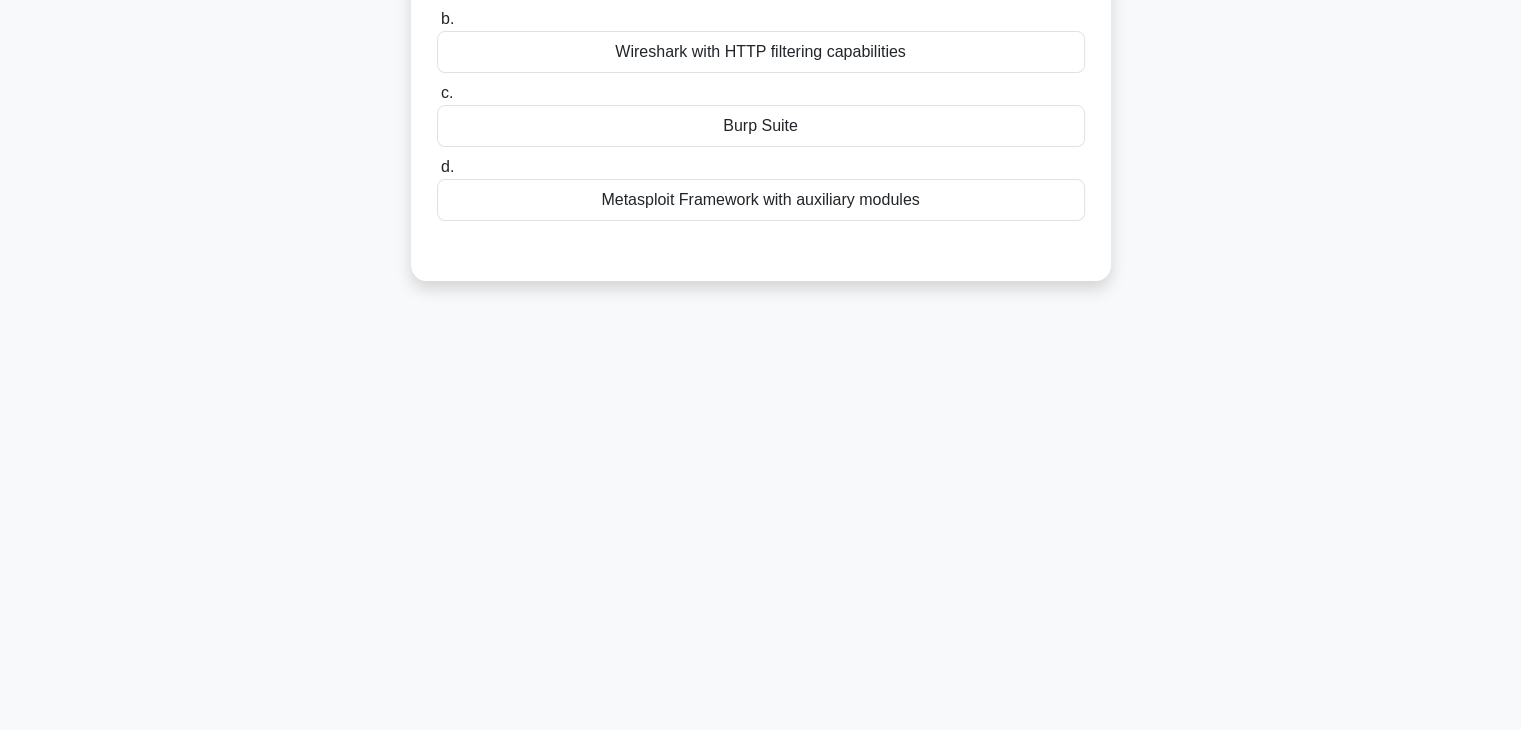 scroll, scrollTop: 0, scrollLeft: 0, axis: both 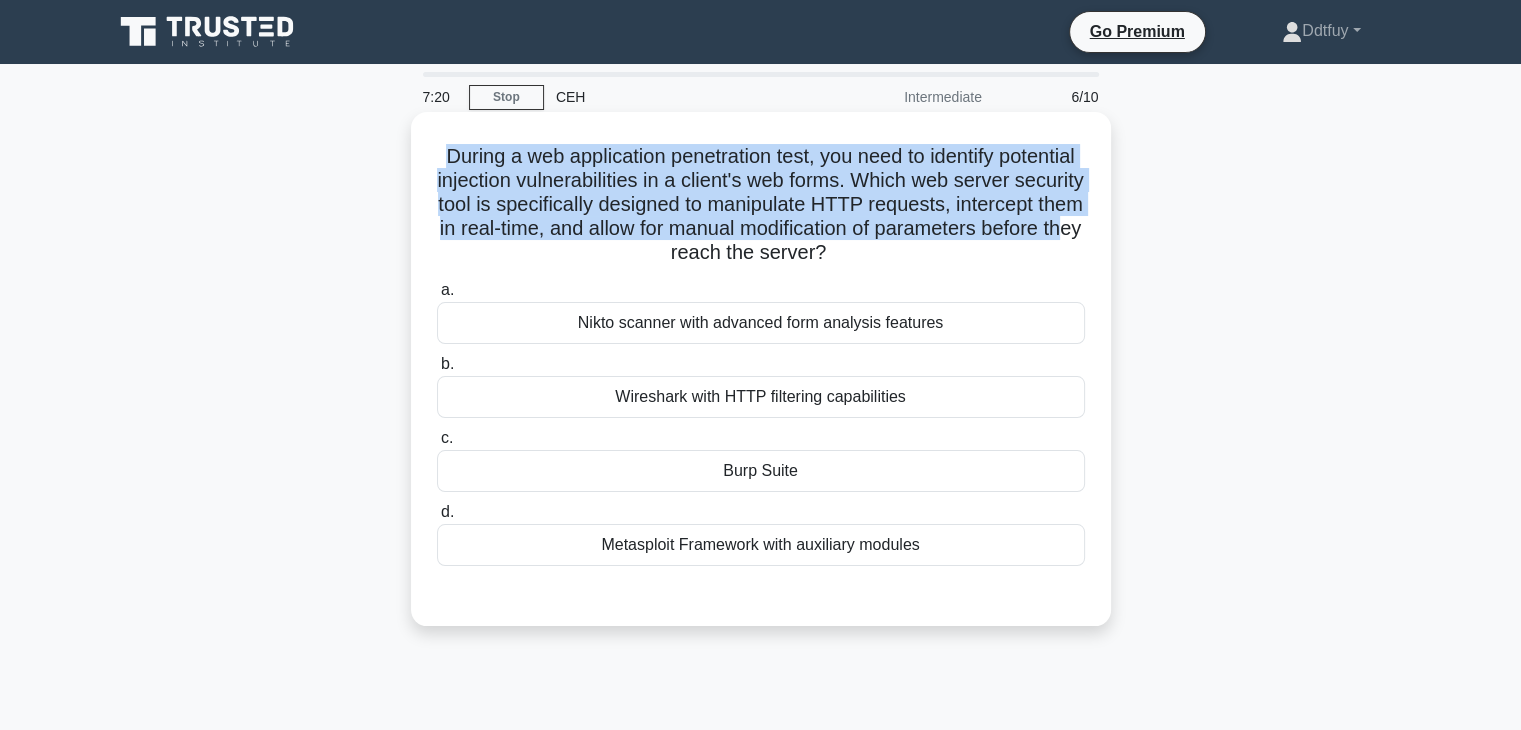 drag, startPoint x: 474, startPoint y: 156, endPoint x: 823, endPoint y: 251, distance: 361.69876 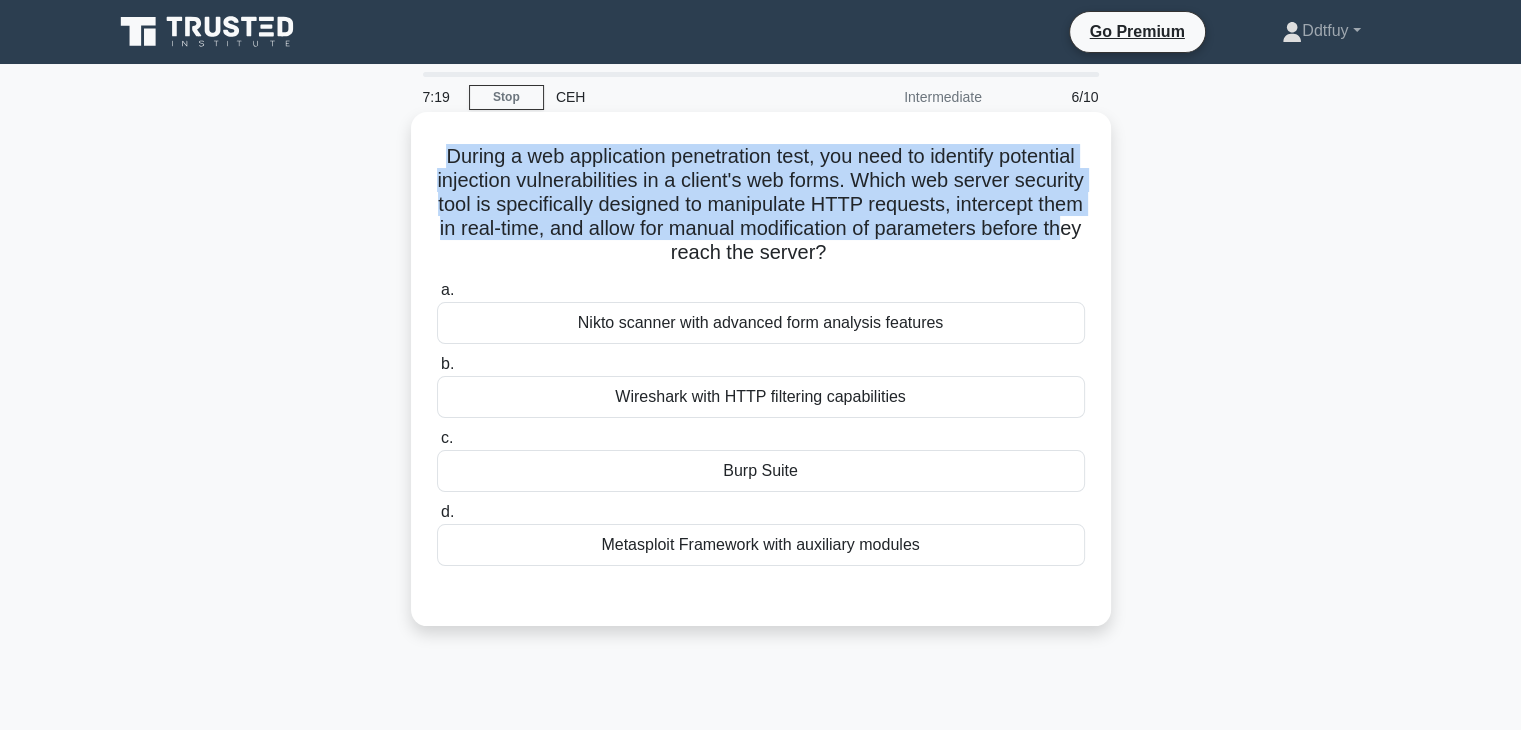 click on "During a web application penetration test, you need to identify potential injection vulnerabilities in a client's web forms. Which web server security tool is specifically designed to manipulate HTTP requests, intercept them in real-time, and allow for manual modification of parameters before they reach the server?
.spinner_0XTQ{transform-origin:center;animation:spinner_y6GP .75s linear infinite}@keyframes spinner_y6GP{100%{transform:rotate(360deg)}}" at bounding box center (761, 205) 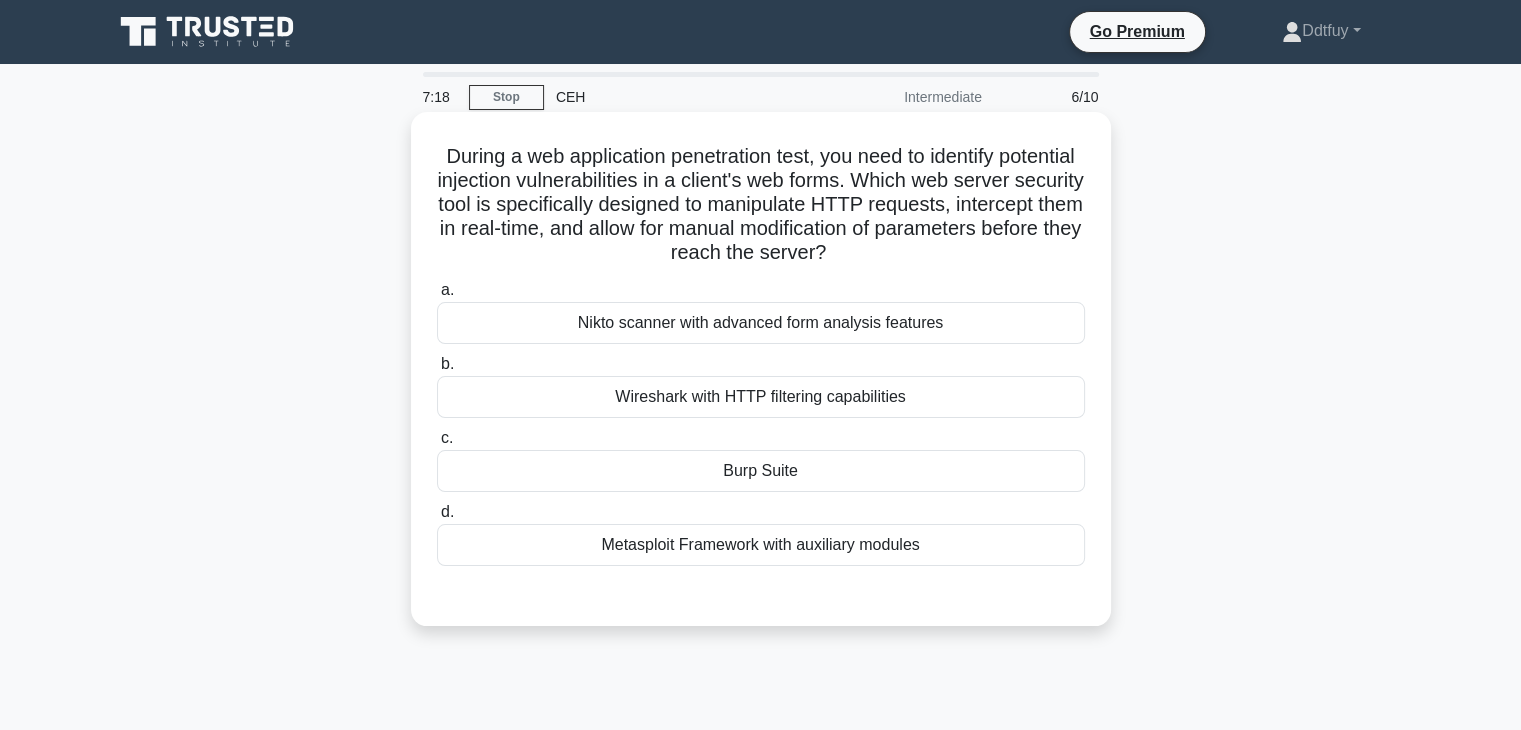 click on "Burp Suite" at bounding box center [761, 471] 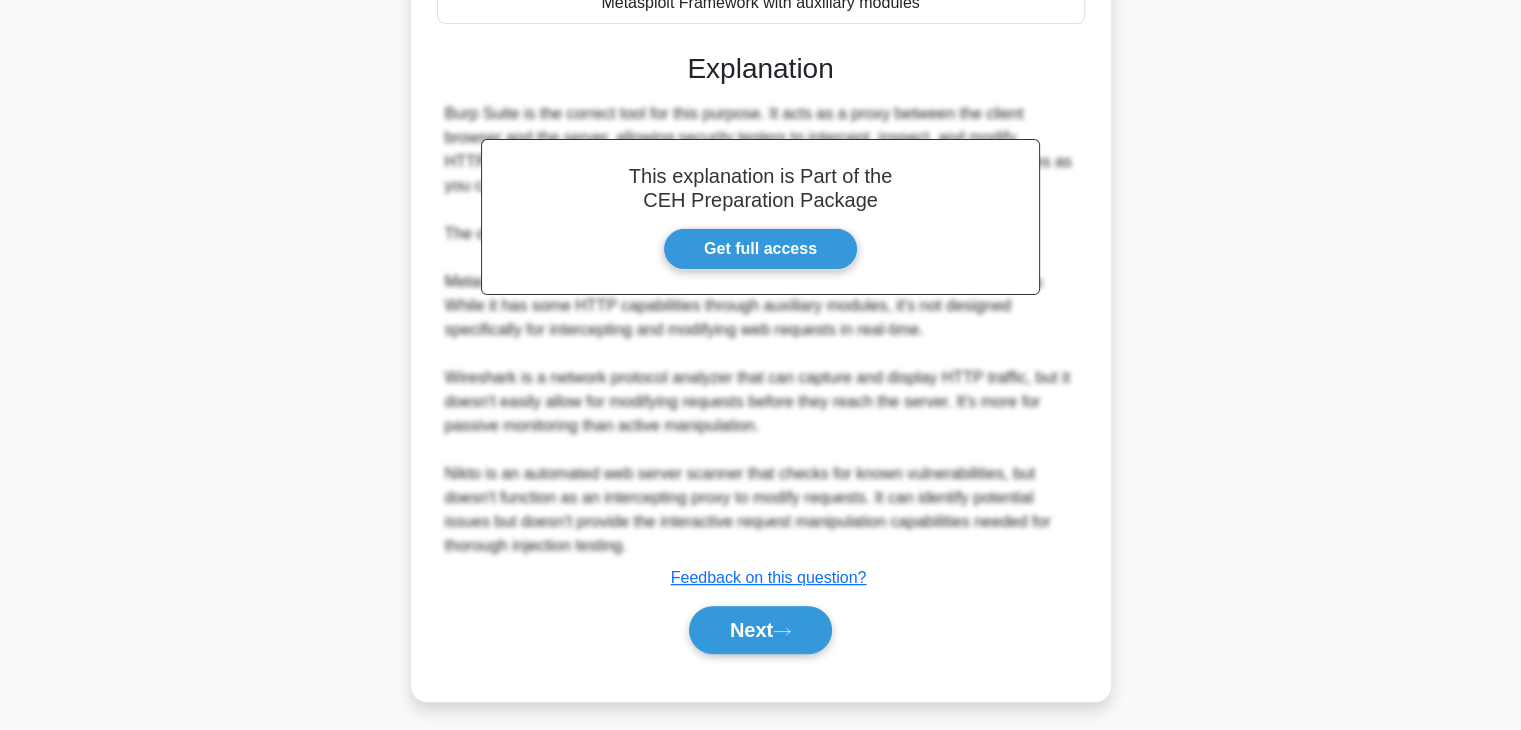scroll, scrollTop: 550, scrollLeft: 0, axis: vertical 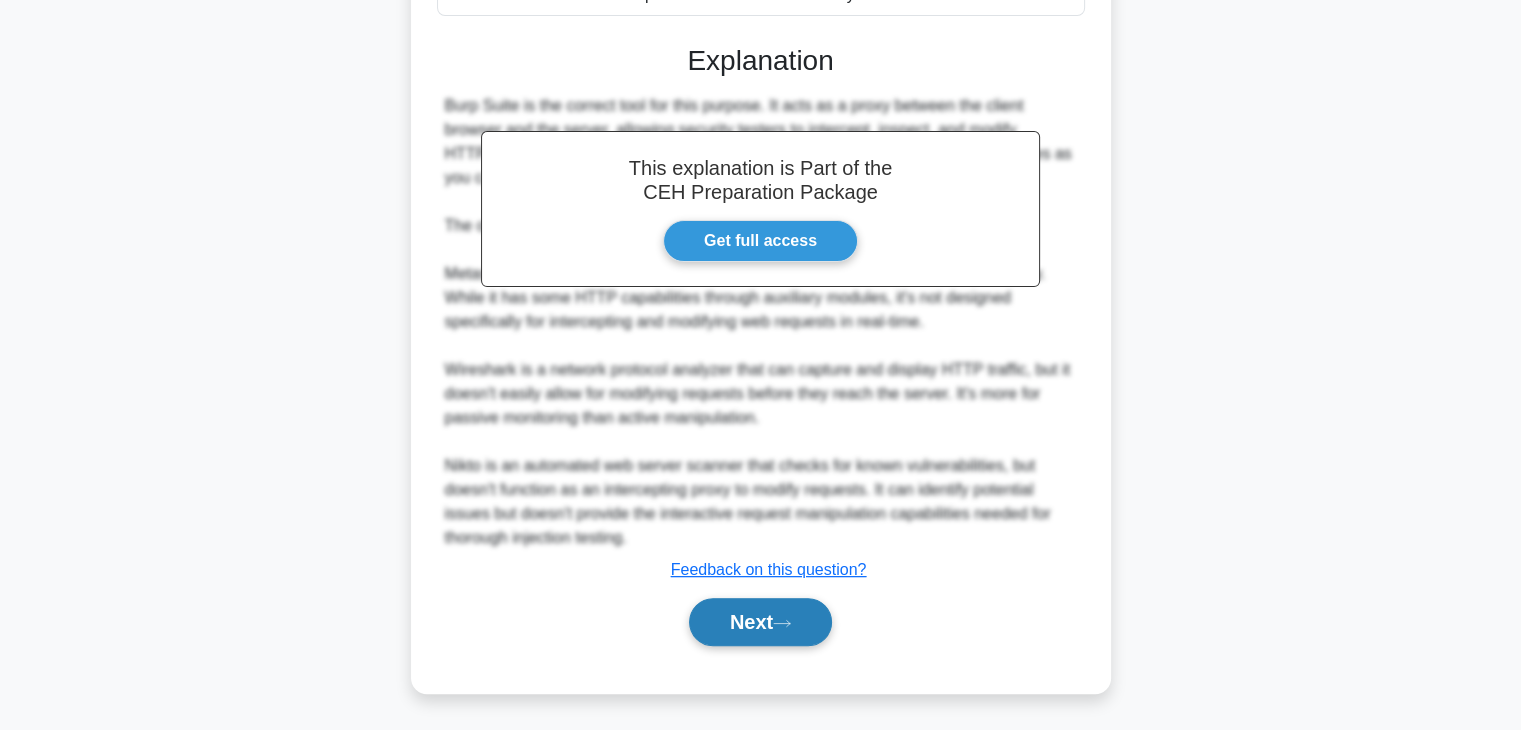 click on "Next" at bounding box center [760, 622] 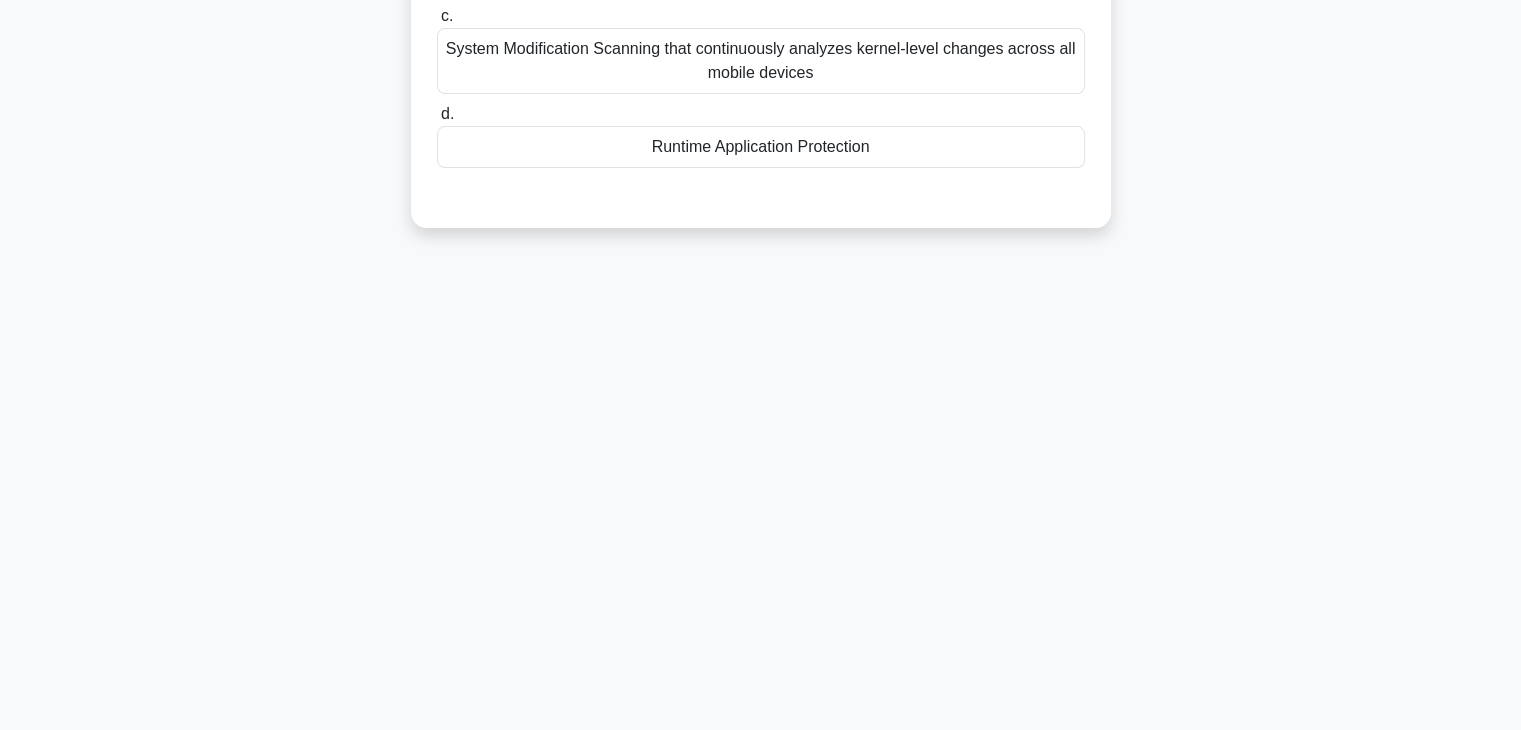 scroll, scrollTop: 0, scrollLeft: 0, axis: both 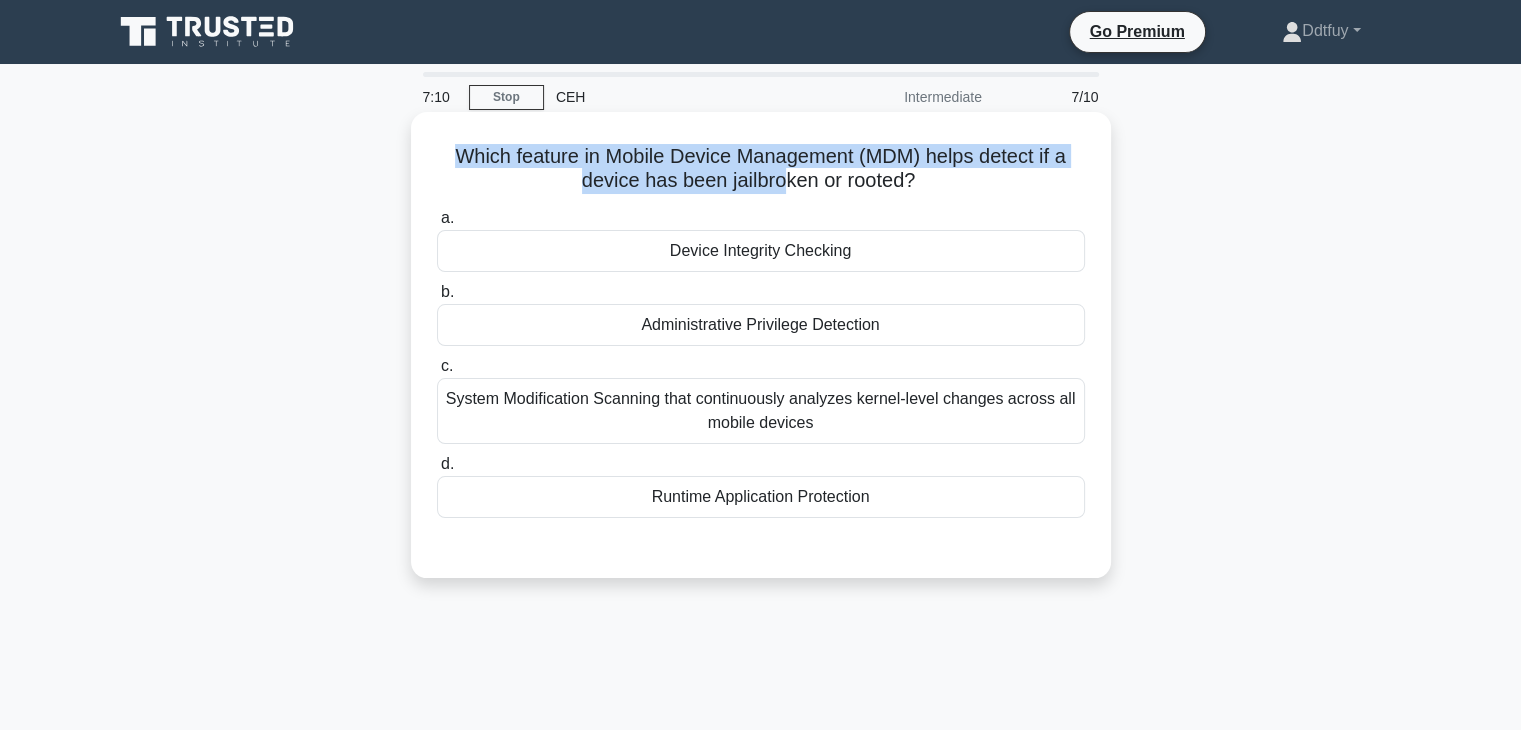drag, startPoint x: 441, startPoint y: 158, endPoint x: 794, endPoint y: 178, distance: 353.56613 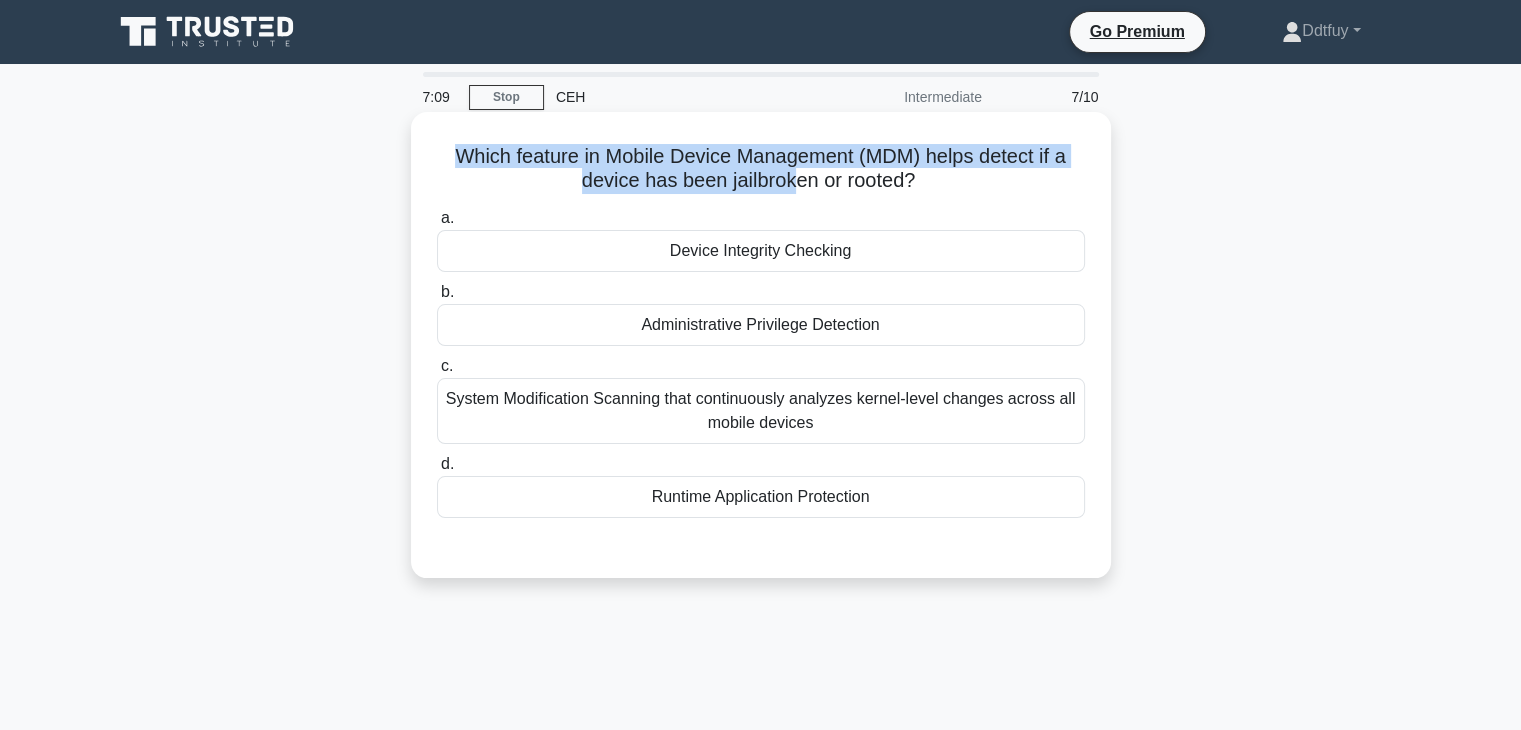 click on "Which feature in Mobile Device Management (MDM) helps detect if a device has been jailbroken or rooted?
.spinner_0XTQ{transform-origin:center;animation:spinner_y6GP .75s linear infinite}@keyframes spinner_y6GP{100%{transform:rotate(360deg)}}" at bounding box center (761, 169) 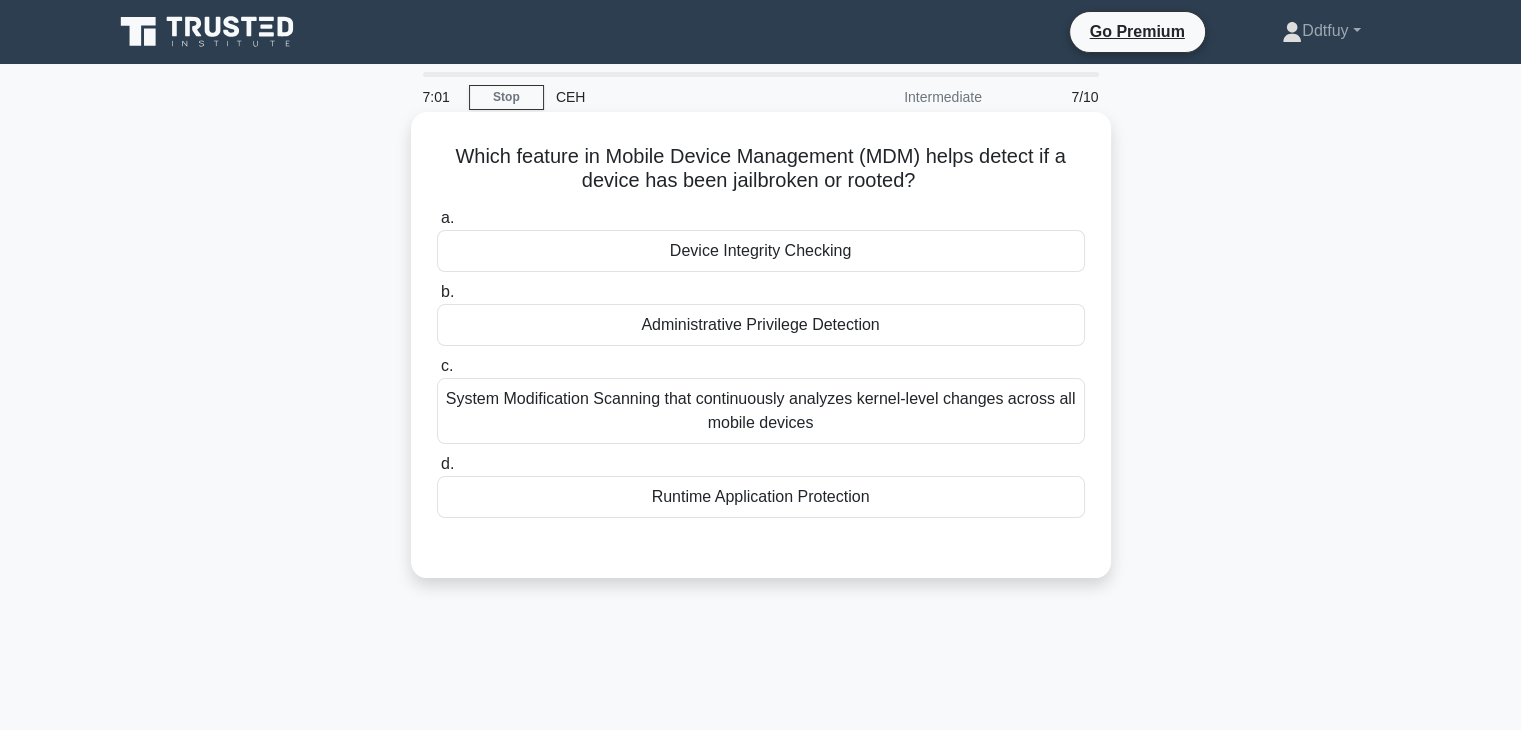 click on "Runtime Application Protection" at bounding box center (761, 497) 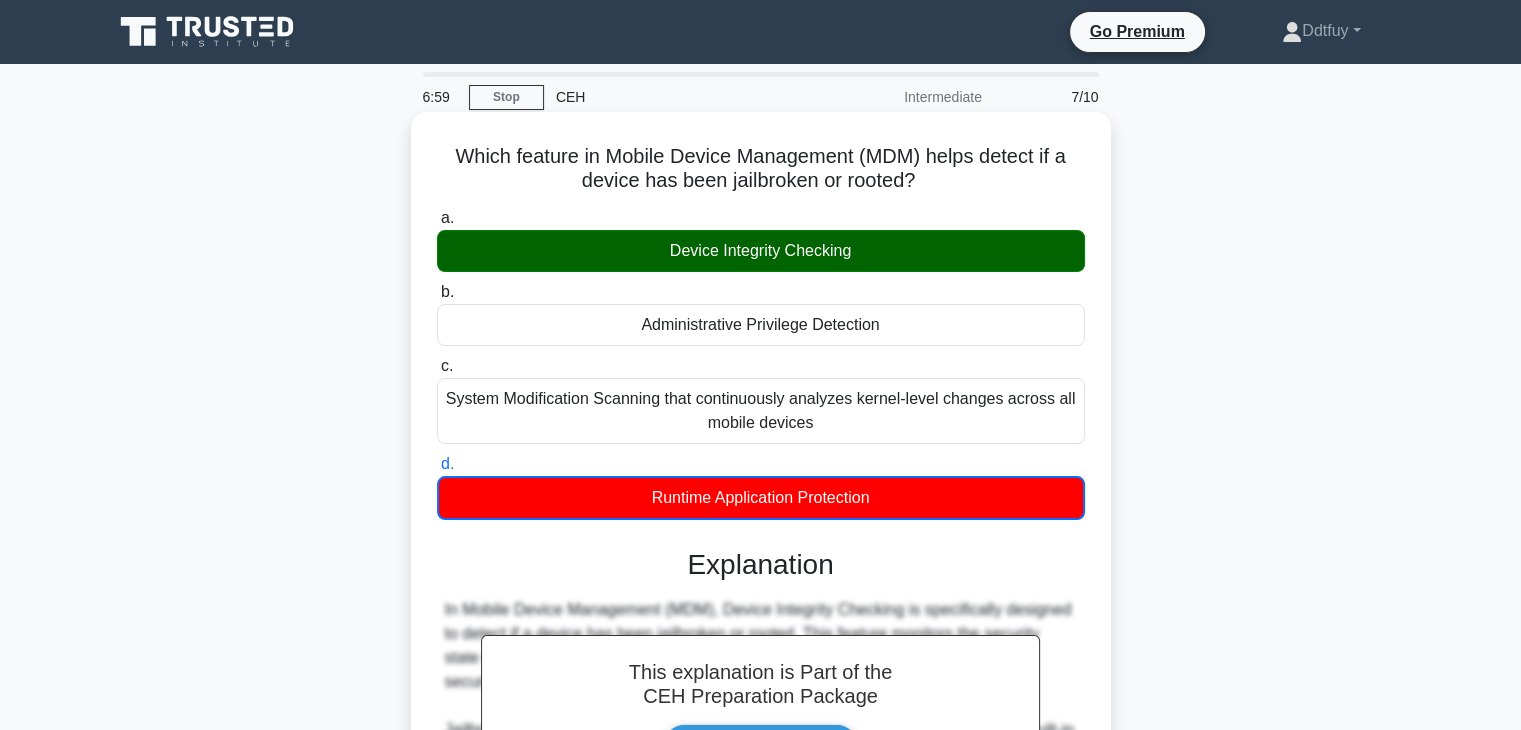 scroll, scrollTop: 576, scrollLeft: 0, axis: vertical 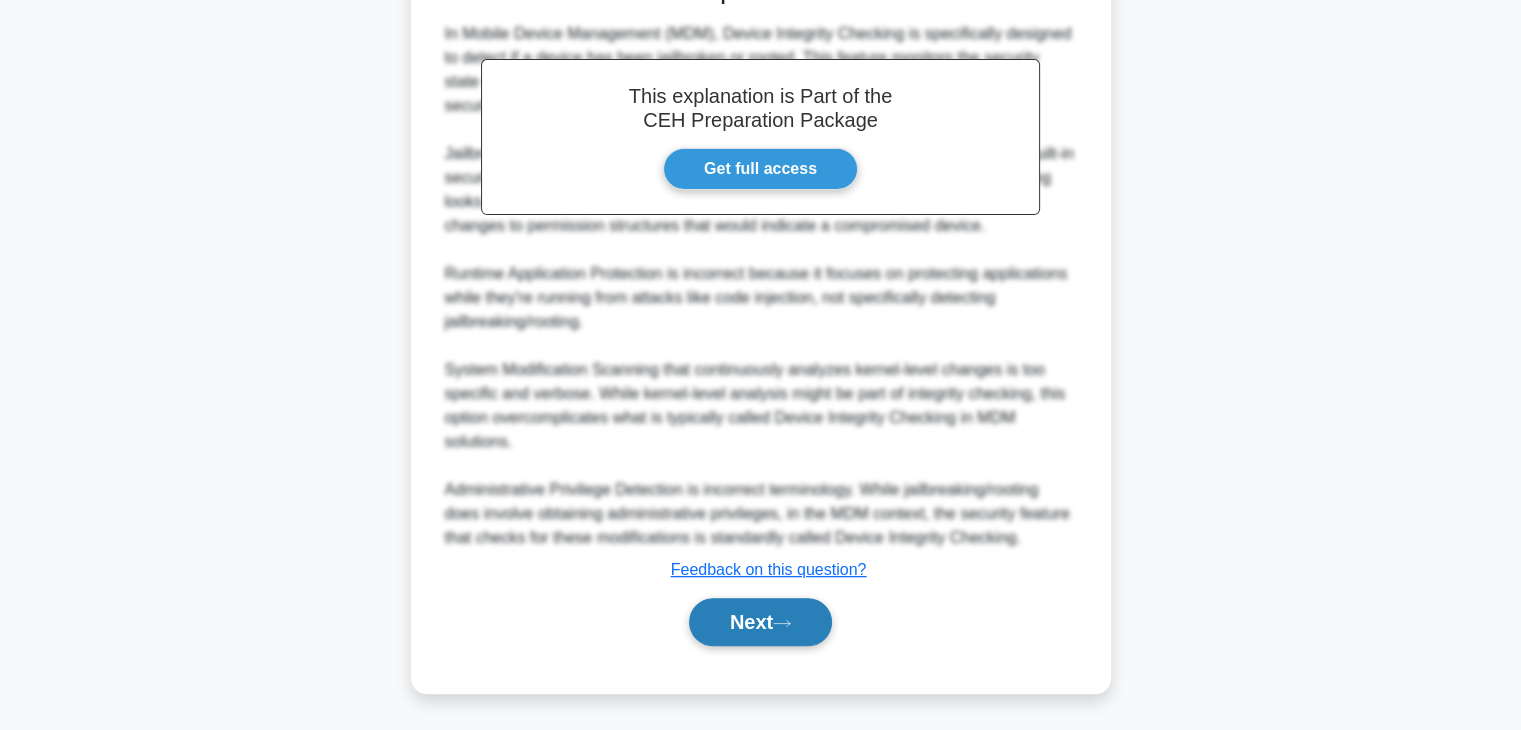 click 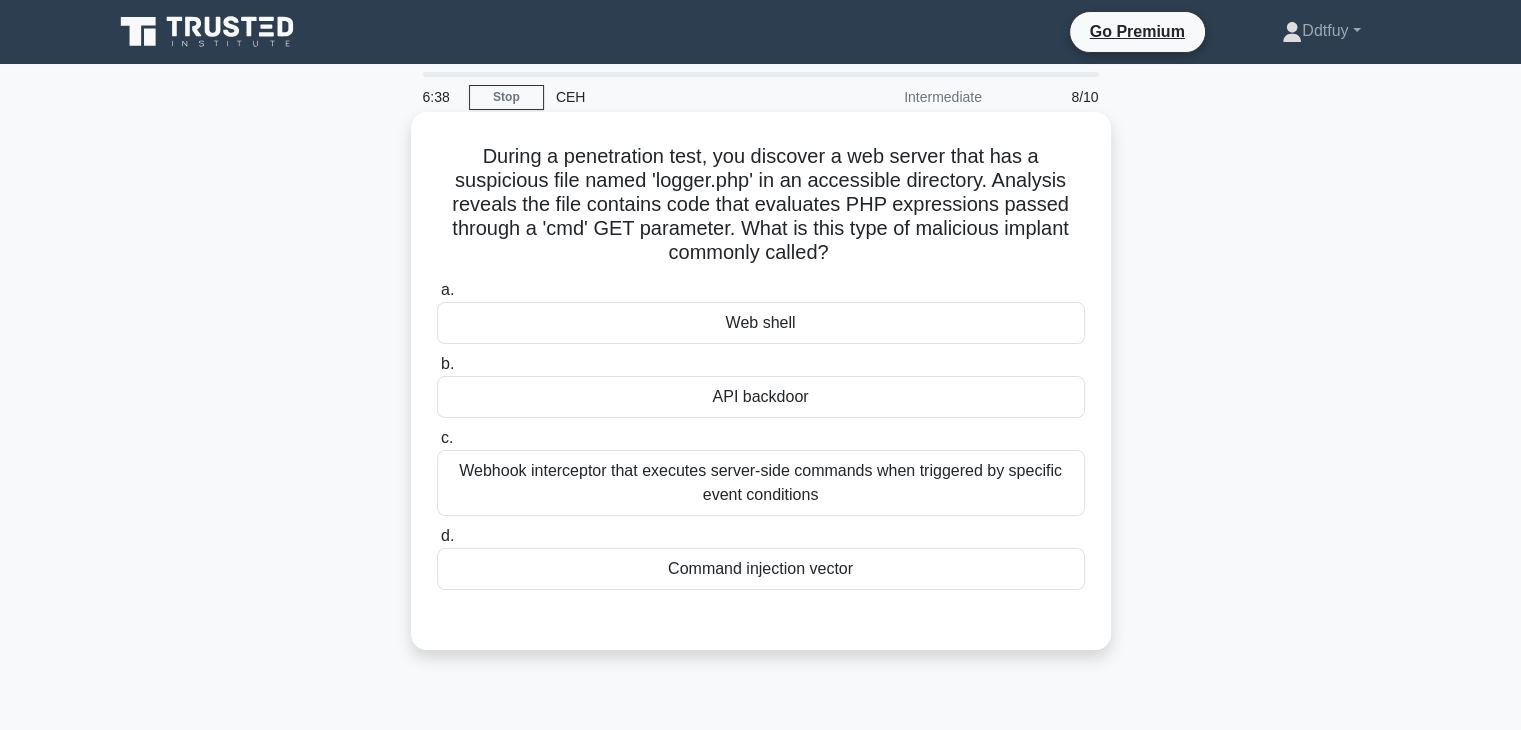 scroll, scrollTop: 46, scrollLeft: 0, axis: vertical 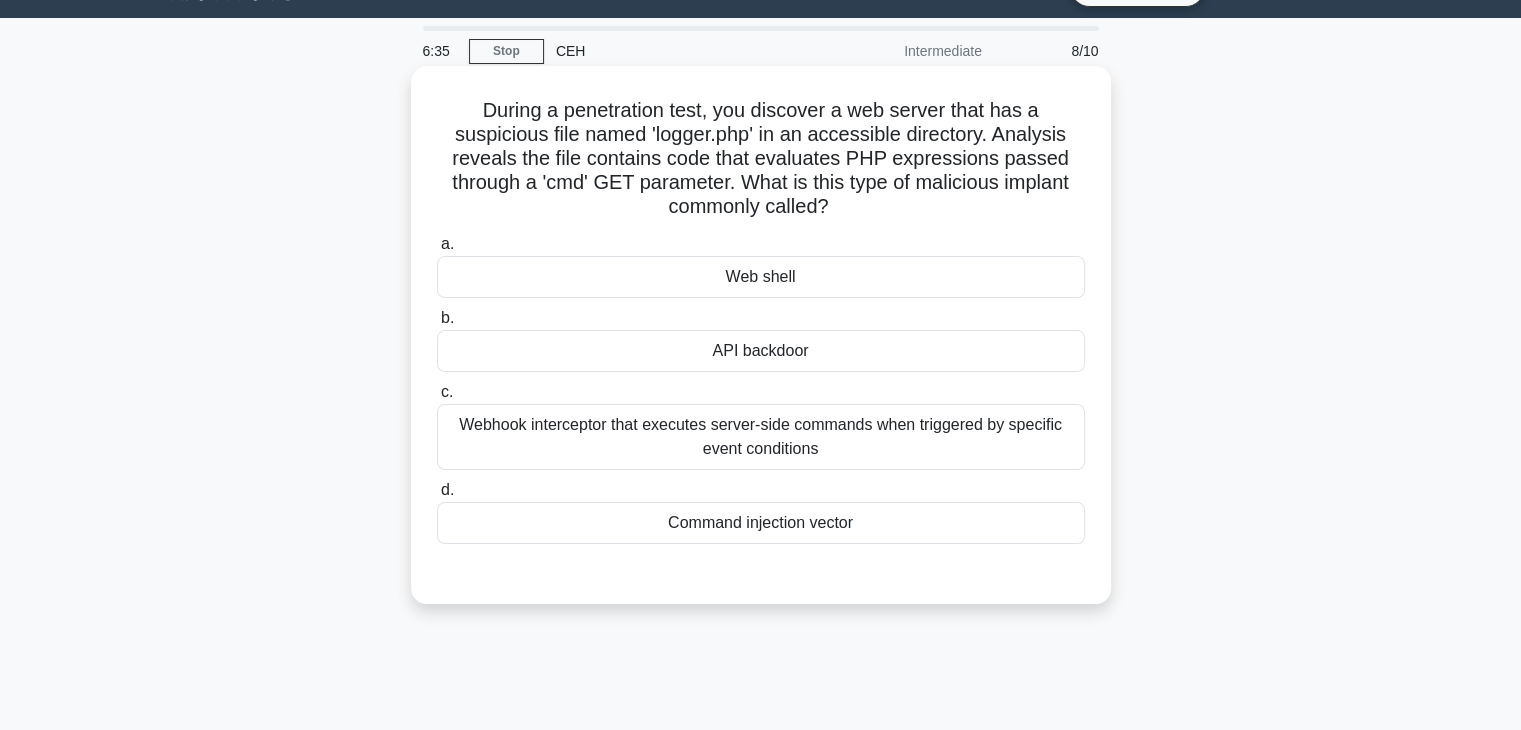 click on "API backdoor" at bounding box center [761, 351] 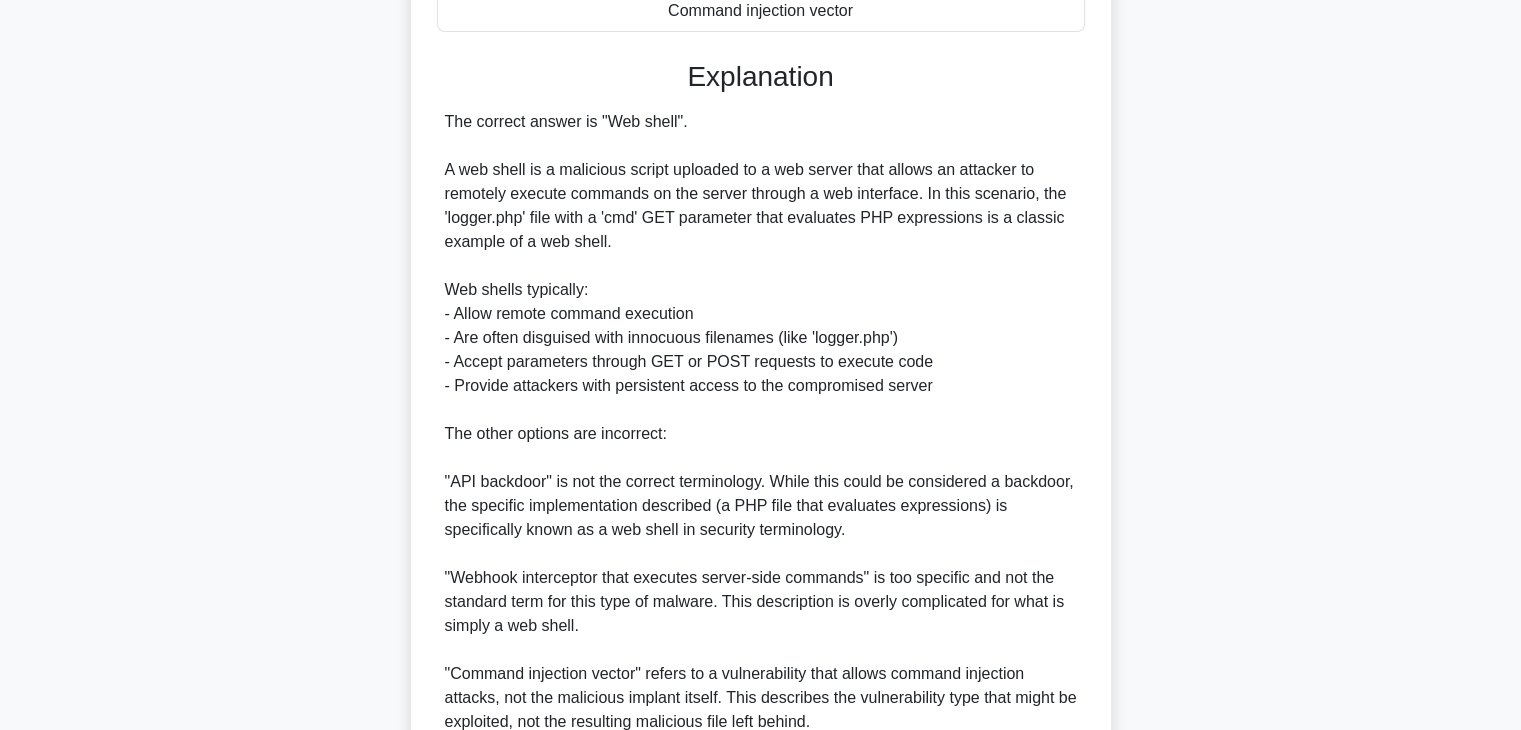 scroll, scrollTop: 744, scrollLeft: 0, axis: vertical 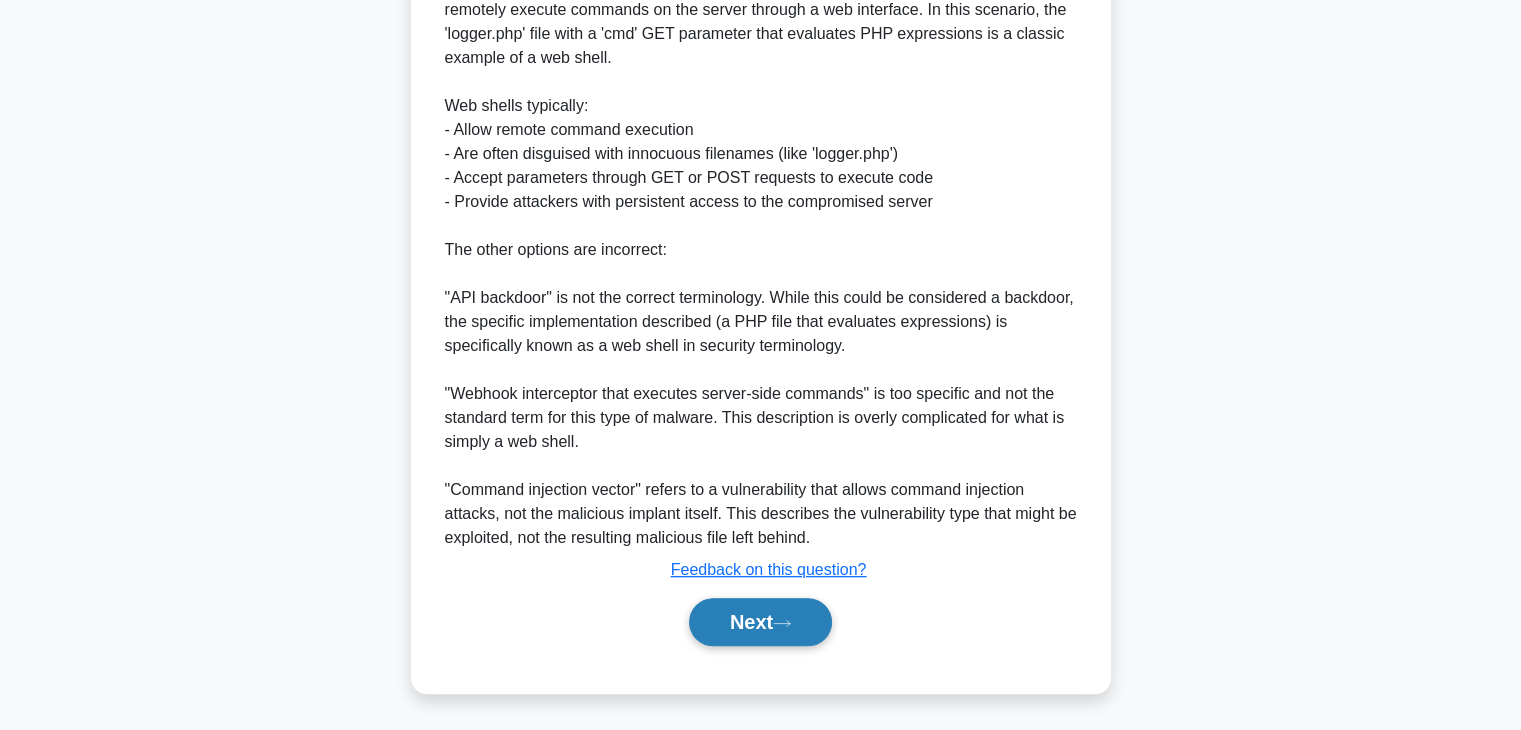 click on "Next" at bounding box center [760, 622] 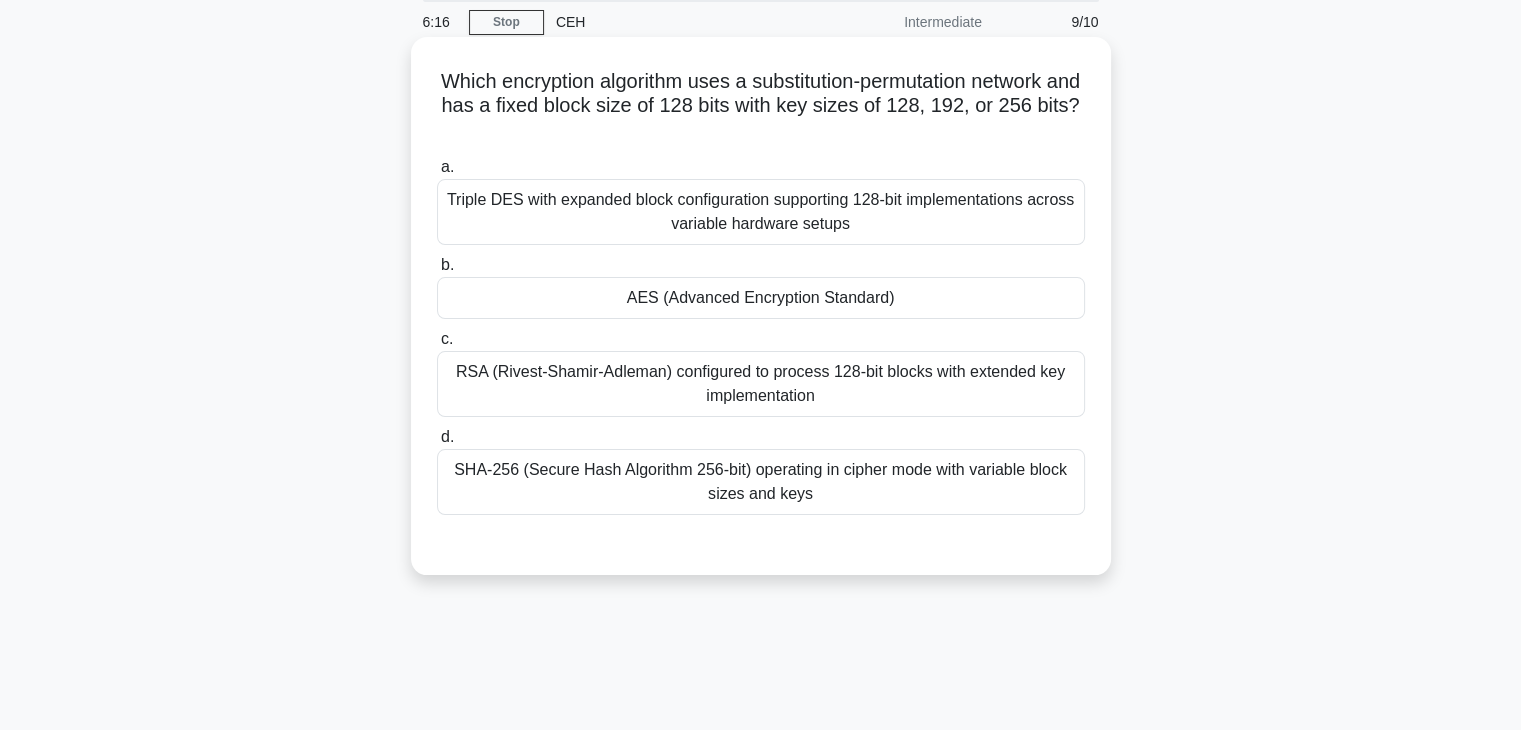 scroll, scrollTop: 79, scrollLeft: 0, axis: vertical 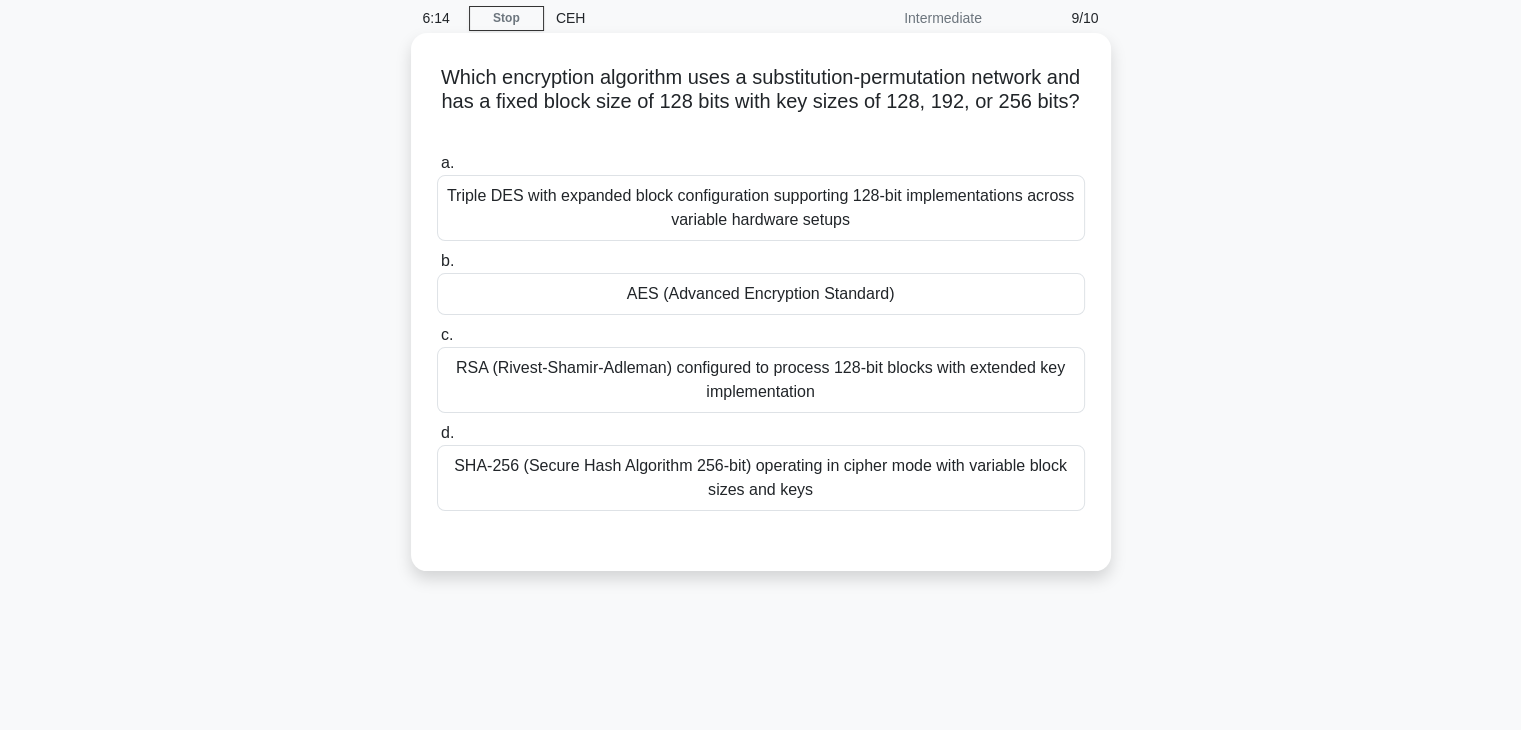click on "RSA (Rivest-Shamir-Adleman) configured to process 128-bit blocks with extended key implementation" at bounding box center [761, 380] 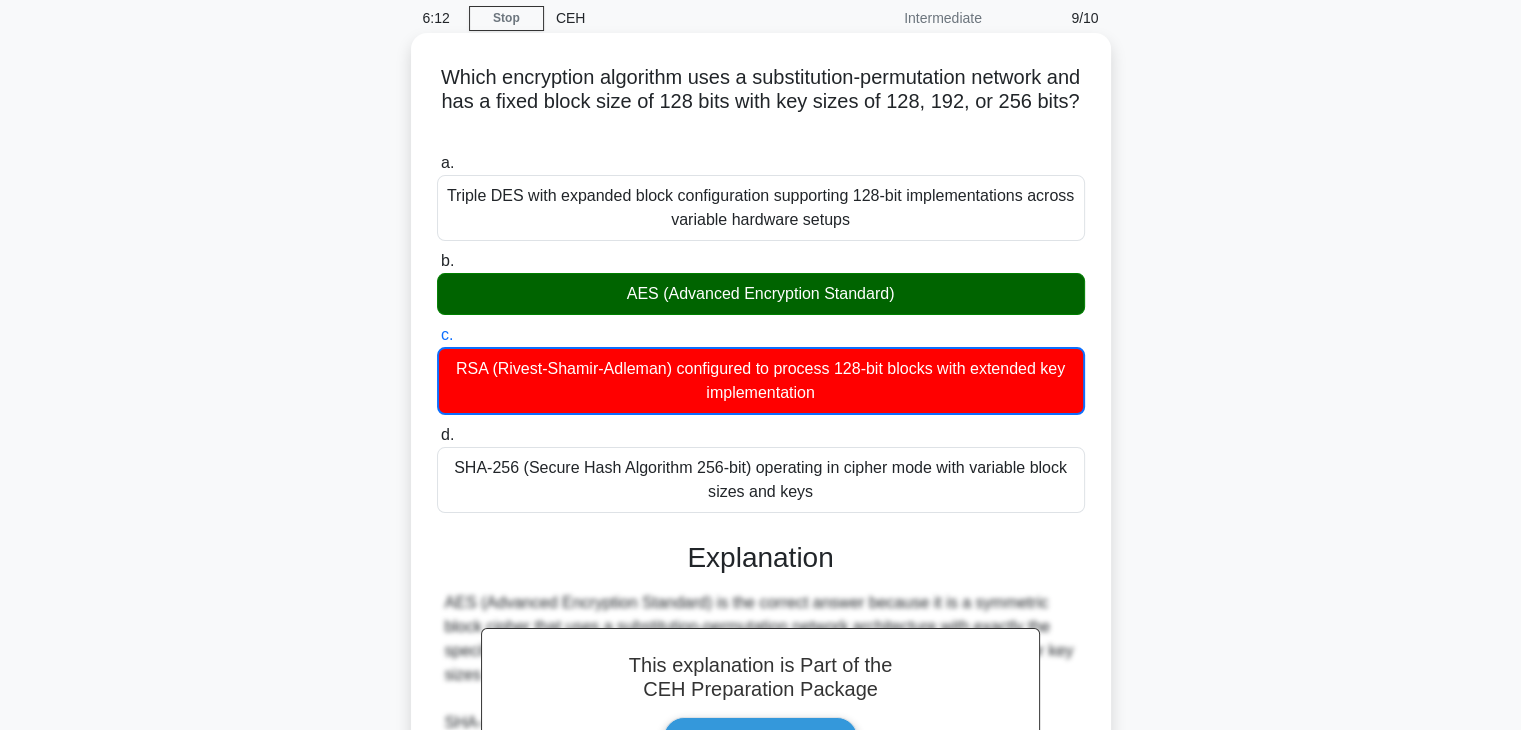 scroll, scrollTop: 528, scrollLeft: 0, axis: vertical 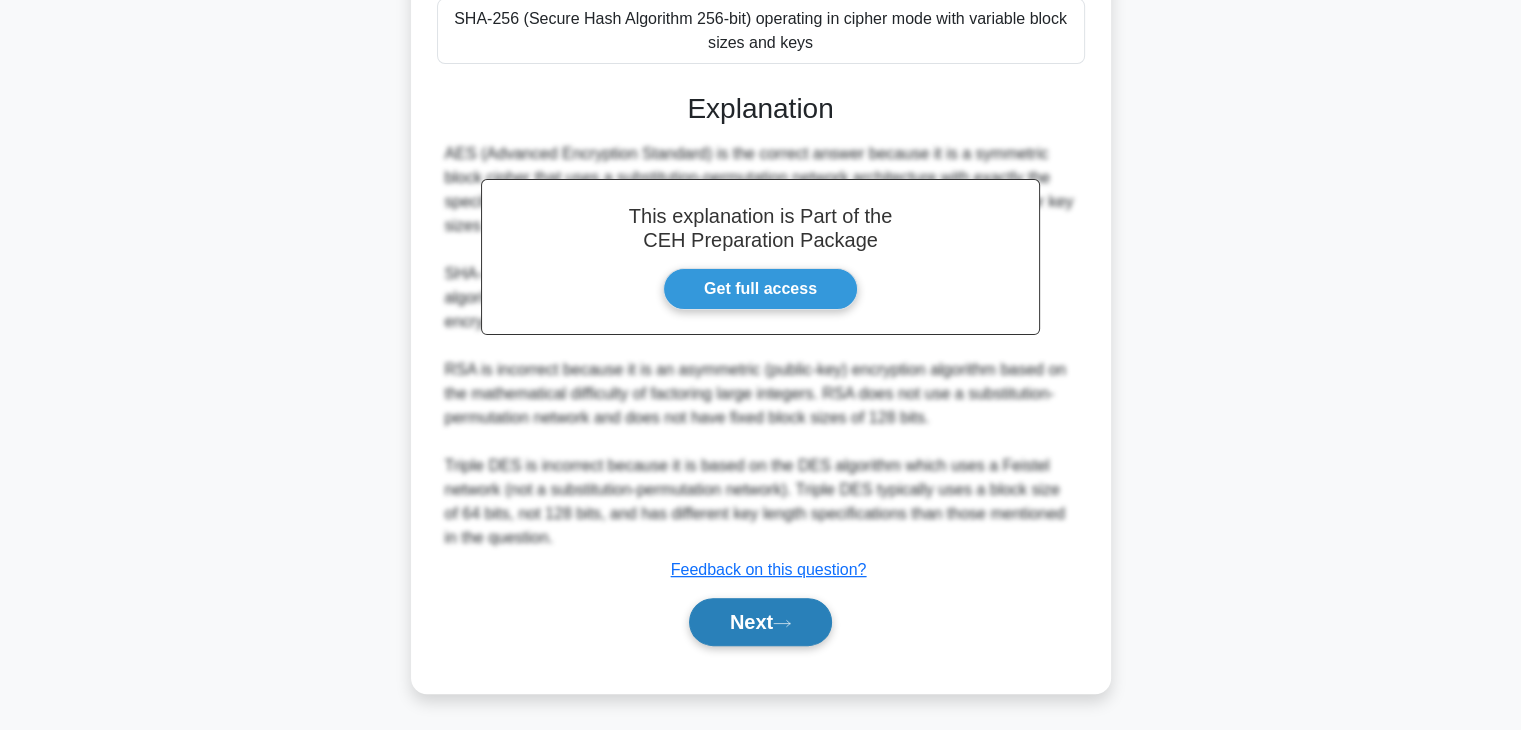click 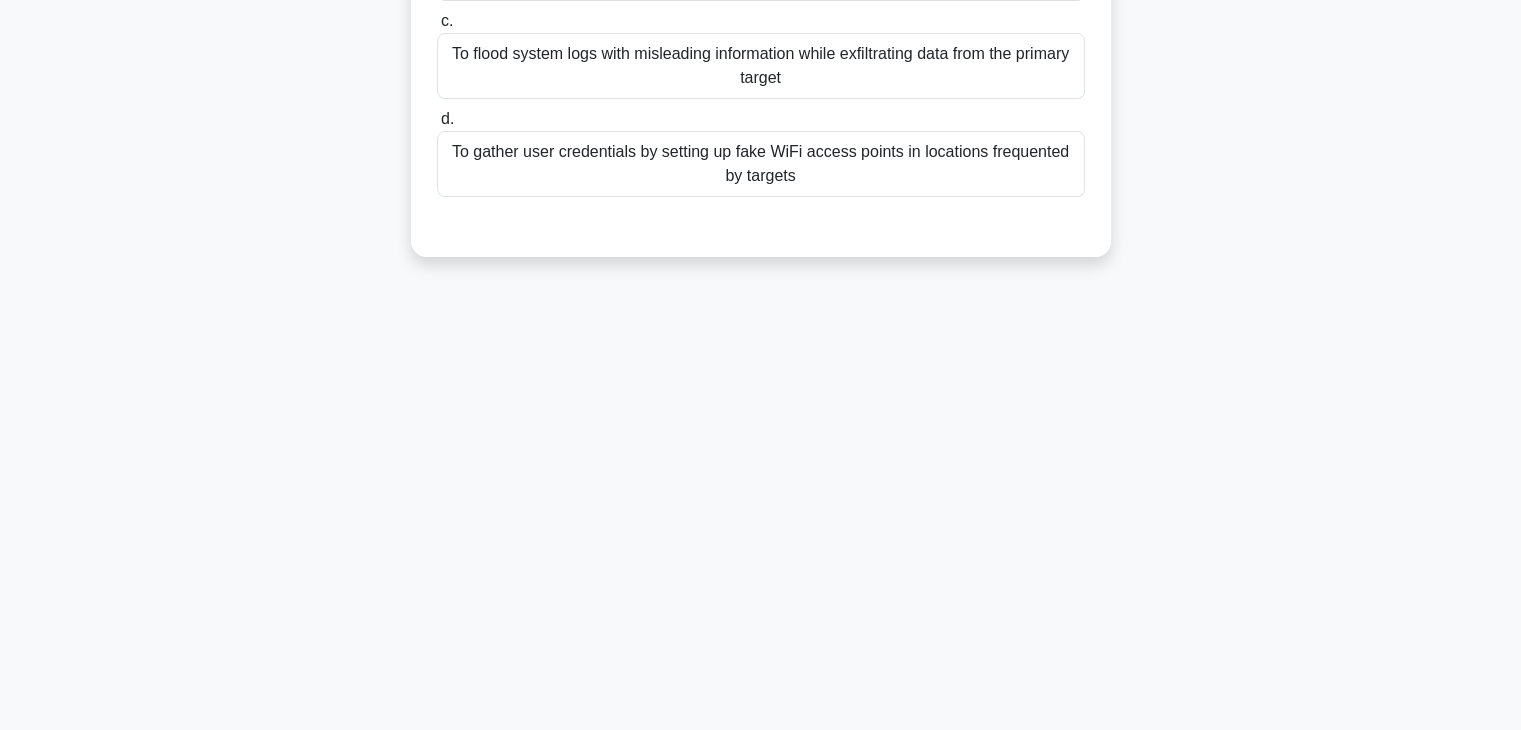 scroll, scrollTop: 0, scrollLeft: 0, axis: both 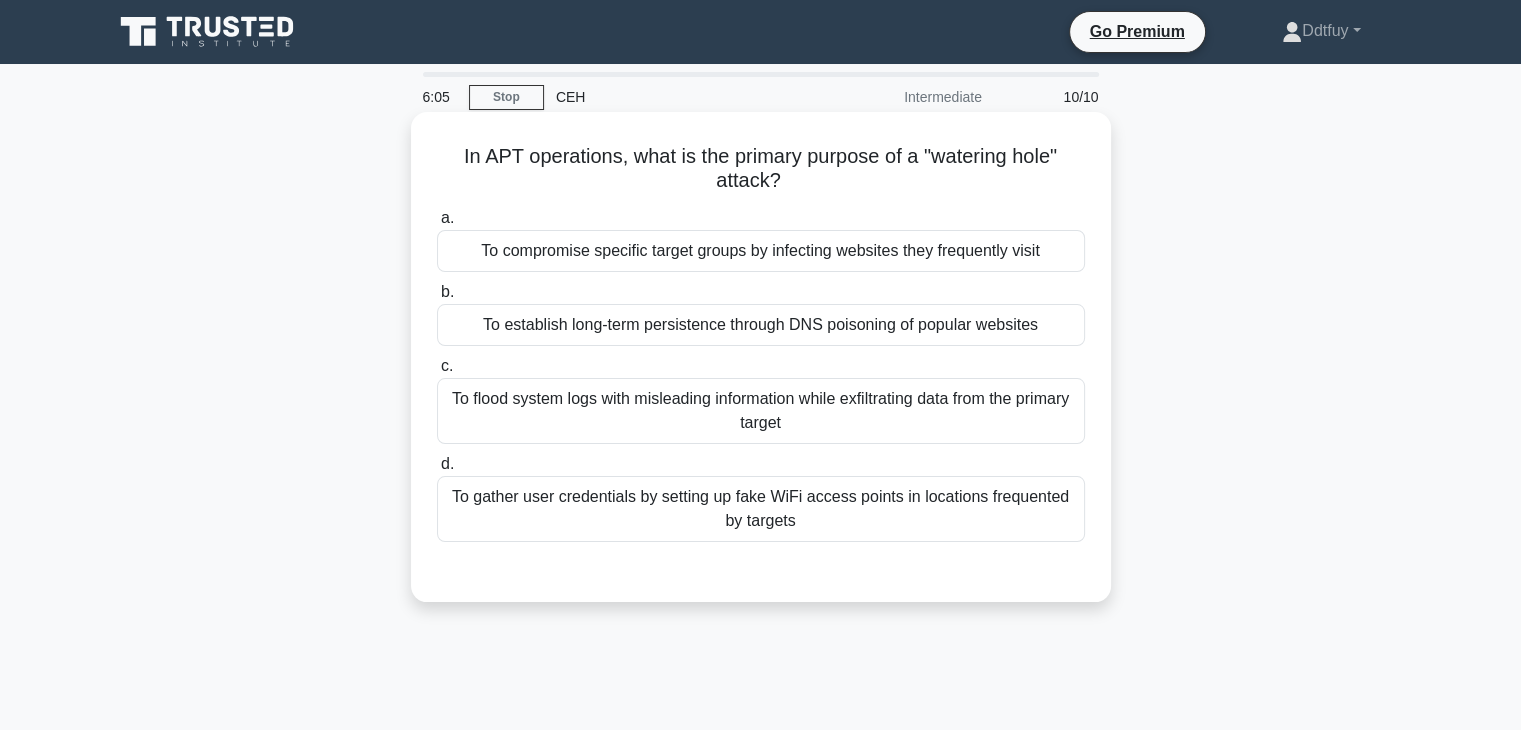 drag, startPoint x: 455, startPoint y: 159, endPoint x: 858, endPoint y: 193, distance: 404.4317 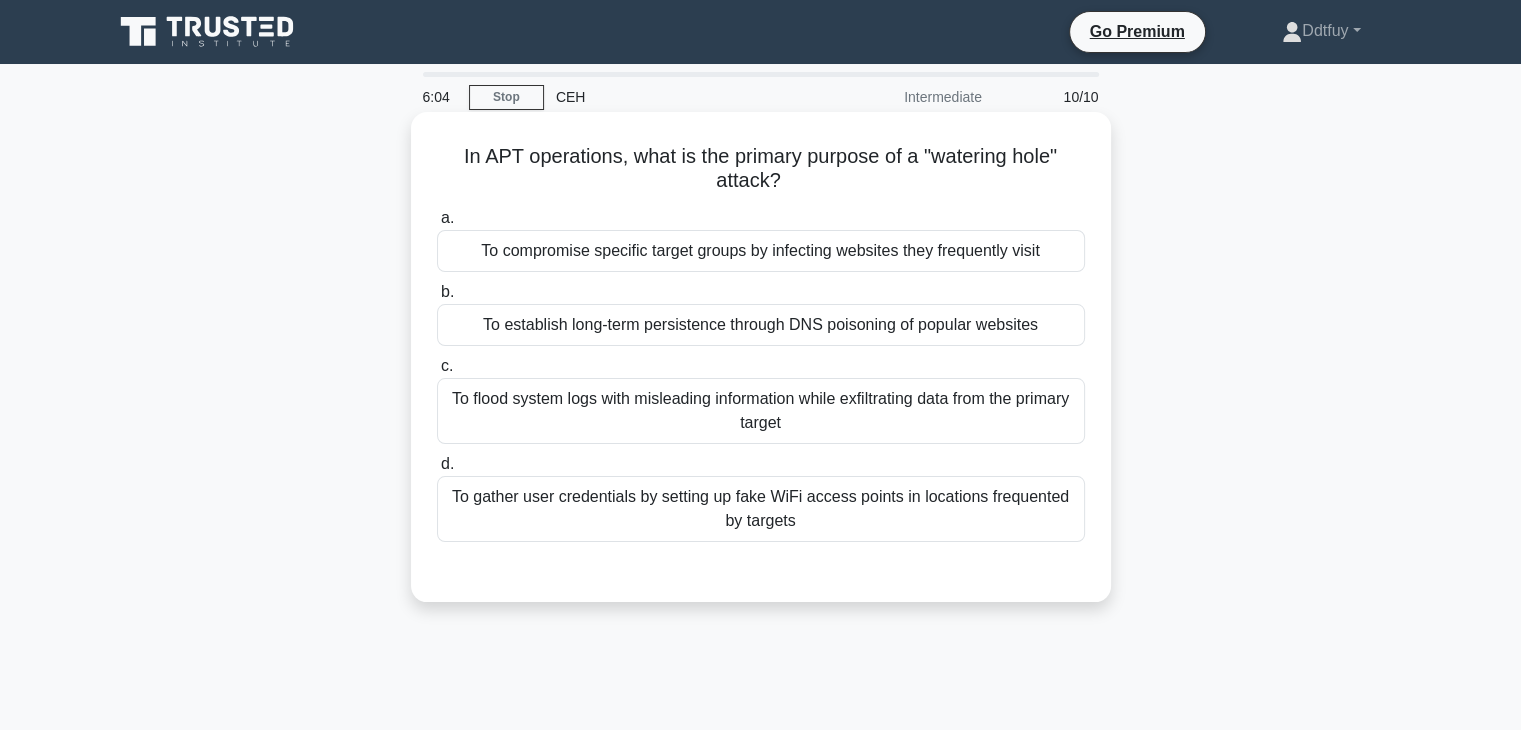 click on "In APT operations, what is the primary purpose of a "watering hole" attack?
.spinner_0XTQ{transform-origin:center;animation:spinner_y6GP .75s linear infinite}@keyframes spinner_y6GP{100%{transform:rotate(360deg)}}" at bounding box center [761, 169] 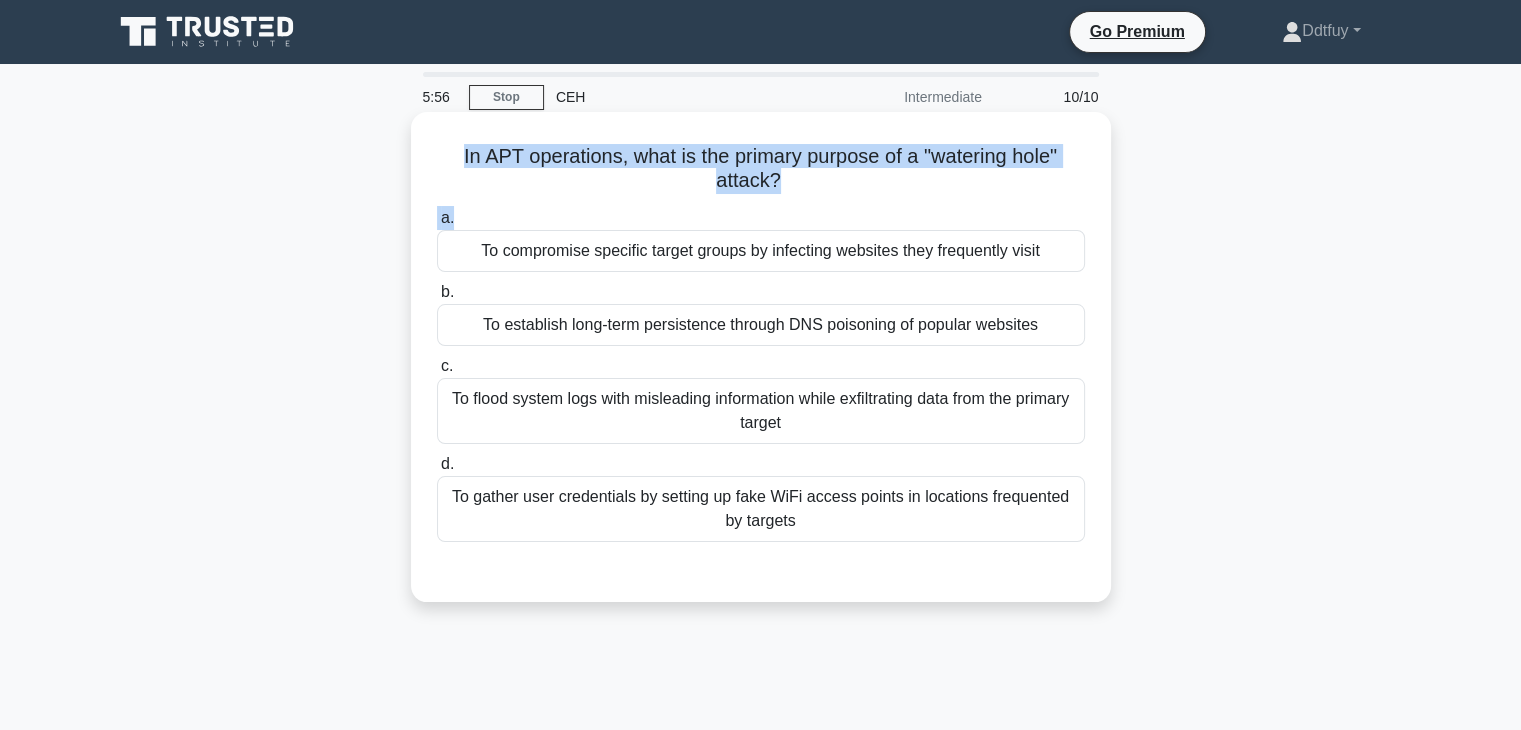 drag, startPoint x: 450, startPoint y: 153, endPoint x: 903, endPoint y: 207, distance: 456.20718 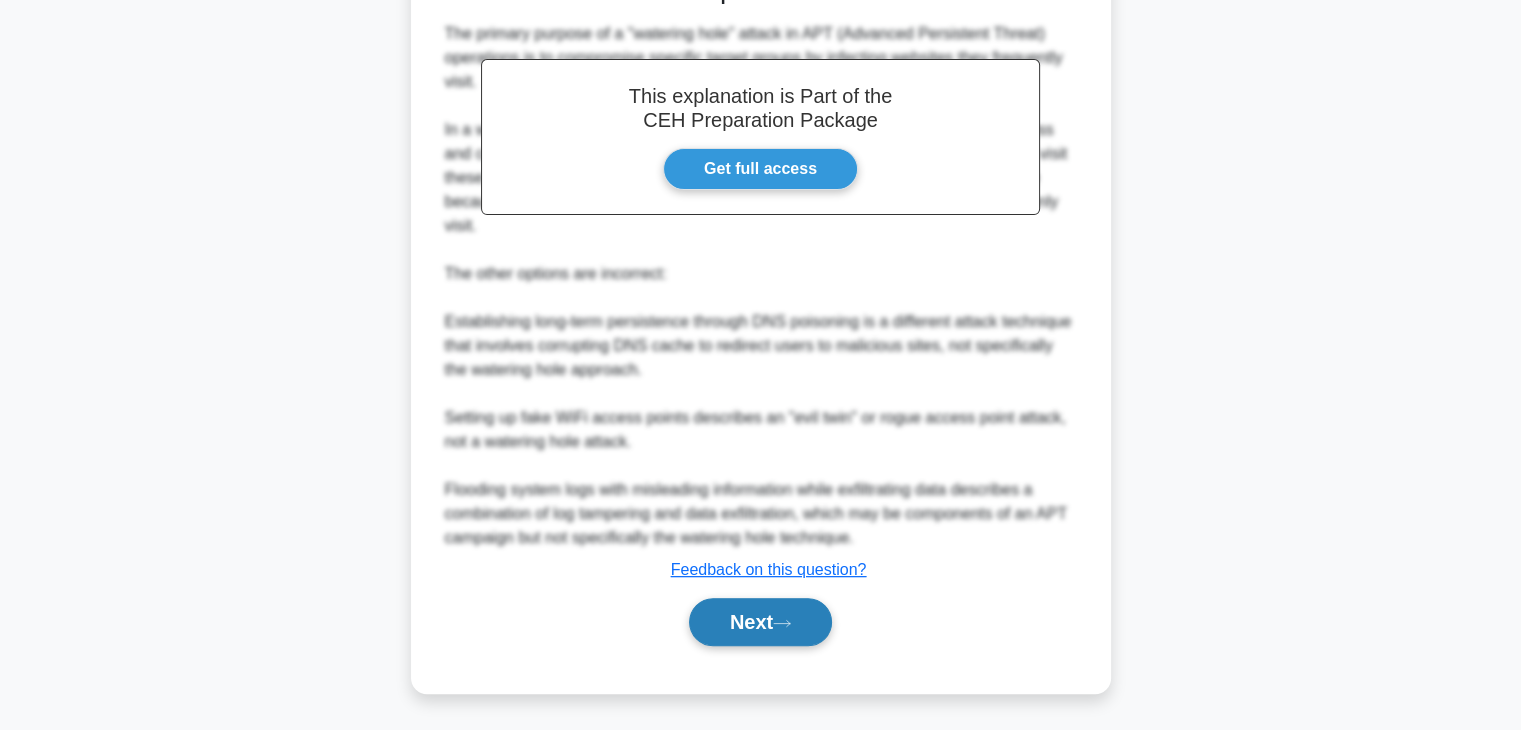 scroll, scrollTop: 597, scrollLeft: 0, axis: vertical 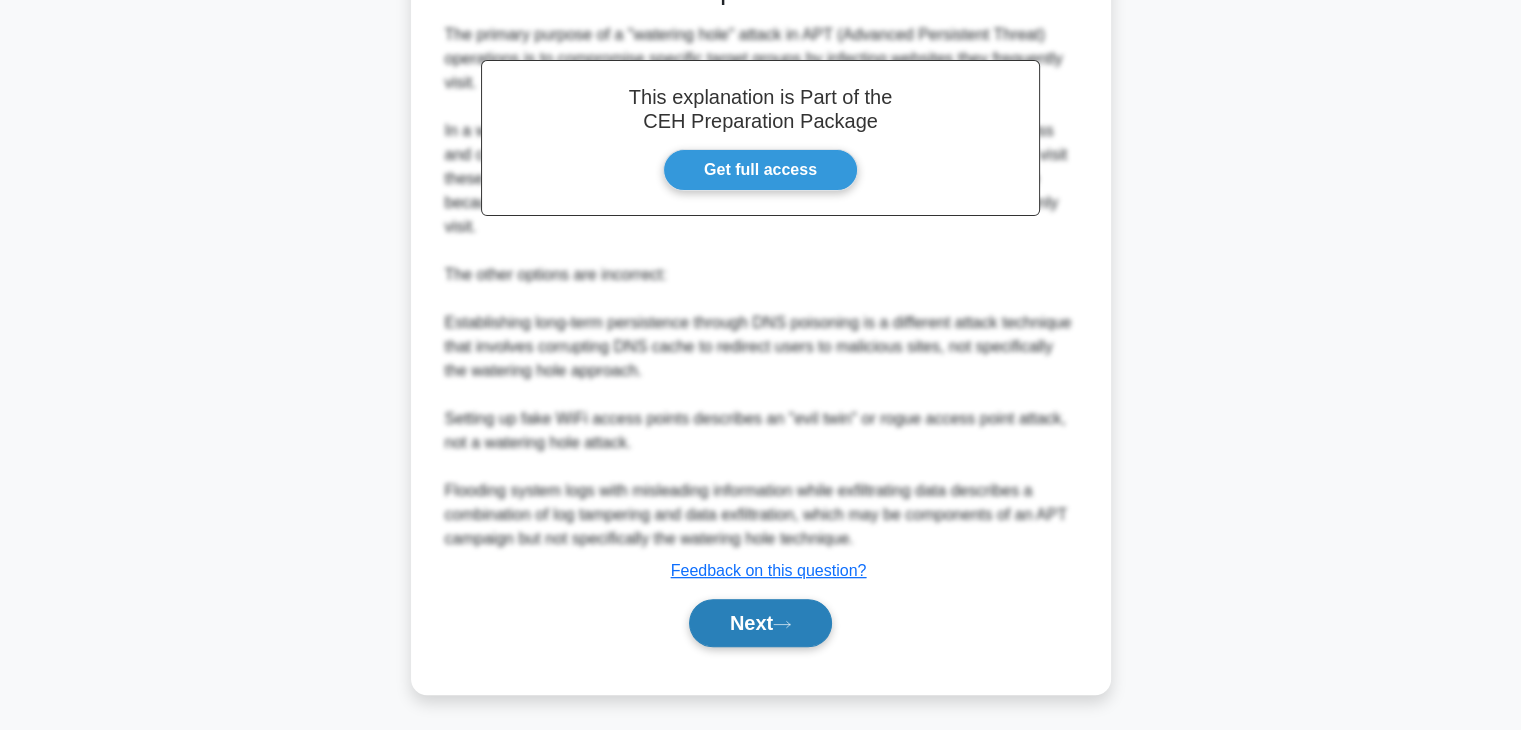 click 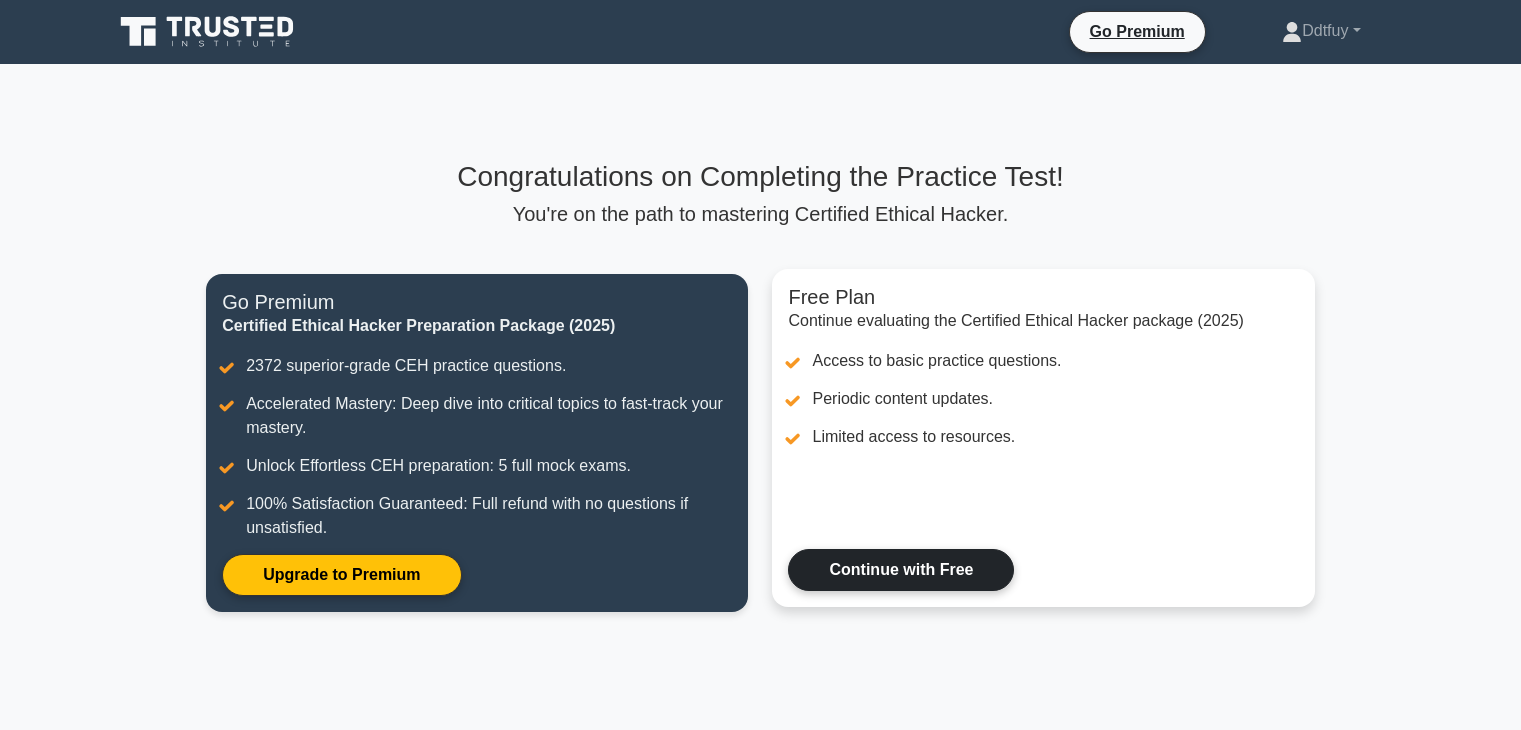 scroll, scrollTop: 0, scrollLeft: 0, axis: both 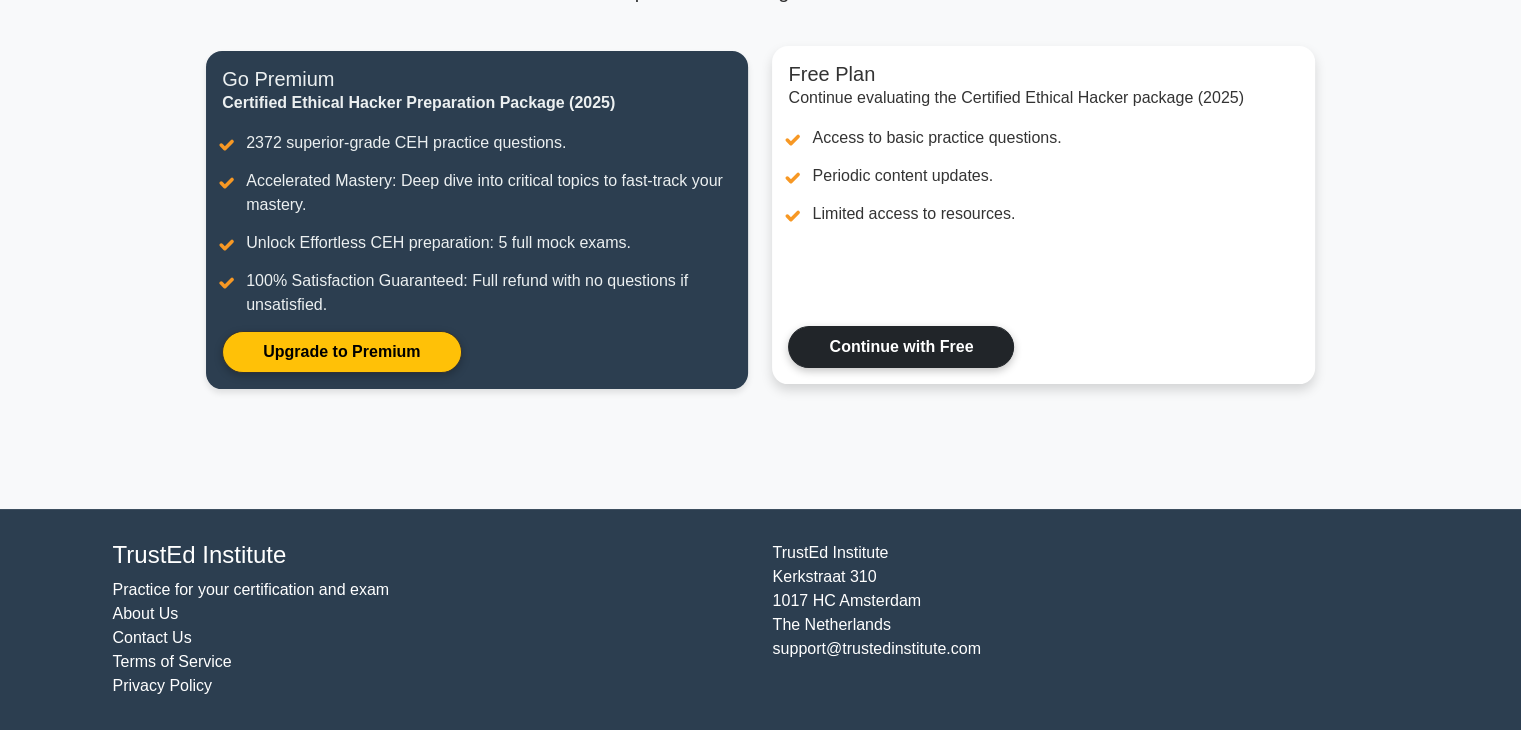 click on "Continue with Free" at bounding box center [901, 347] 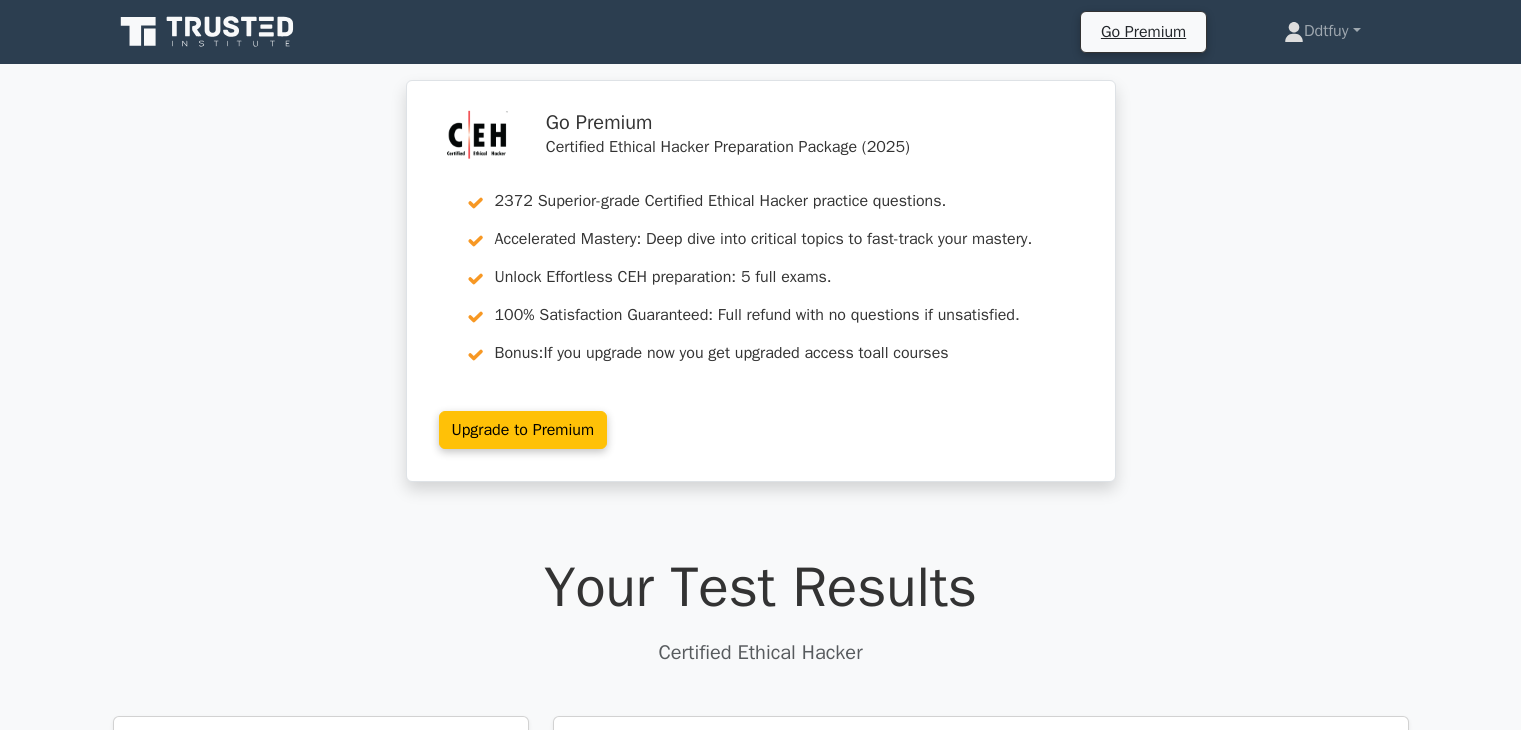 scroll, scrollTop: 0, scrollLeft: 0, axis: both 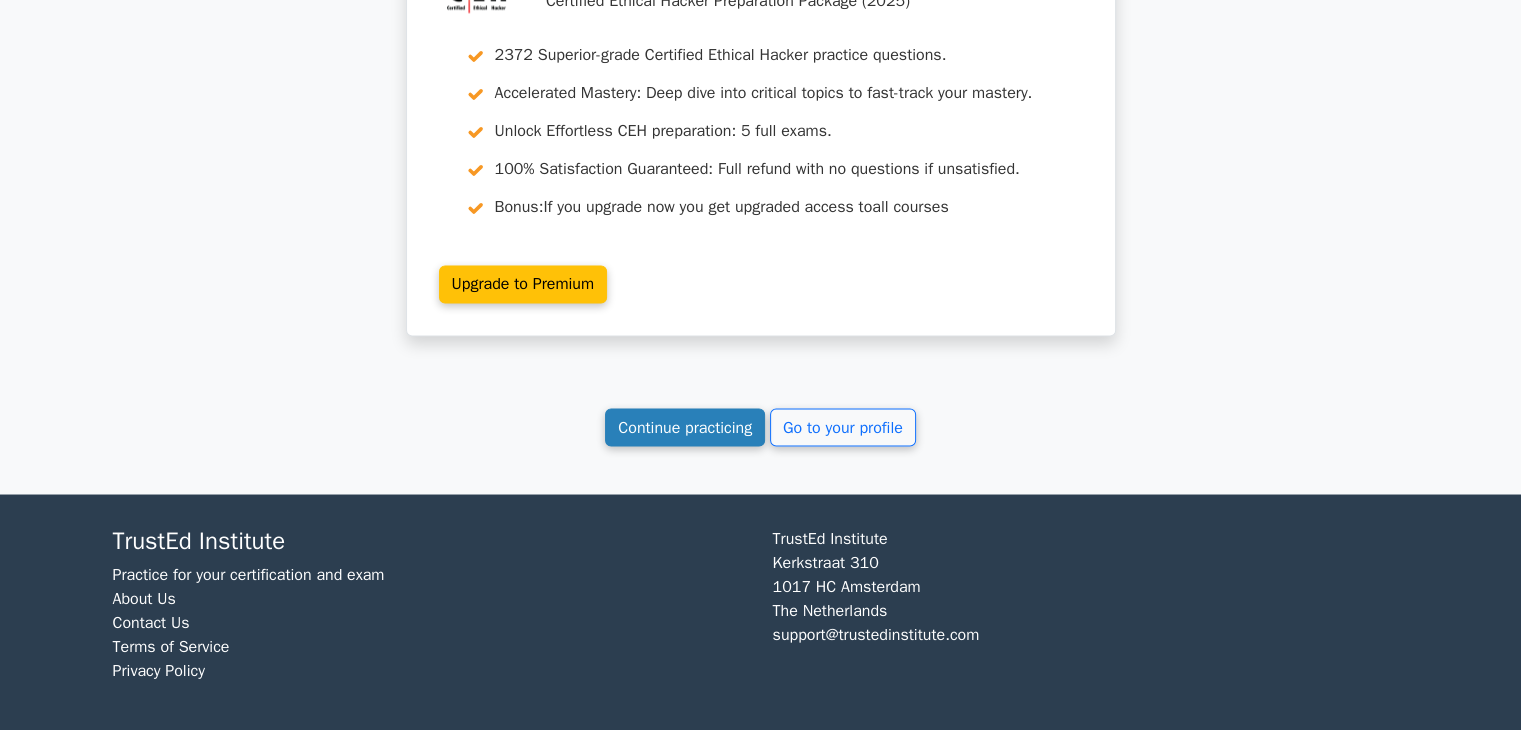 click on "Continue practicing" at bounding box center (685, 427) 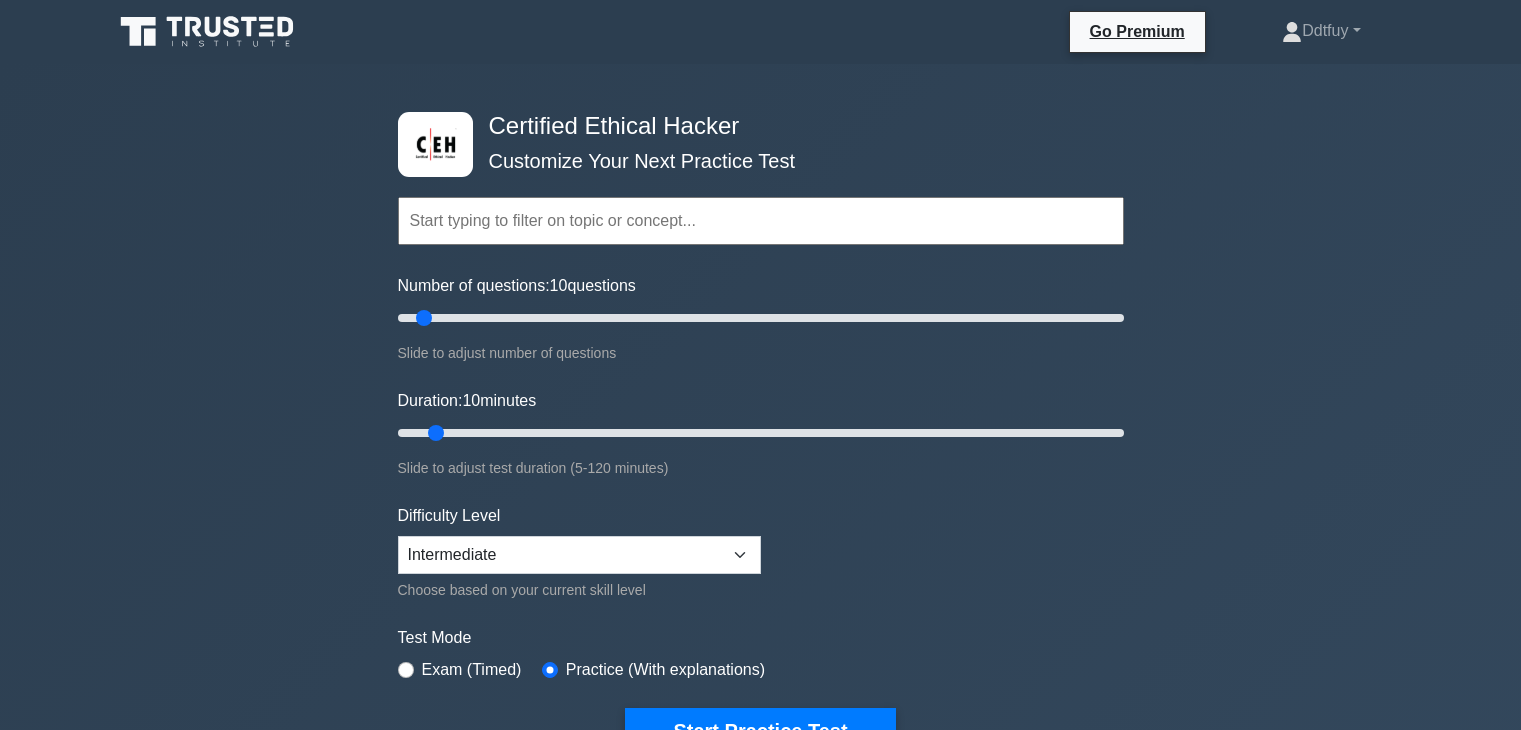 scroll, scrollTop: 0, scrollLeft: 0, axis: both 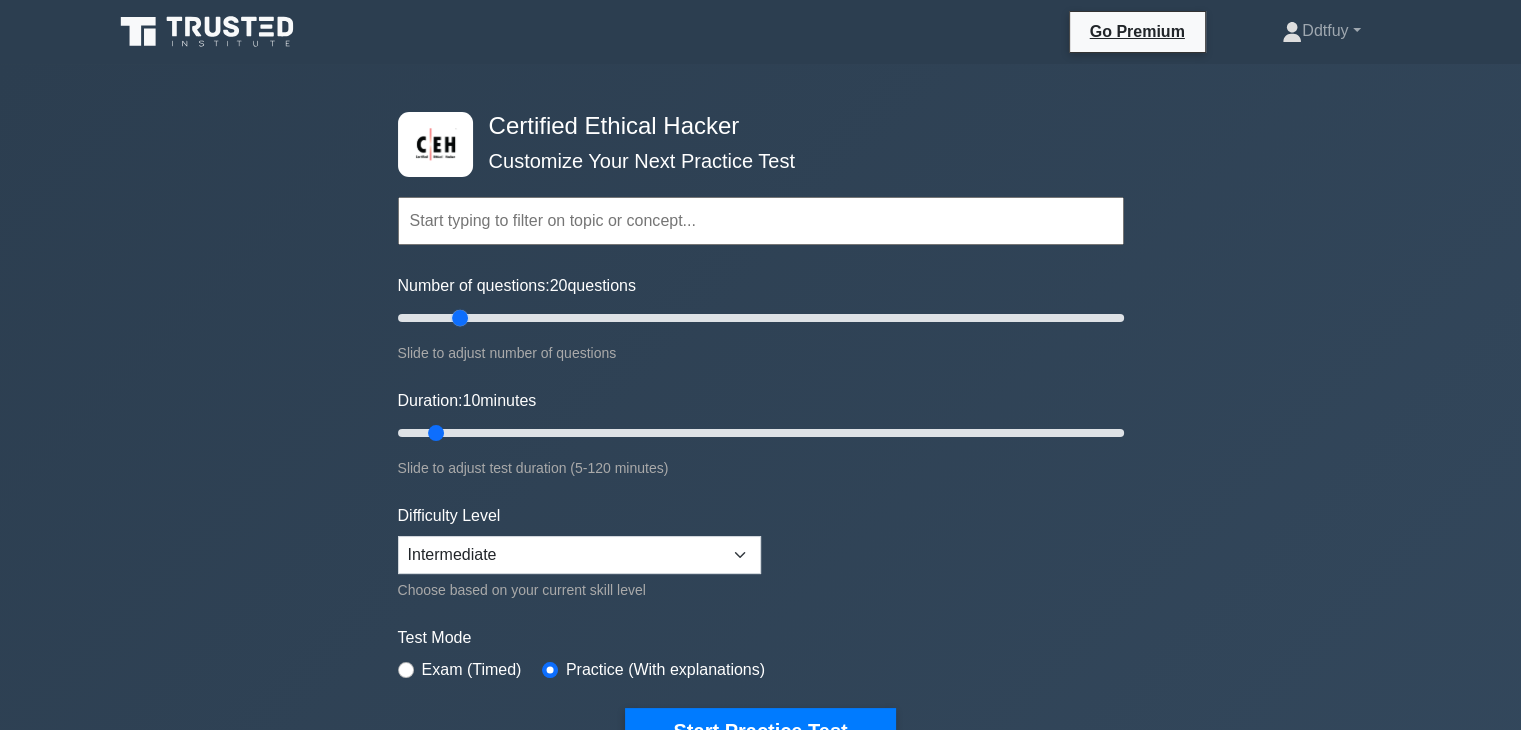 drag, startPoint x: 422, startPoint y: 318, endPoint x: 464, endPoint y: 337, distance: 46.09772 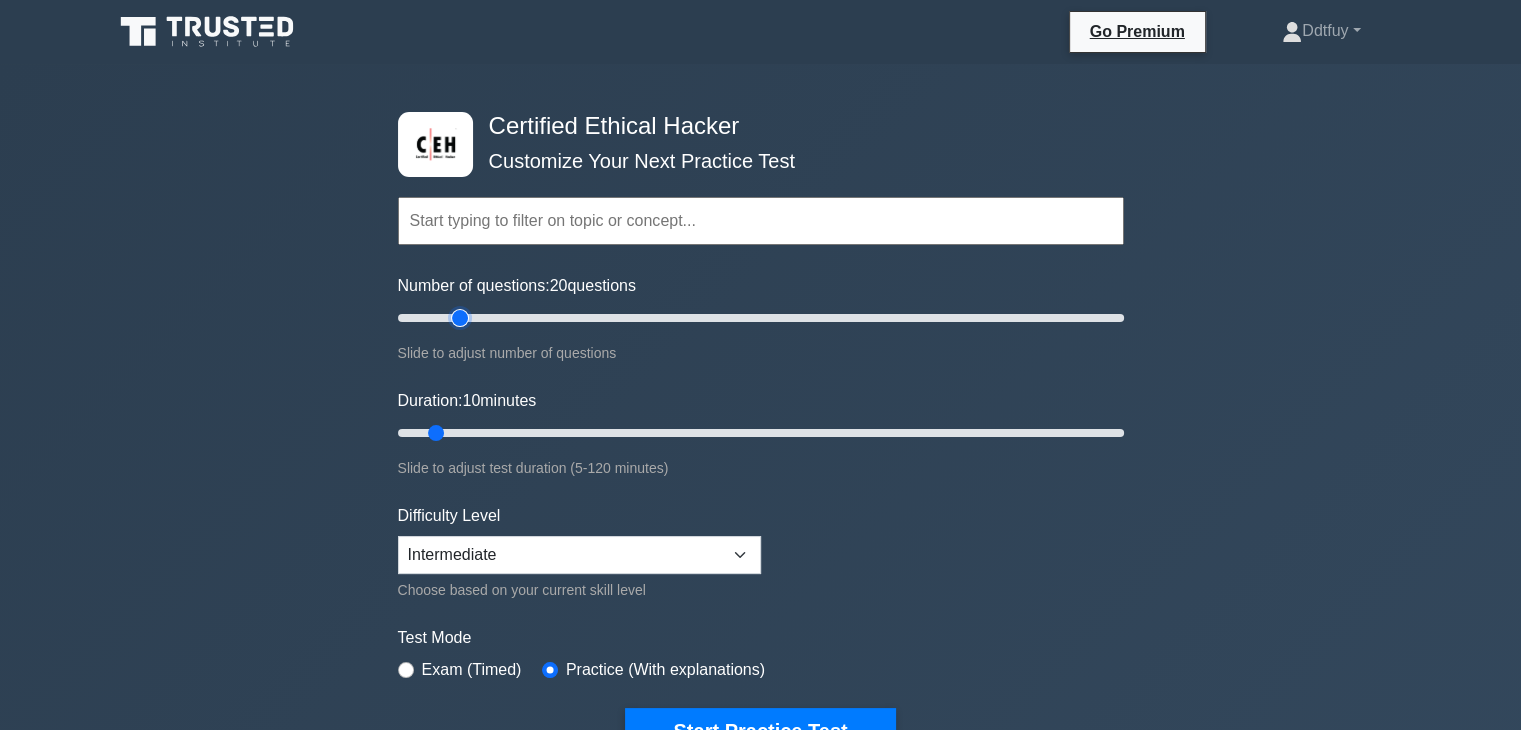type on "20" 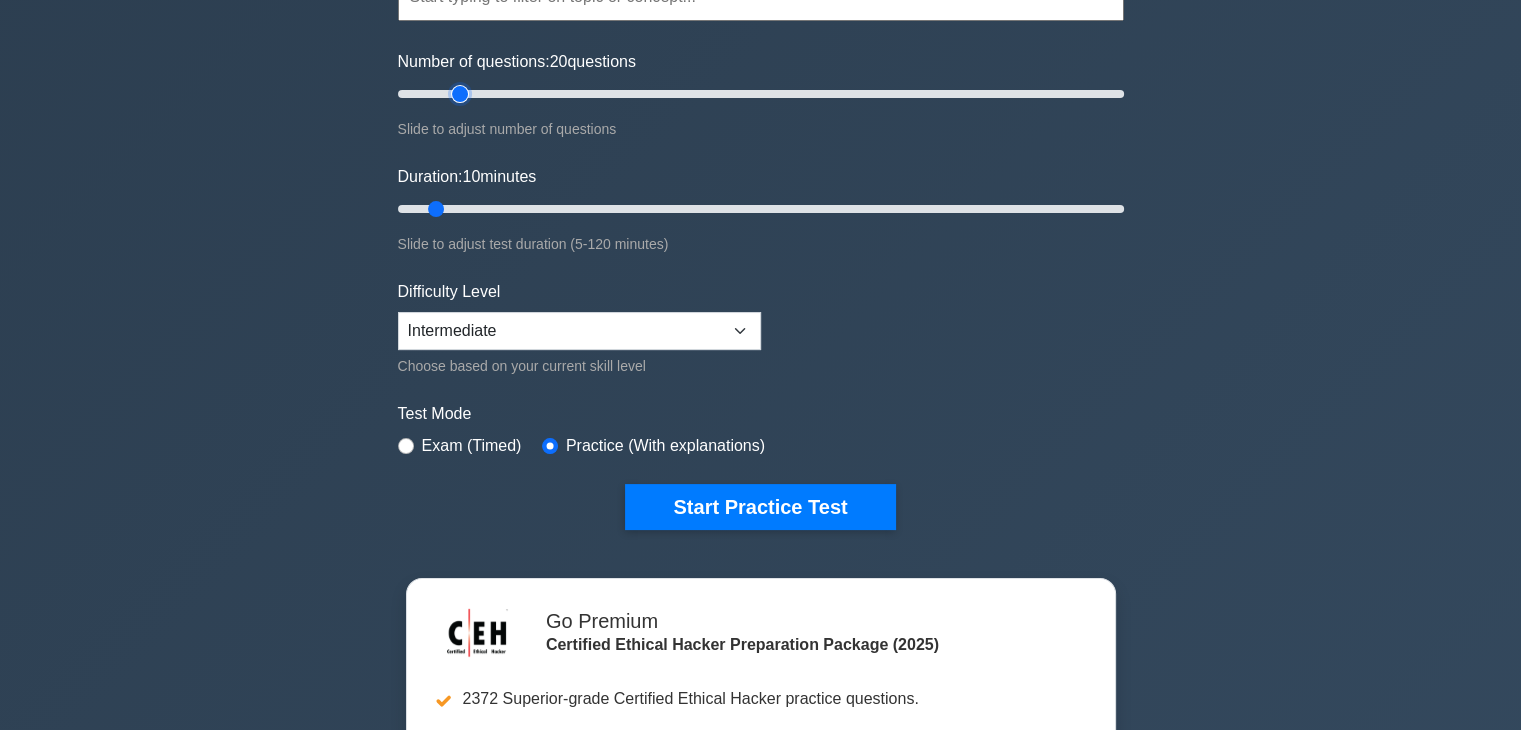 scroll, scrollTop: 240, scrollLeft: 0, axis: vertical 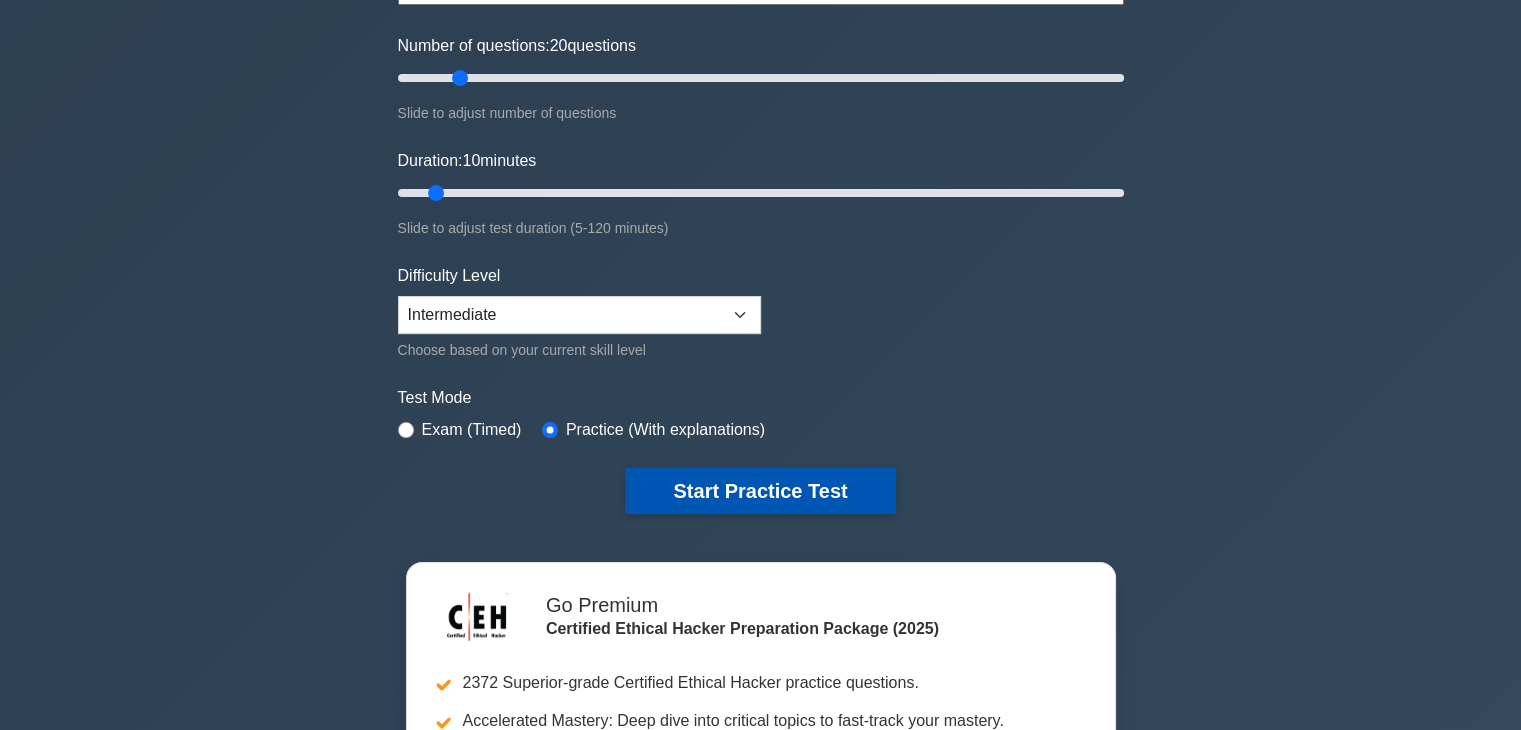 click on "Start Practice Test" at bounding box center [760, 491] 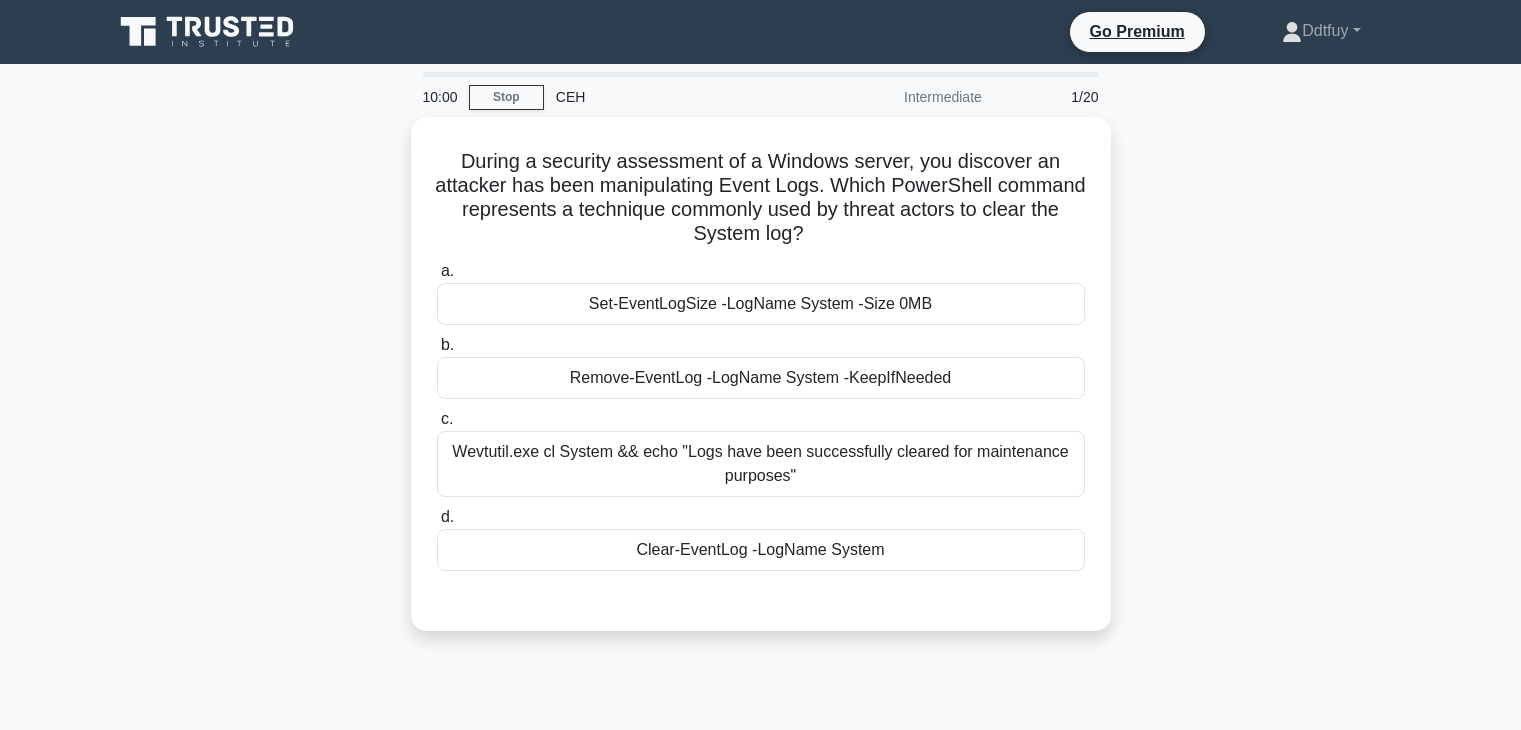 scroll, scrollTop: 0, scrollLeft: 0, axis: both 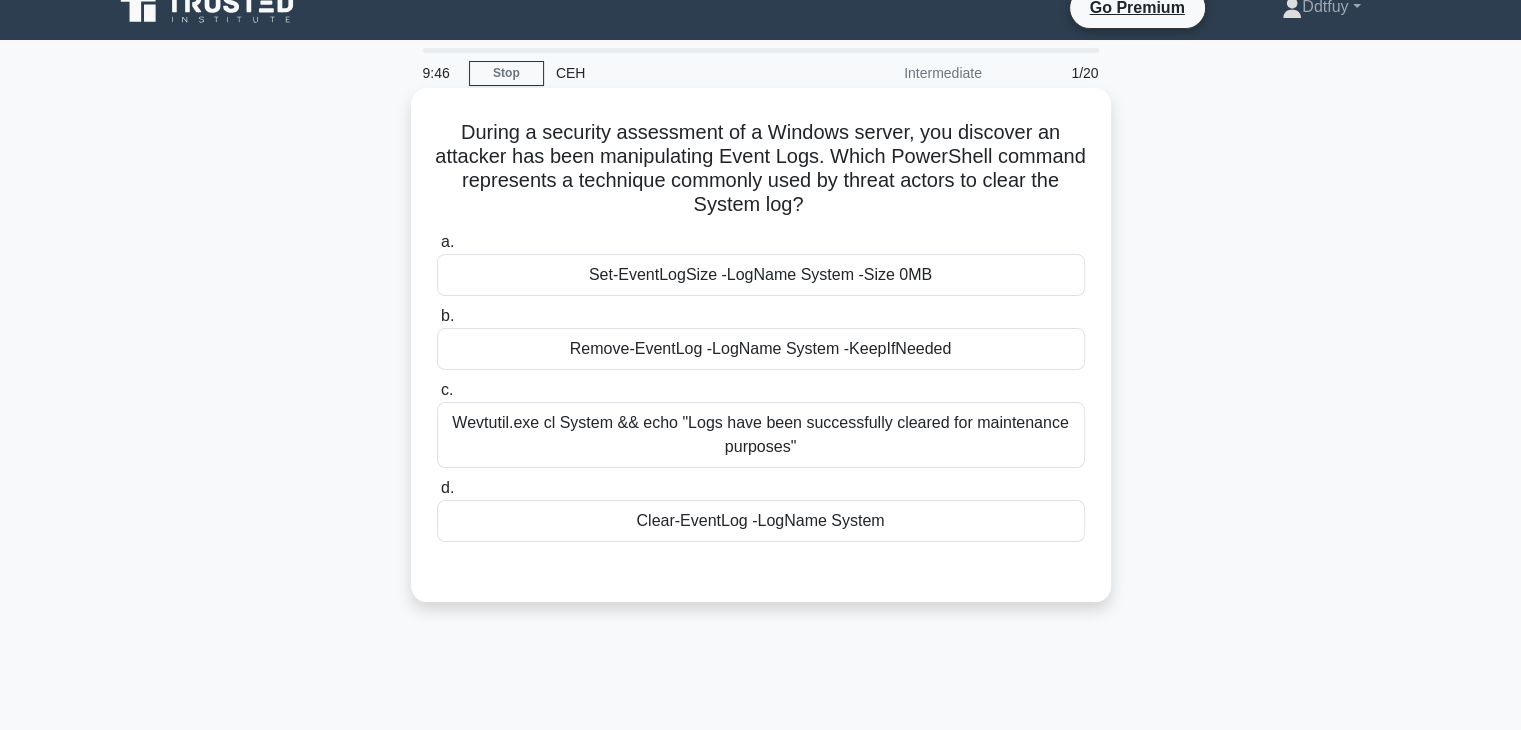 click on "Clear-EventLog -LogName System" at bounding box center (761, 521) 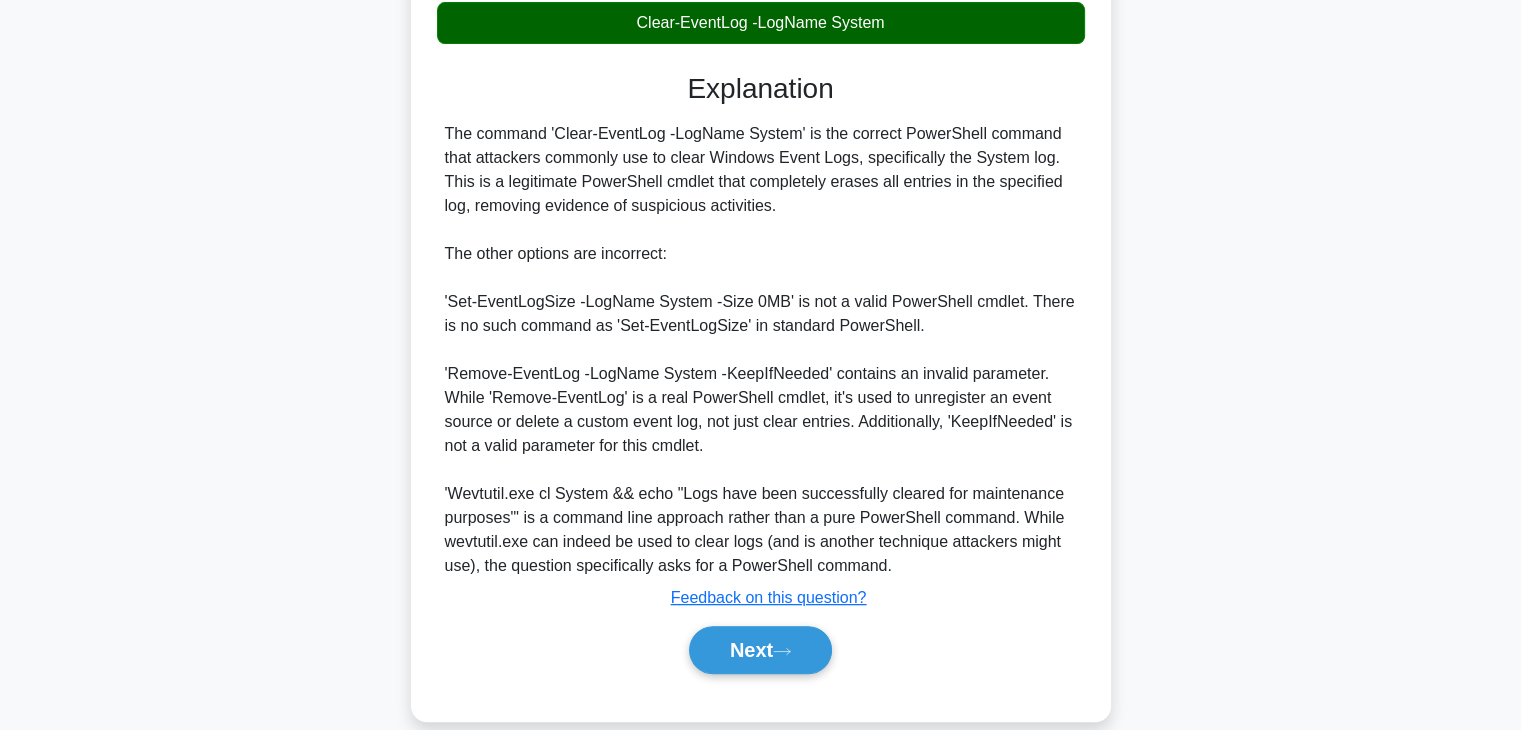 scroll, scrollTop: 550, scrollLeft: 0, axis: vertical 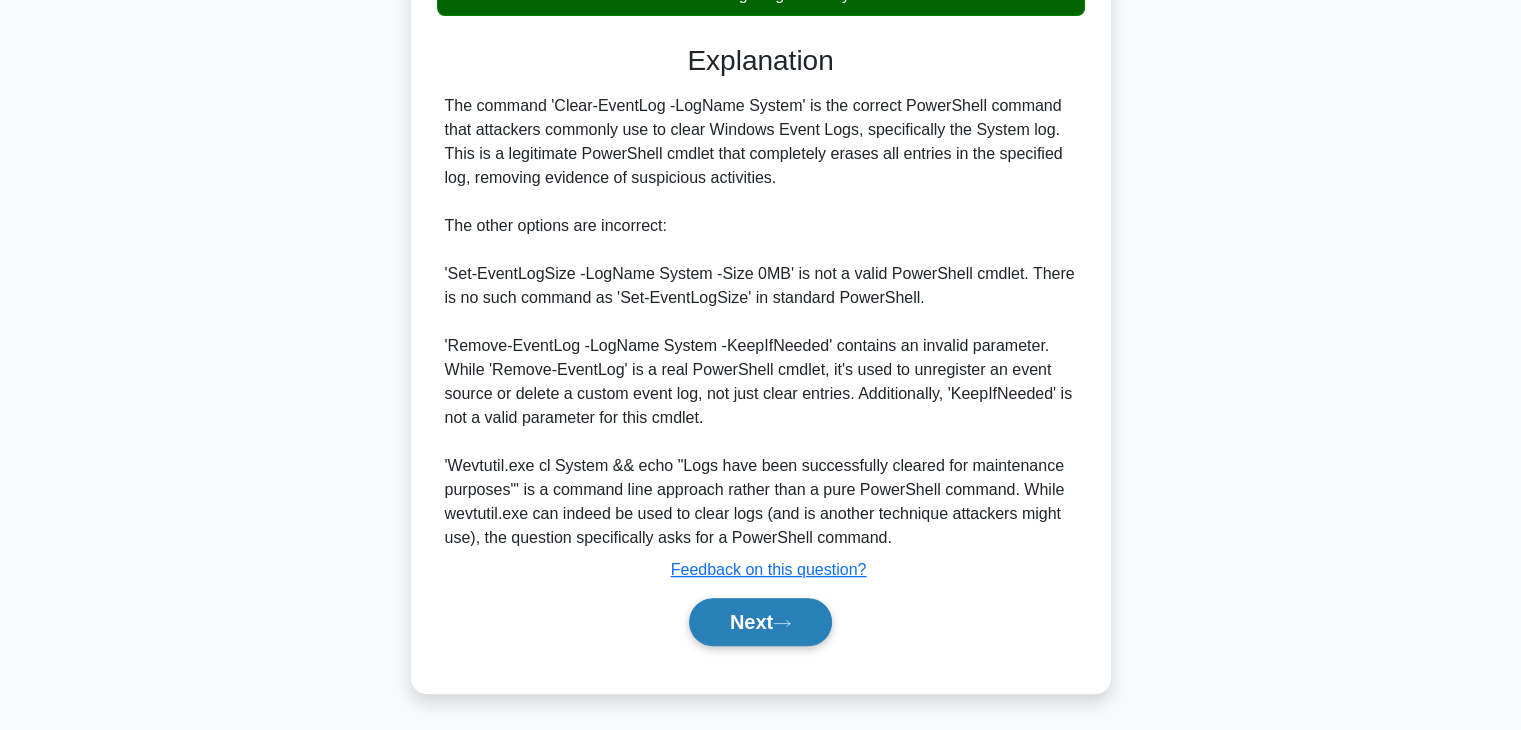 click on "Next" at bounding box center (760, 622) 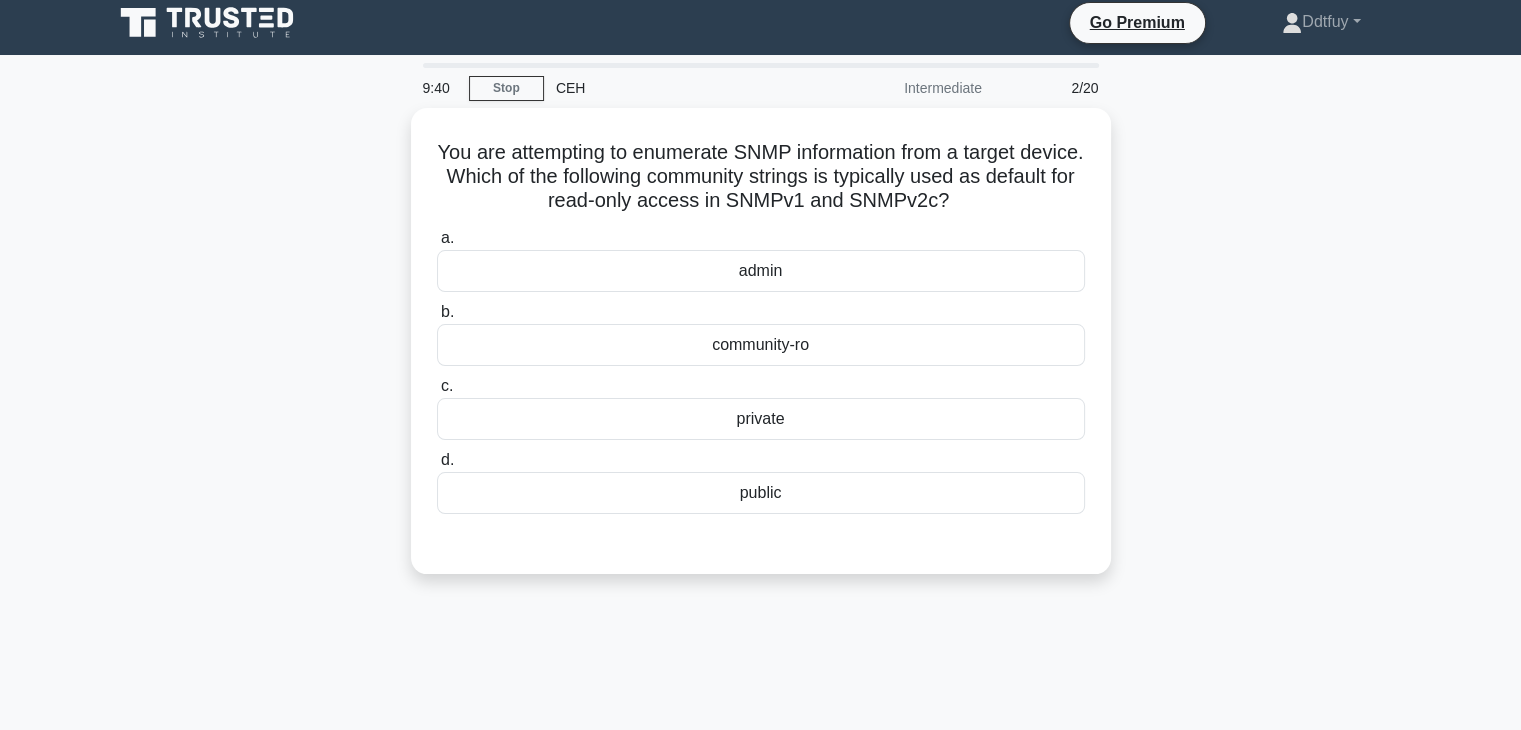 scroll, scrollTop: 8, scrollLeft: 0, axis: vertical 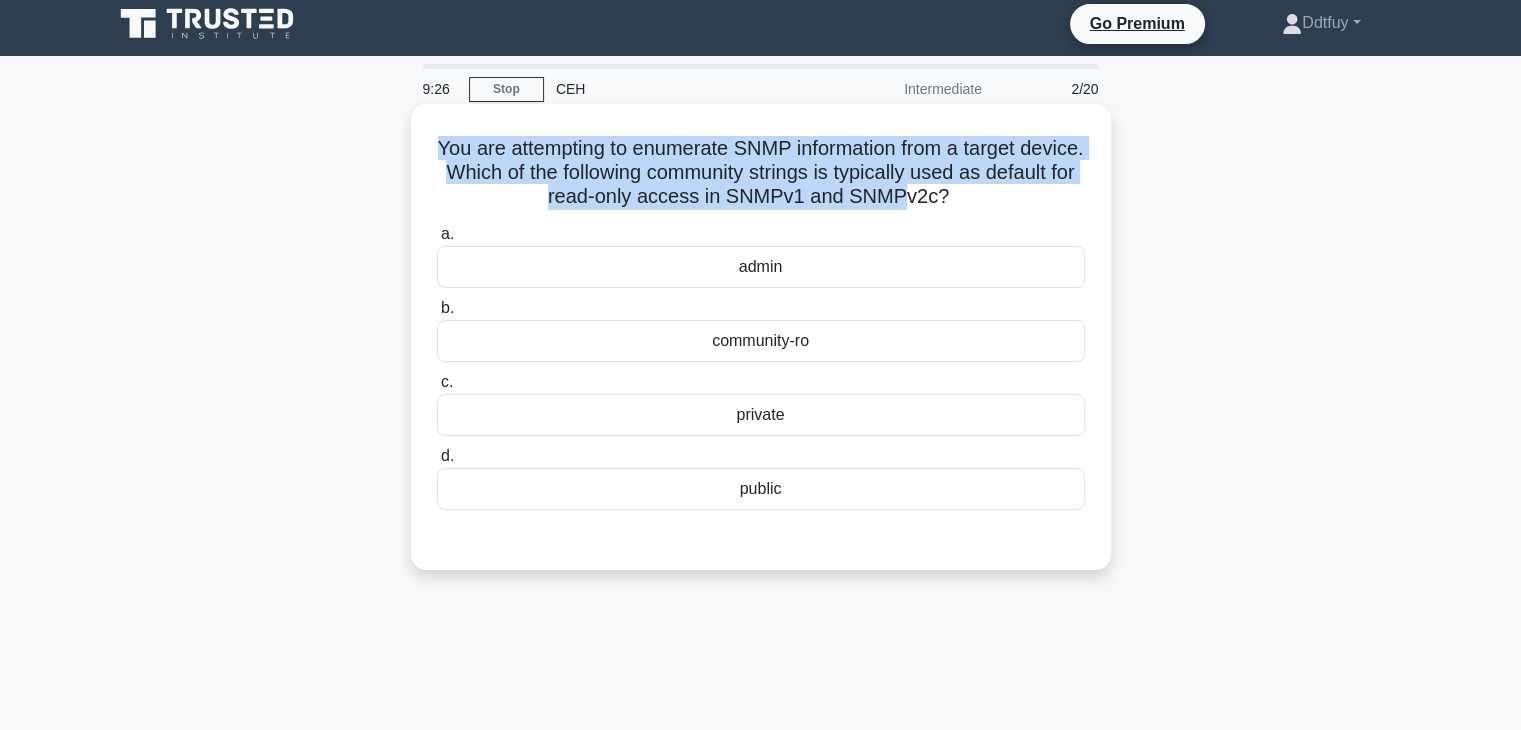 drag, startPoint x: 460, startPoint y: 141, endPoint x: 956, endPoint y: 198, distance: 499.26447 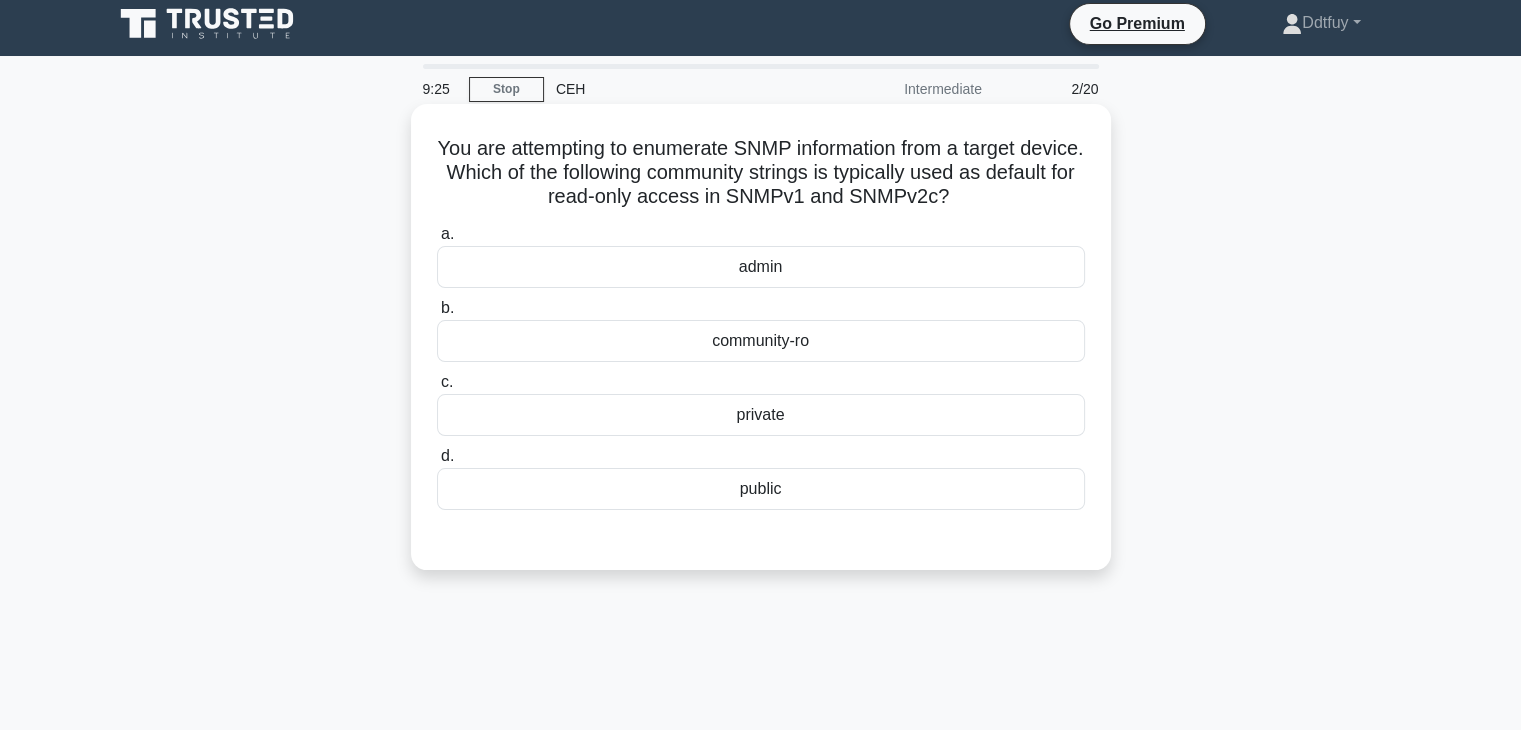 click on "a.
admin" at bounding box center [761, 255] 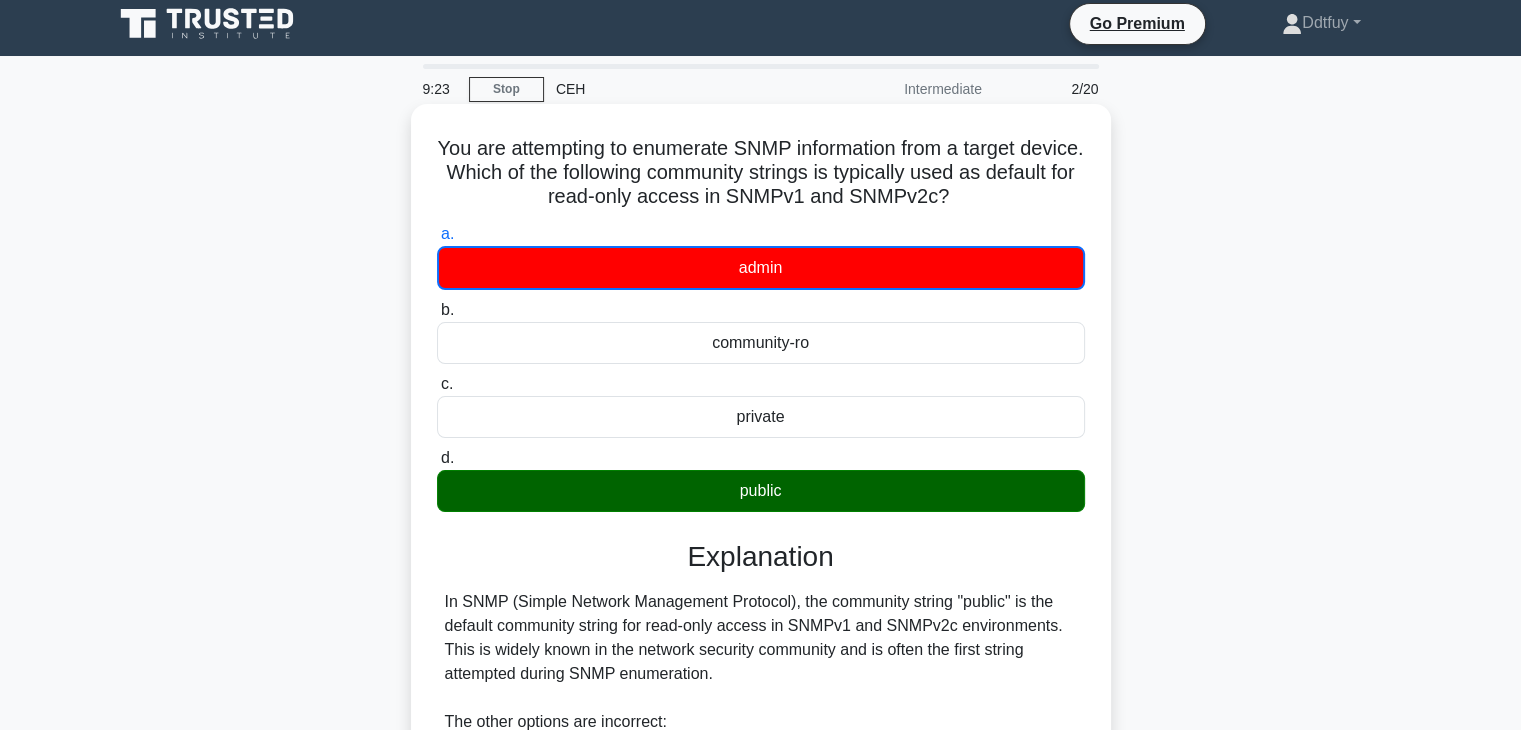 click on "public" at bounding box center (761, 491) 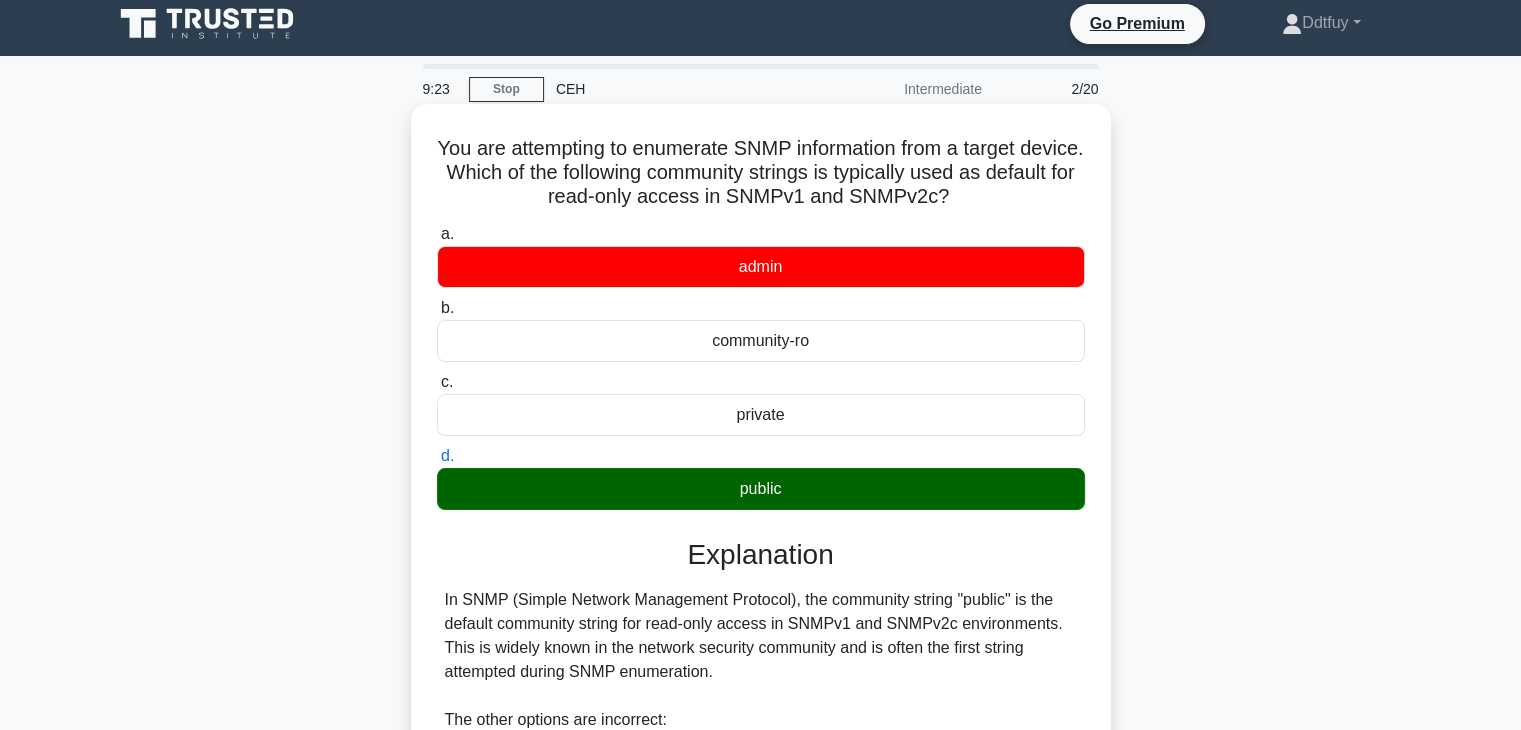 scroll, scrollTop: 406, scrollLeft: 0, axis: vertical 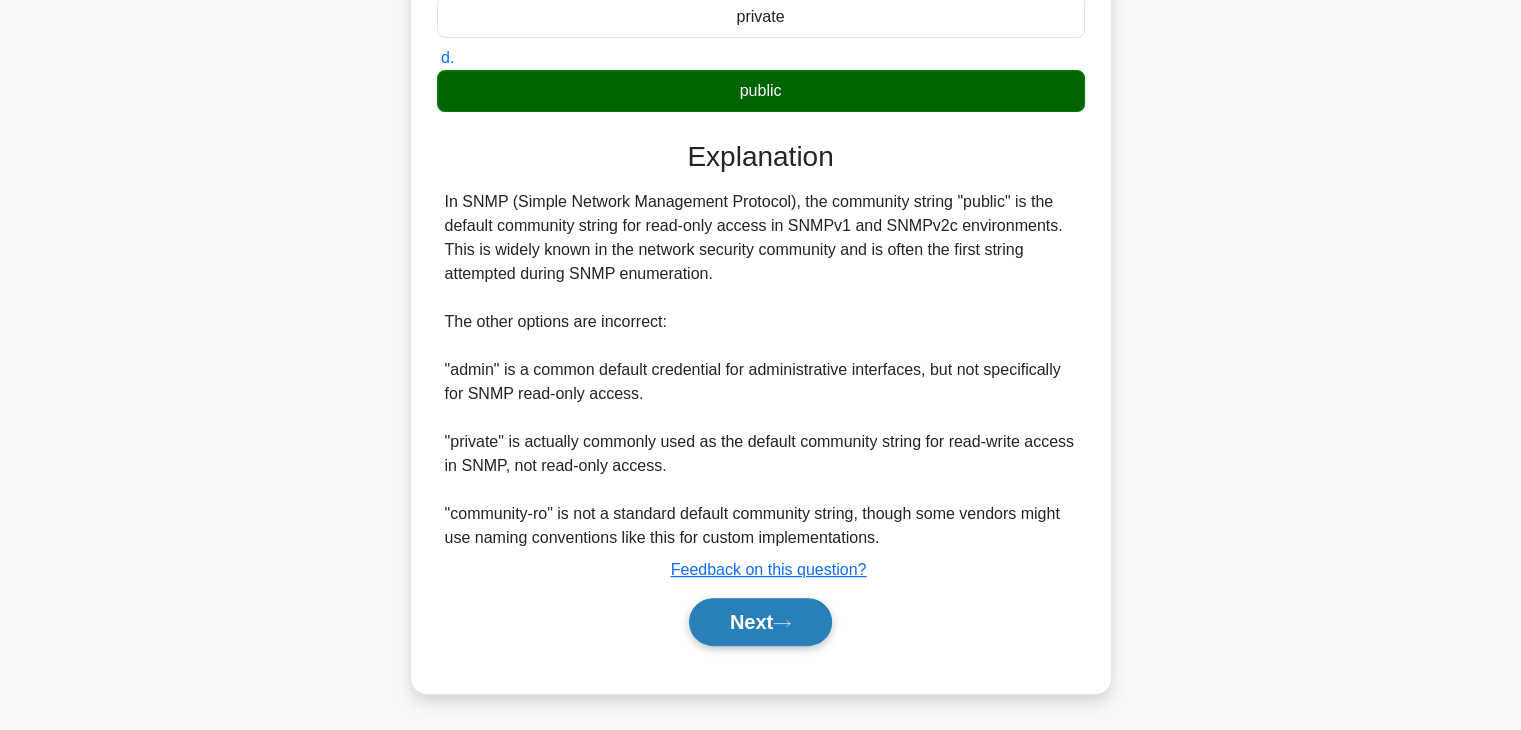 click on "Next" at bounding box center [760, 622] 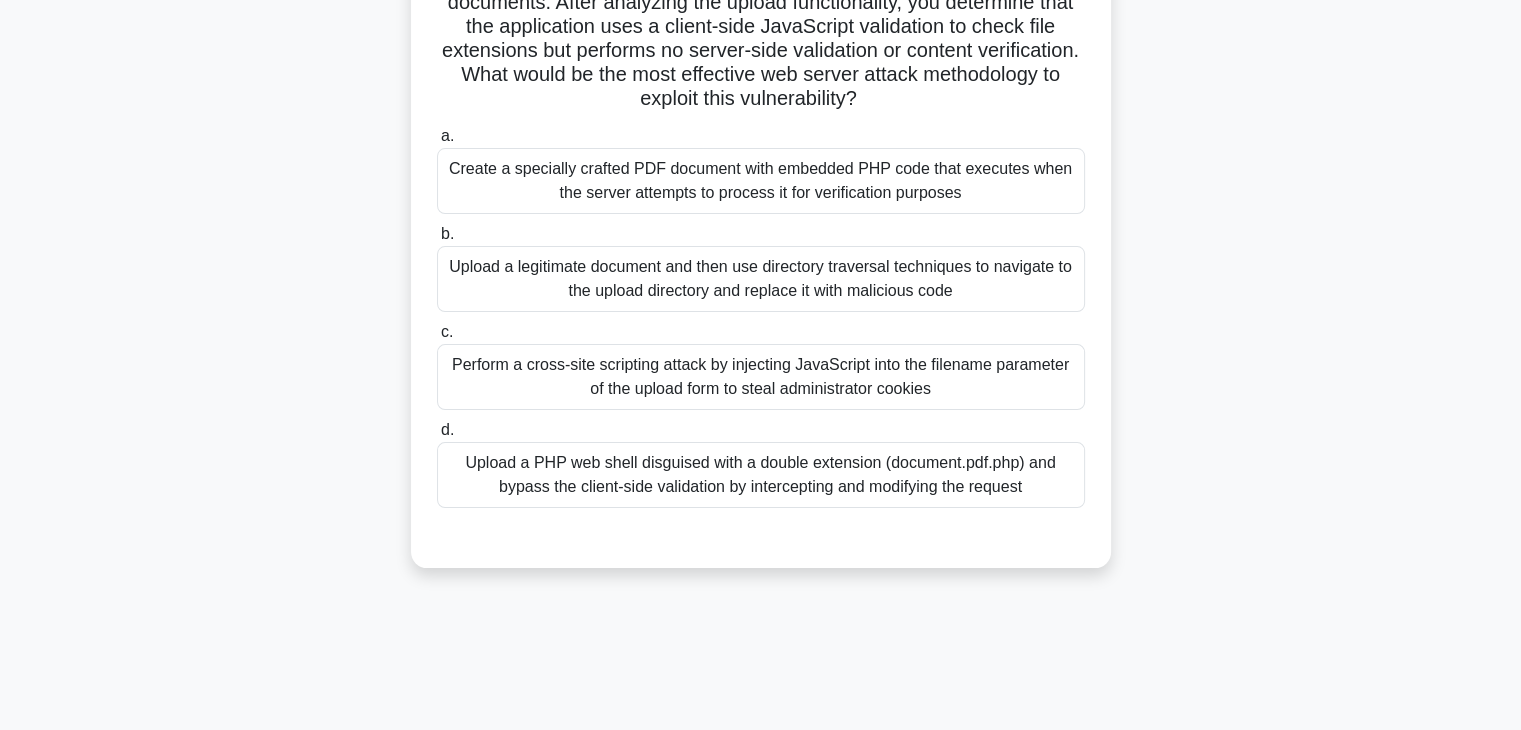 scroll, scrollTop: 251, scrollLeft: 0, axis: vertical 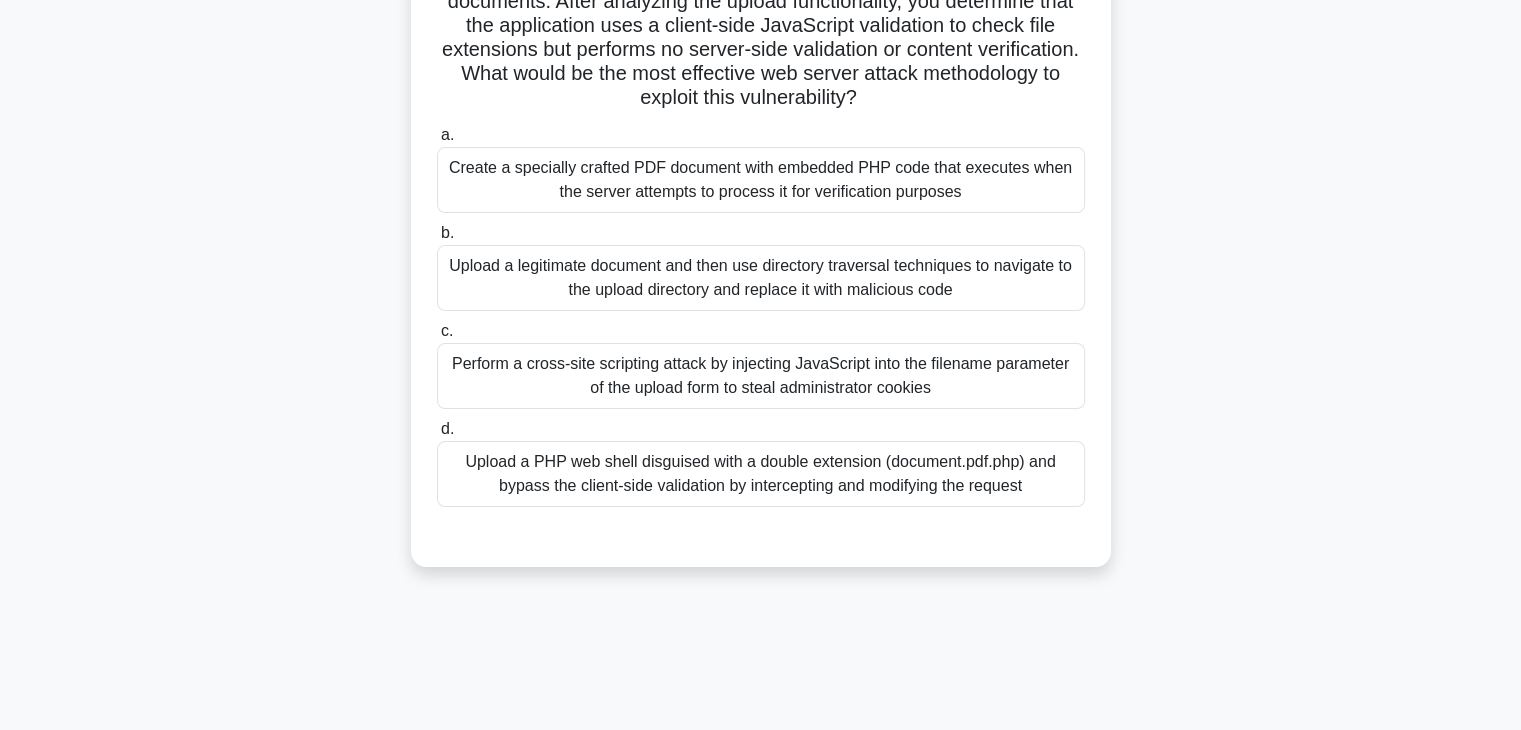 click on "Perform a cross-site scripting attack by injecting JavaScript into the filename parameter of the upload form to steal administrator cookies" at bounding box center (761, 376) 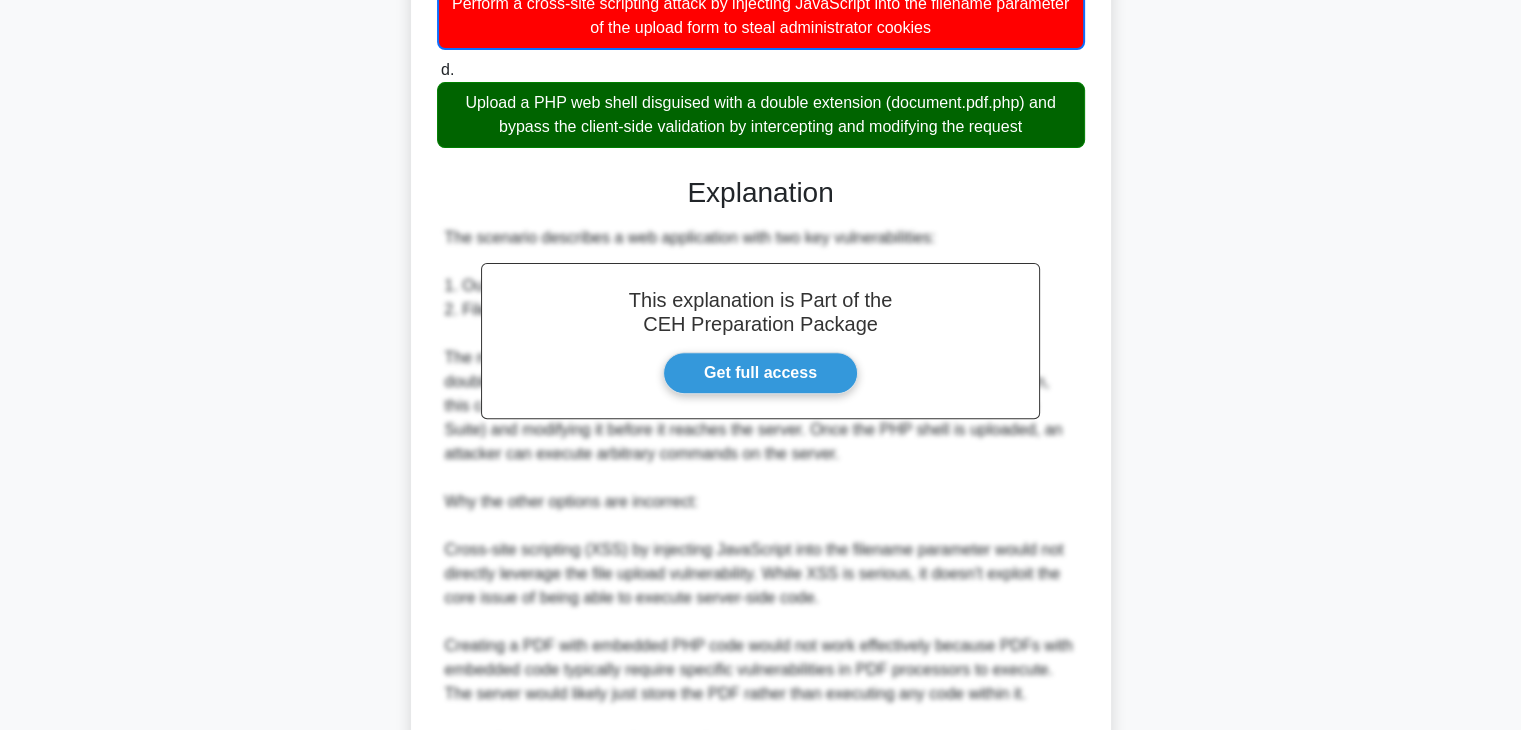 scroll, scrollTop: 888, scrollLeft: 0, axis: vertical 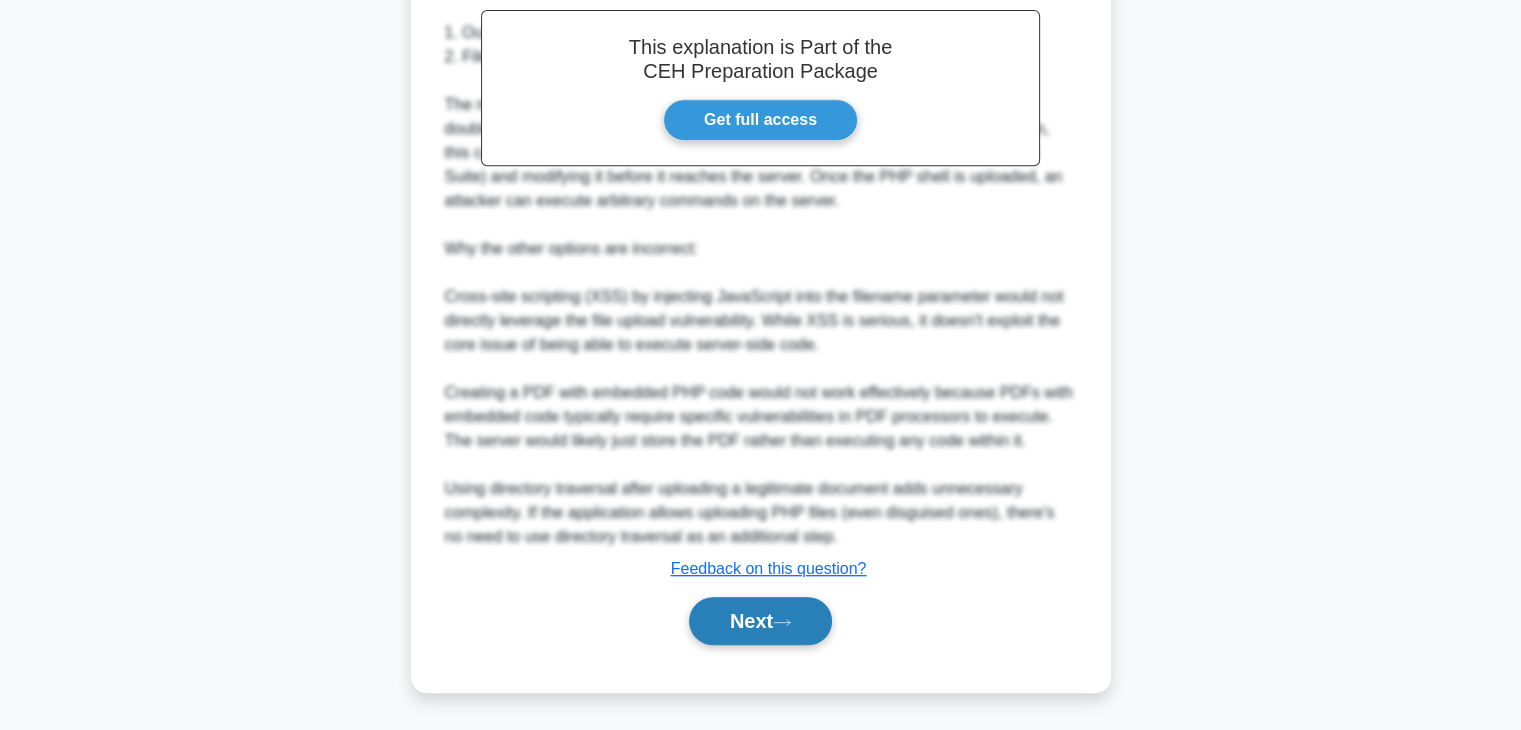 click on "Next" at bounding box center [760, 621] 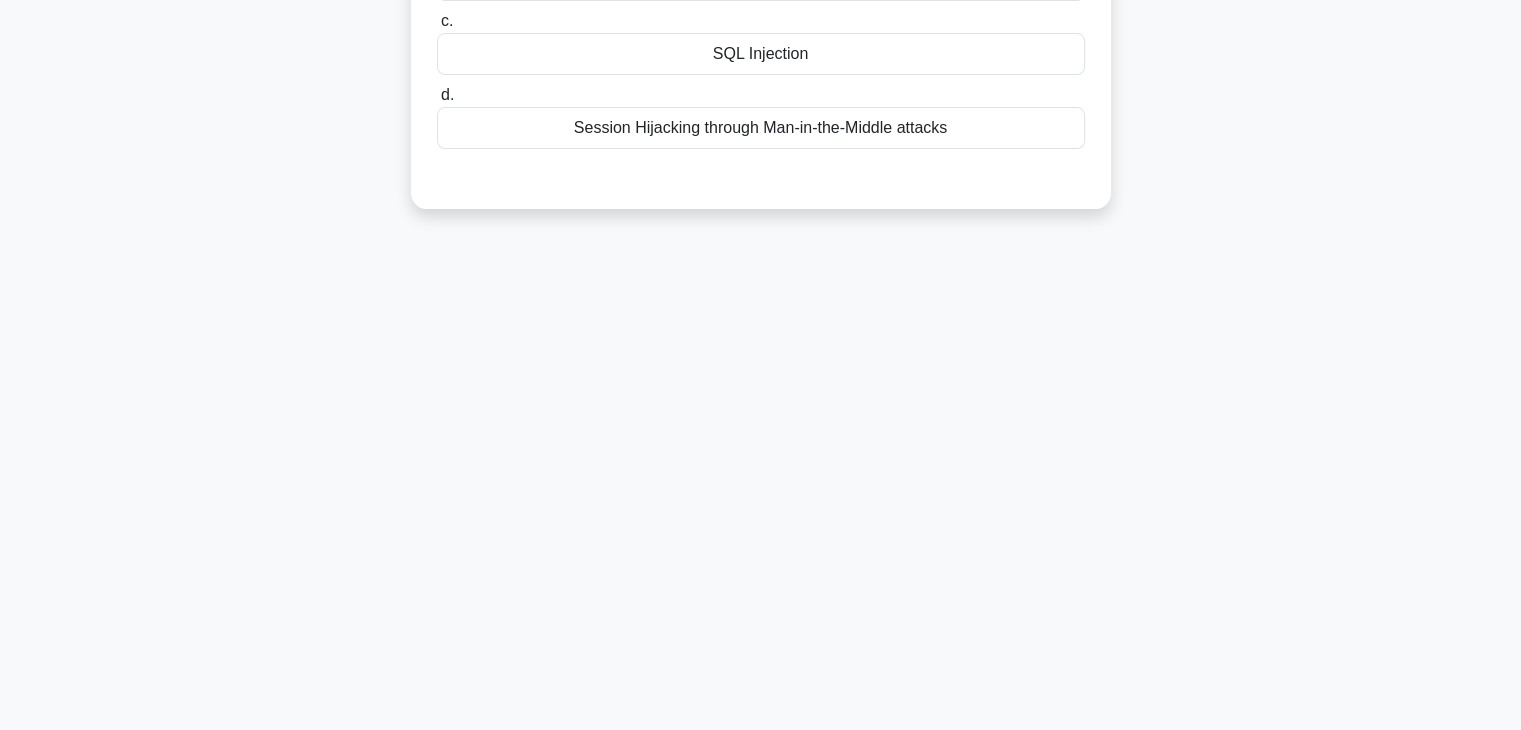 scroll, scrollTop: 0, scrollLeft: 0, axis: both 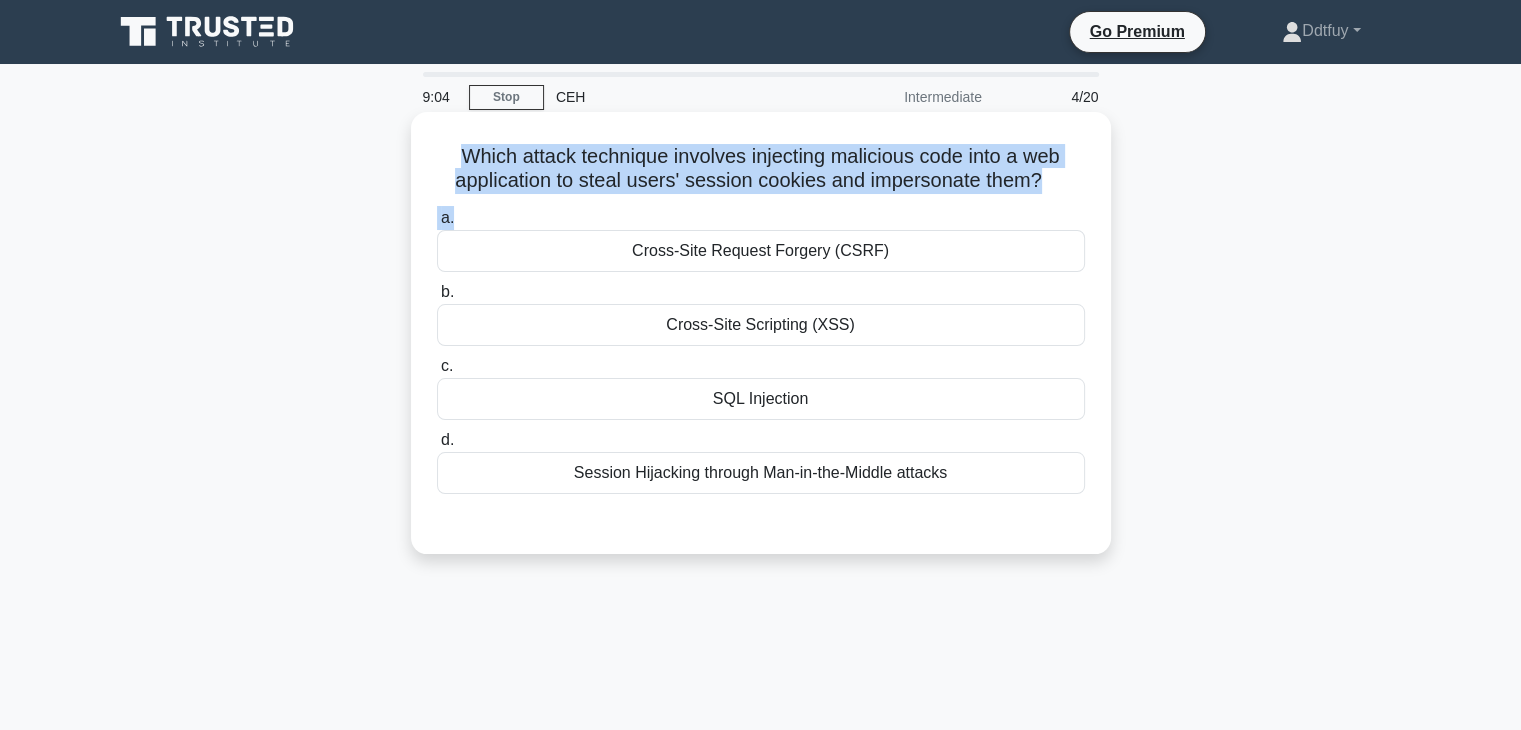 drag, startPoint x: 447, startPoint y: 154, endPoint x: 956, endPoint y: 203, distance: 511.35312 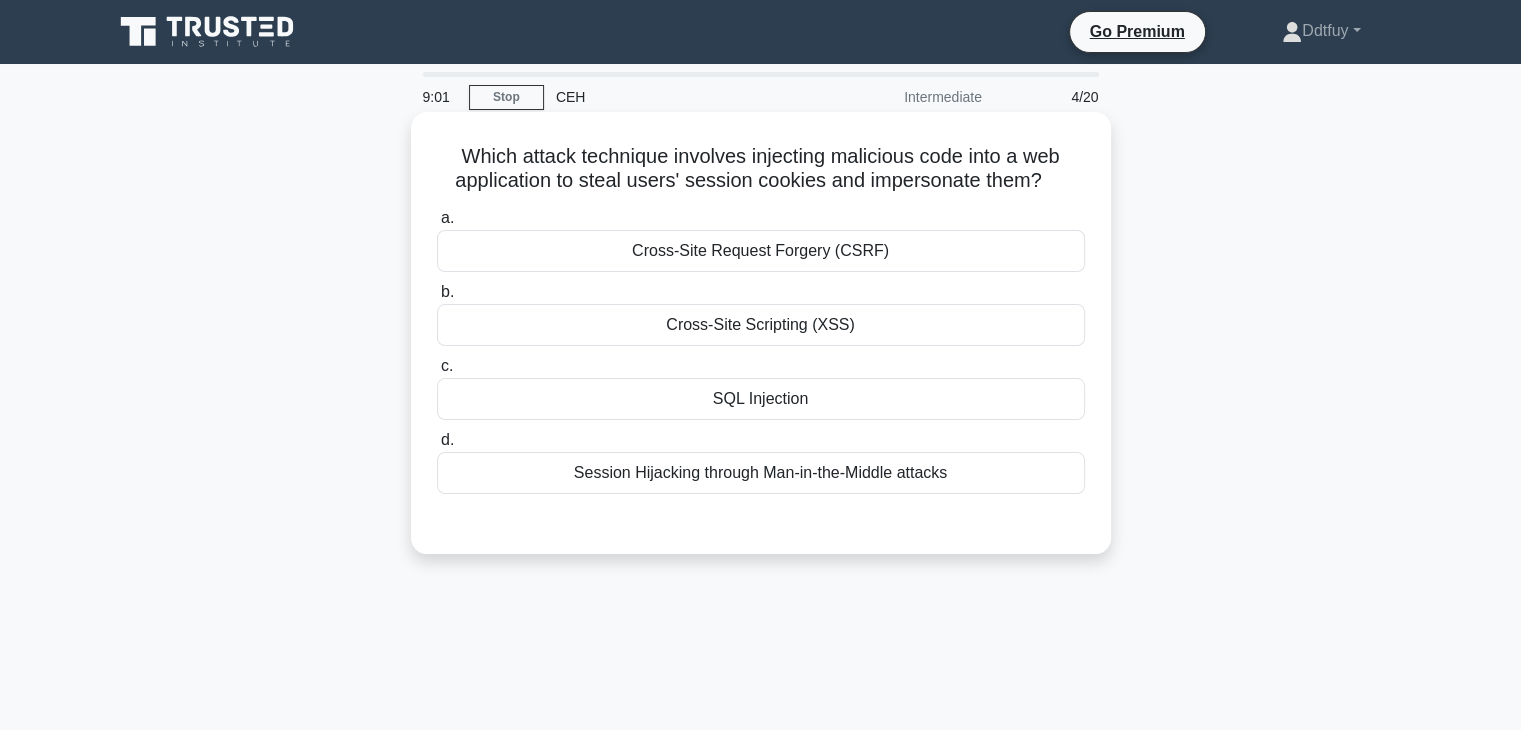 click on "Session Hijacking through Man-in-the-Middle attacks" at bounding box center [761, 473] 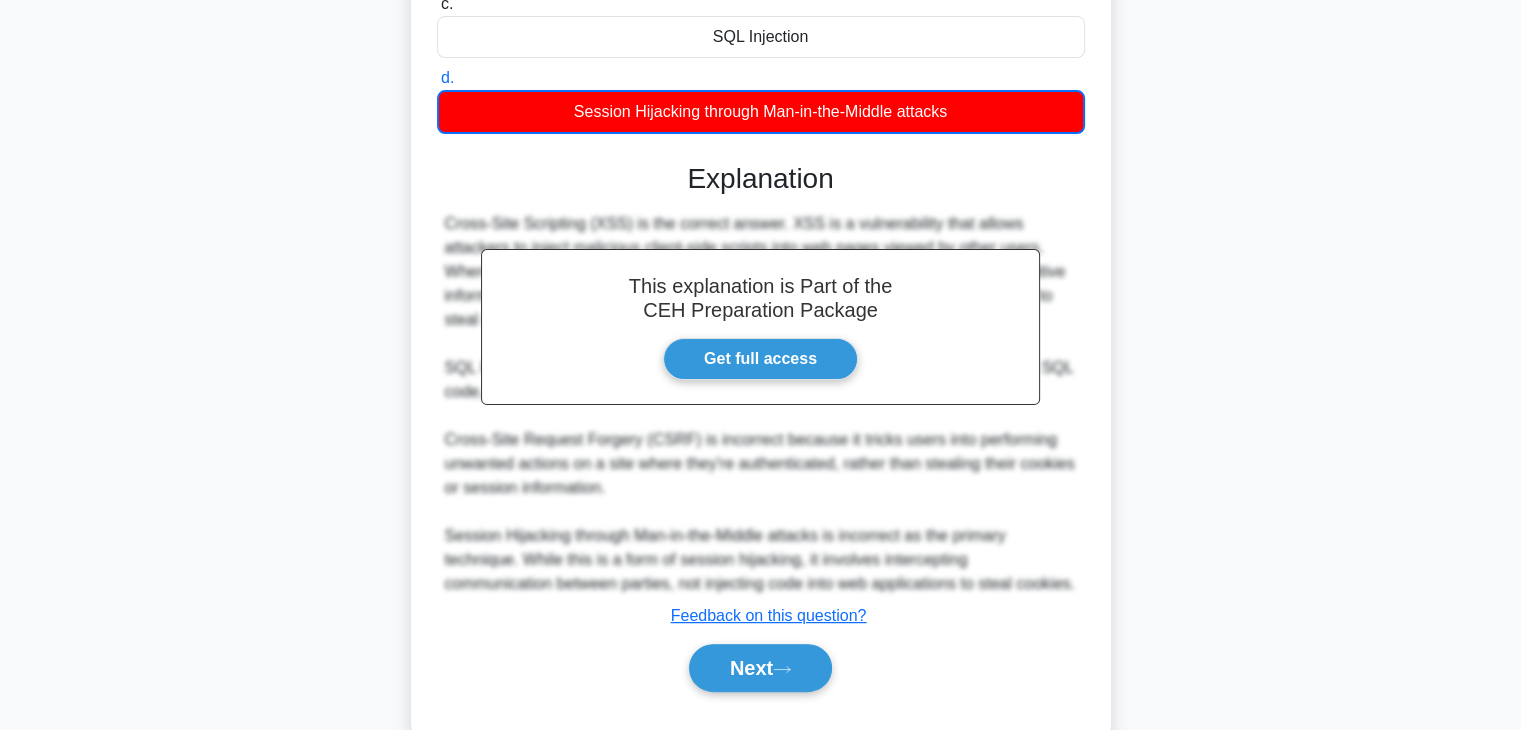 scroll, scrollTop: 432, scrollLeft: 0, axis: vertical 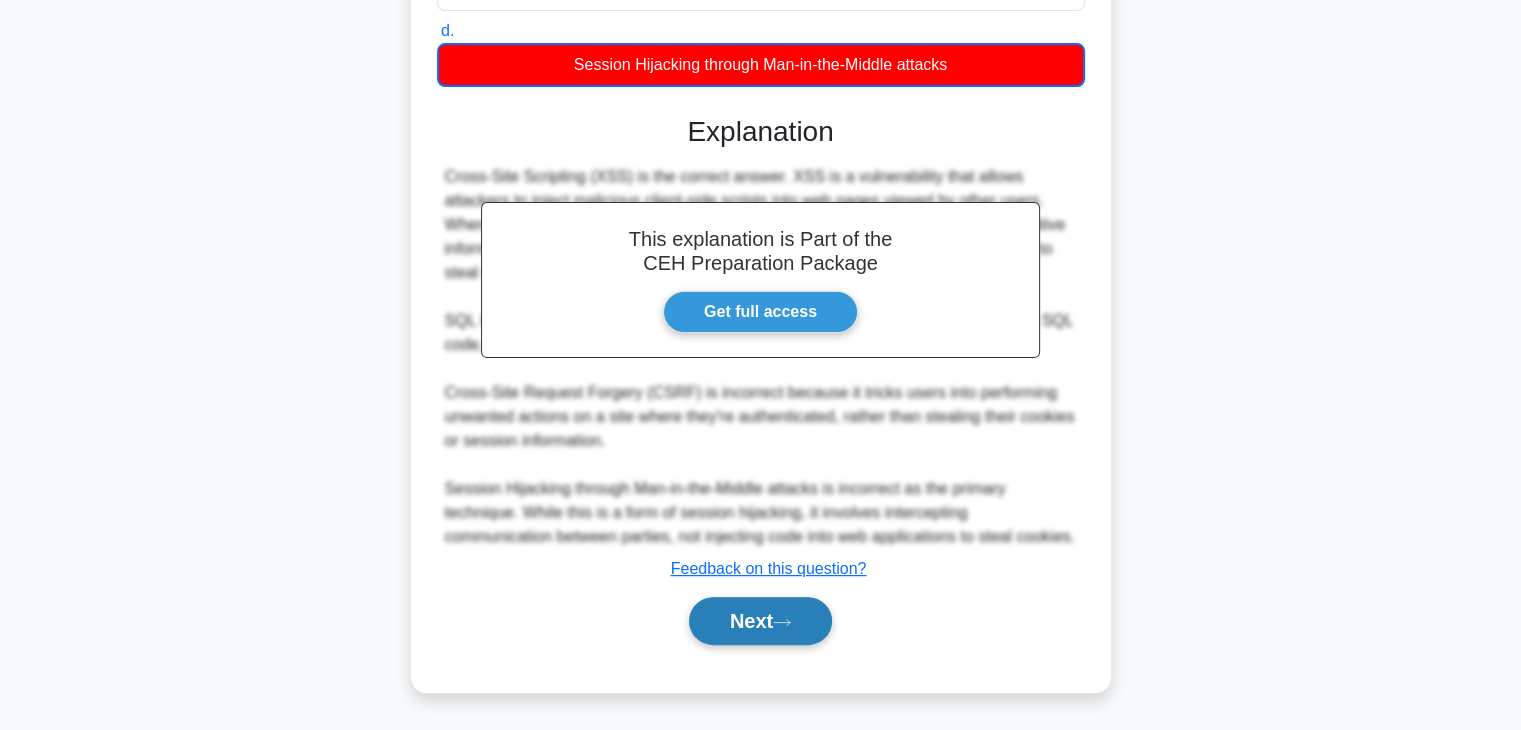 click 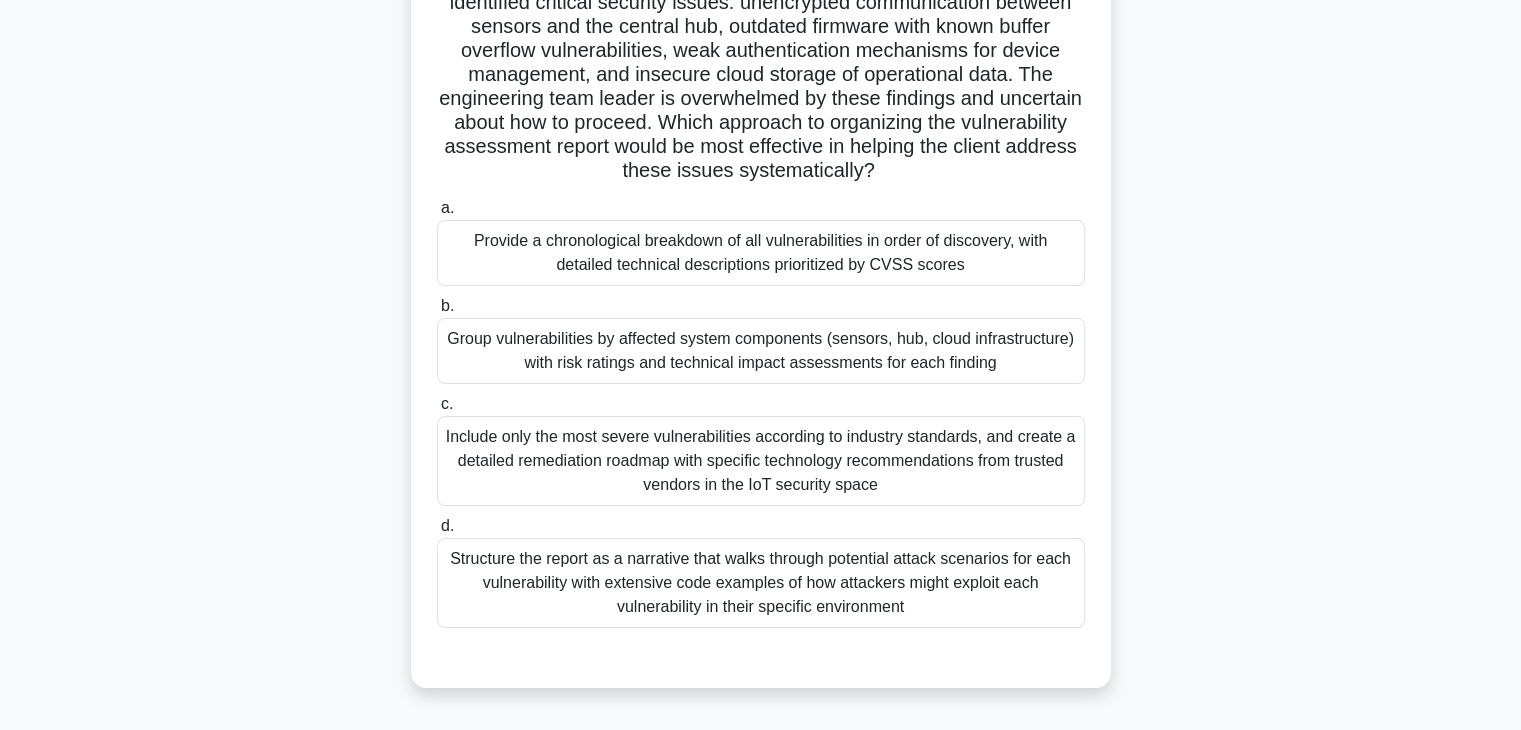 scroll, scrollTop: 228, scrollLeft: 0, axis: vertical 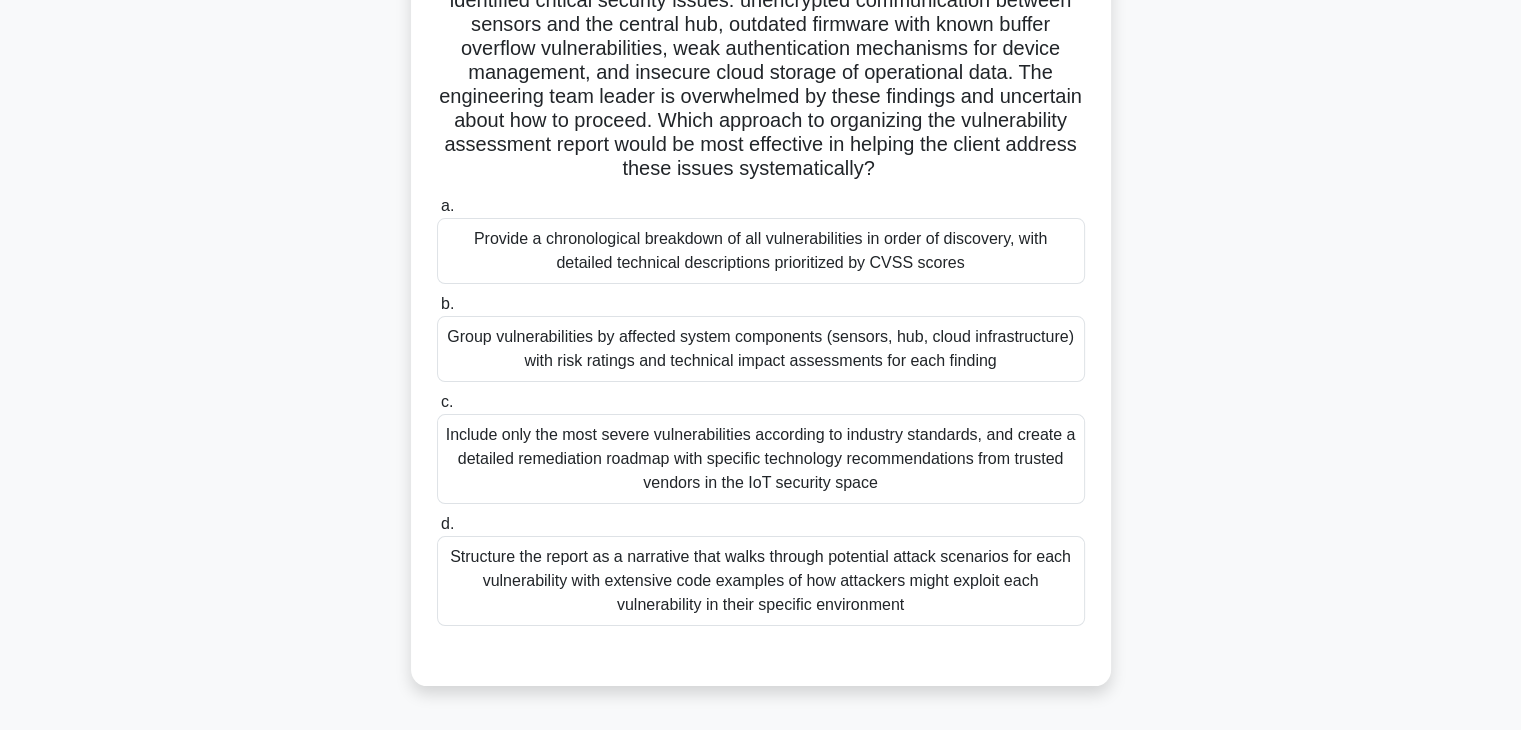 click on "Include only the most severe vulnerabilities according to industry standards, and create a detailed remediation roadmap with specific technology recommendations from trusted vendors in the IoT security space" at bounding box center [761, 459] 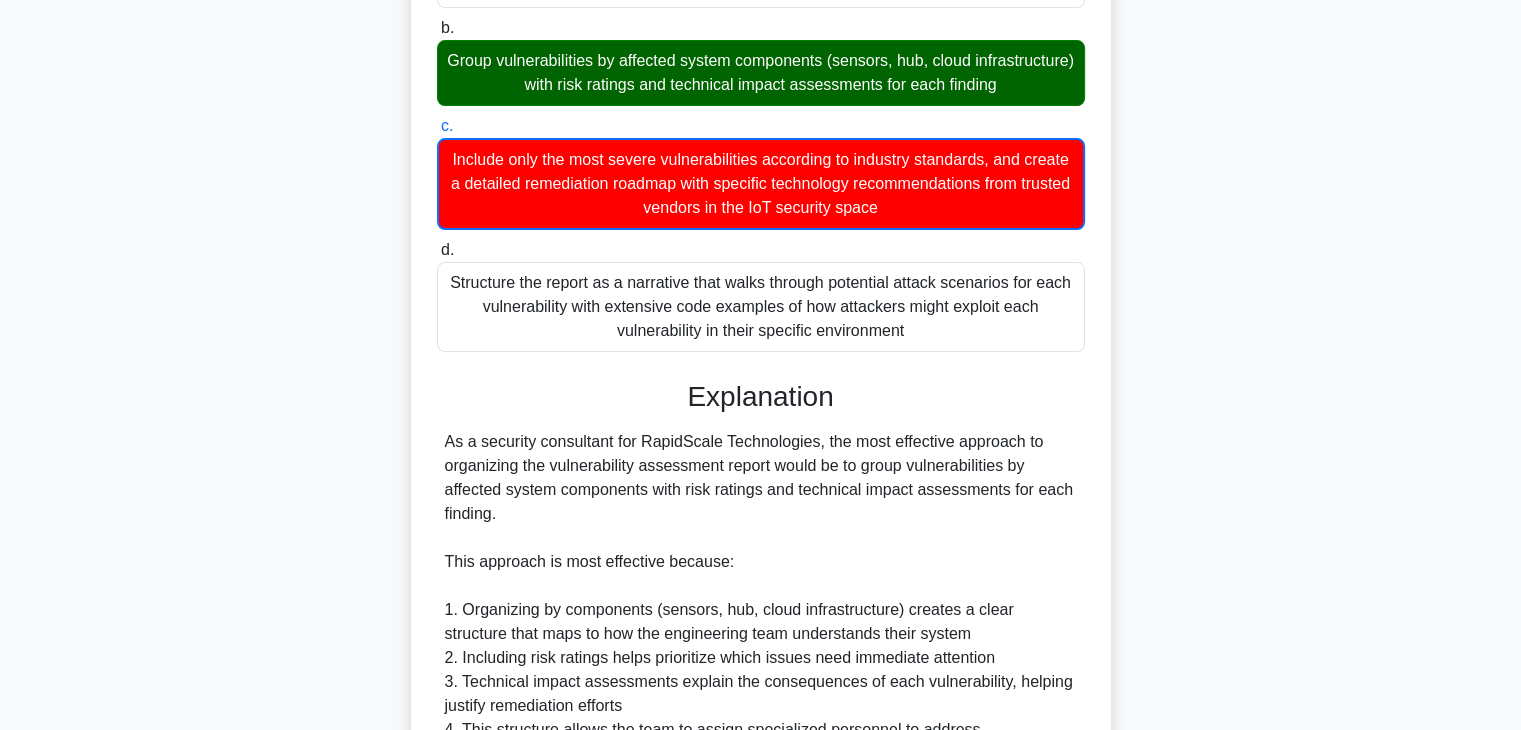 scroll, scrollTop: 1008, scrollLeft: 0, axis: vertical 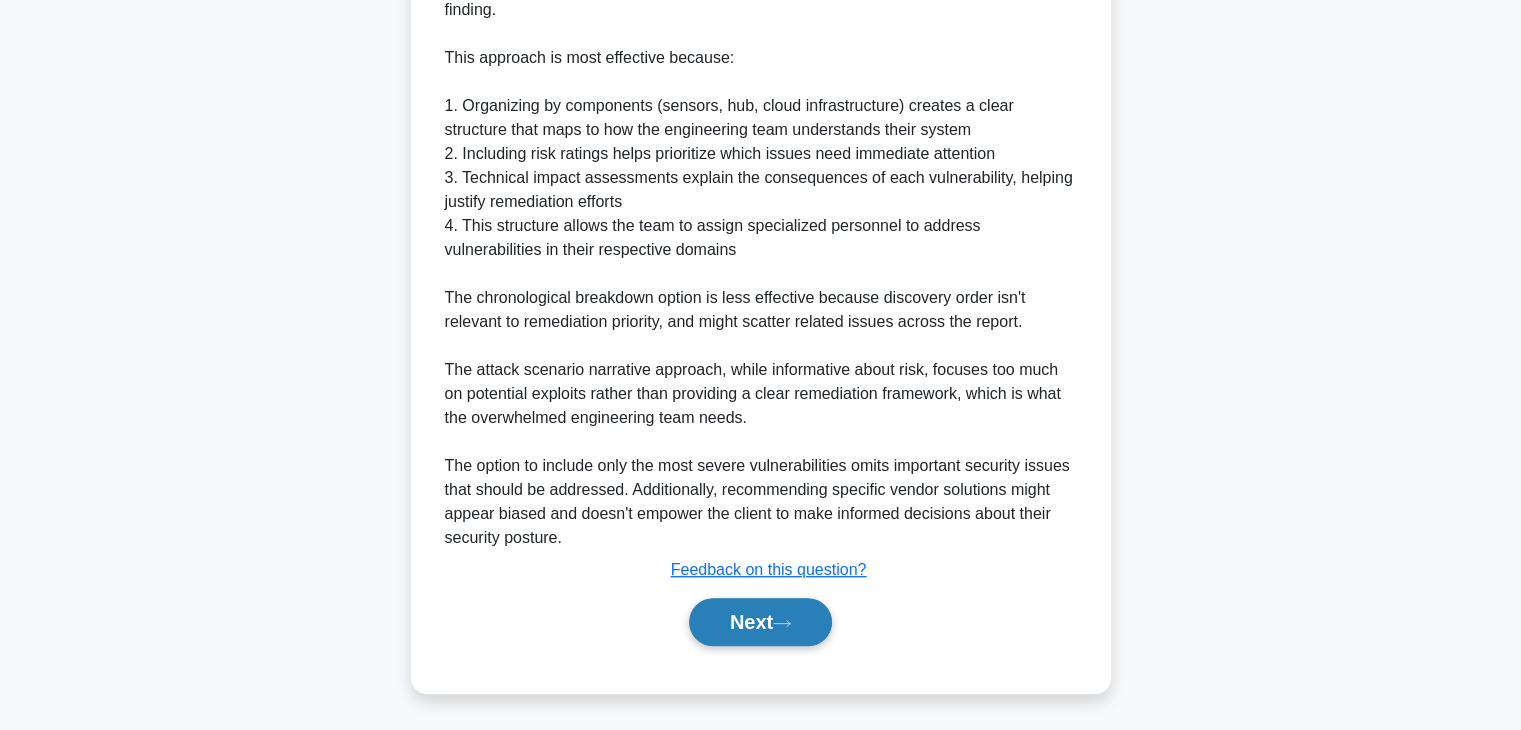 click on "Next" at bounding box center [760, 622] 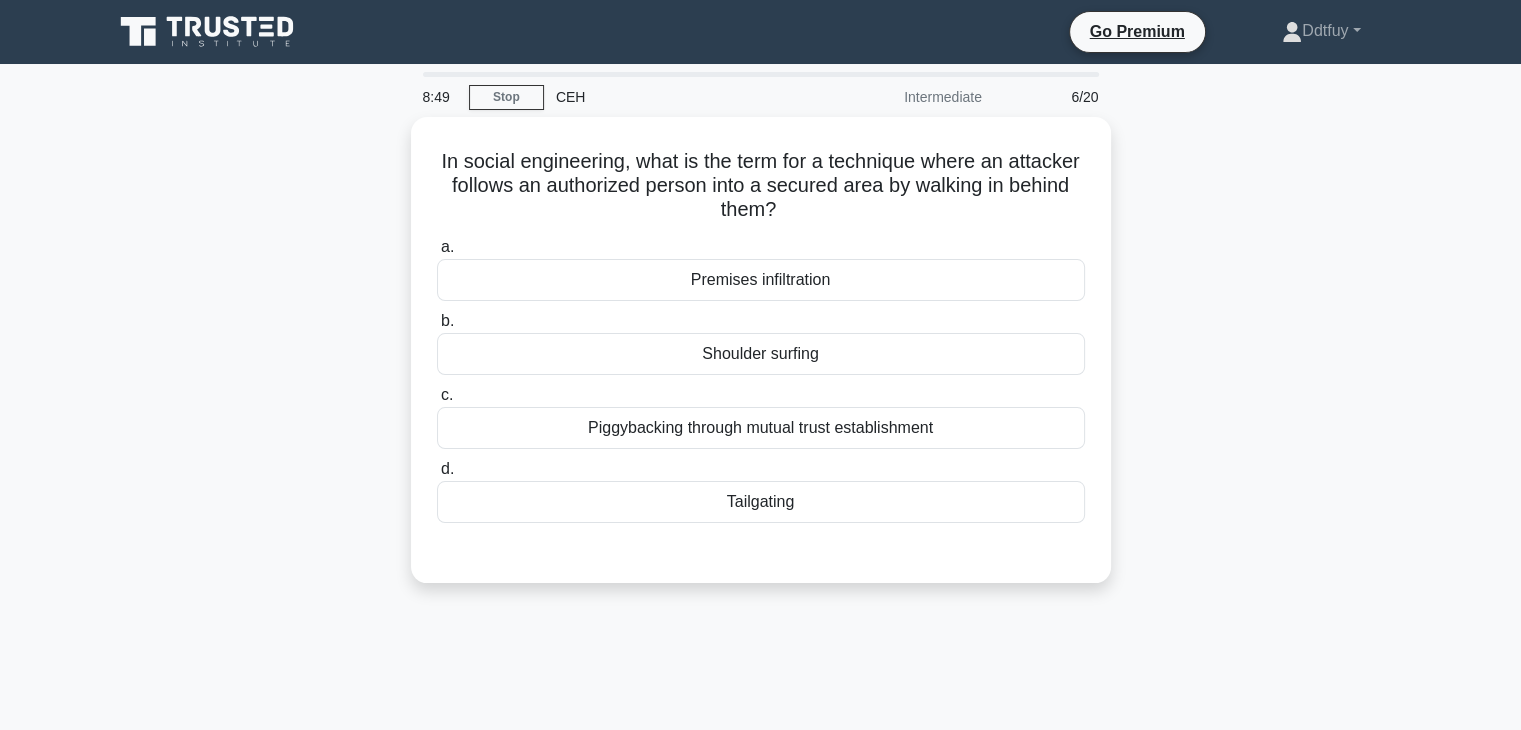 scroll, scrollTop: 76, scrollLeft: 0, axis: vertical 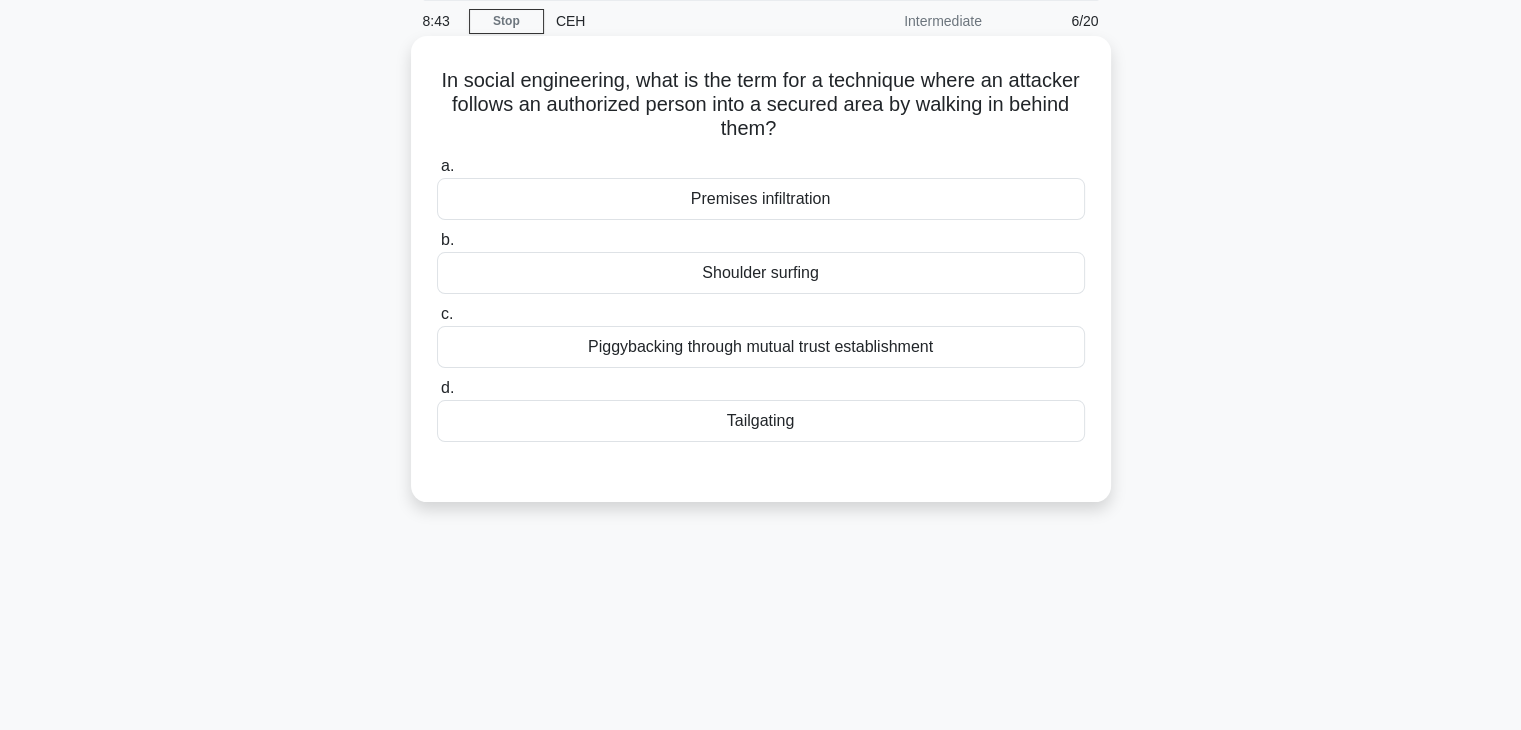 drag, startPoint x: 770, startPoint y: 297, endPoint x: 793, endPoint y: 265, distance: 39.40812 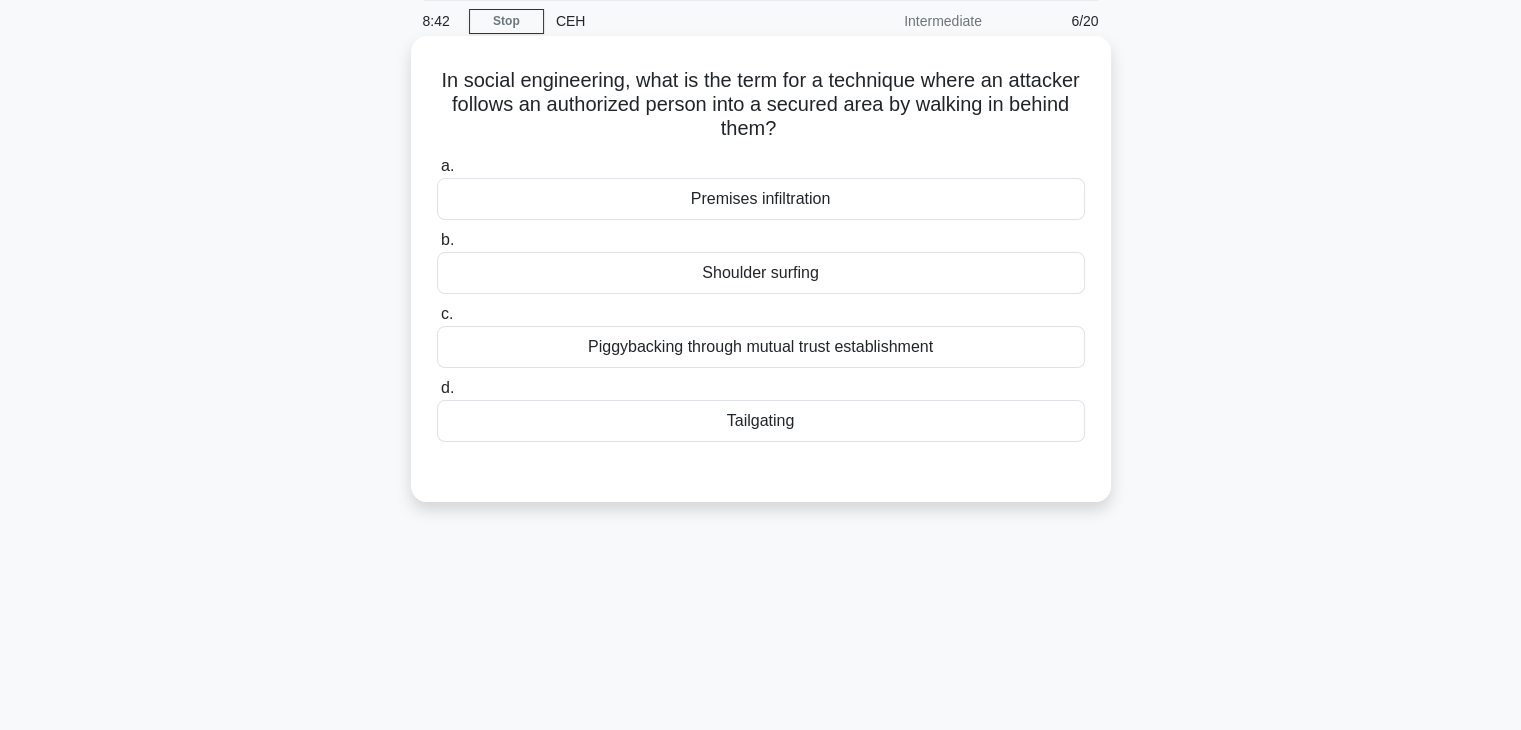 click on "Shoulder surfing" at bounding box center (761, 273) 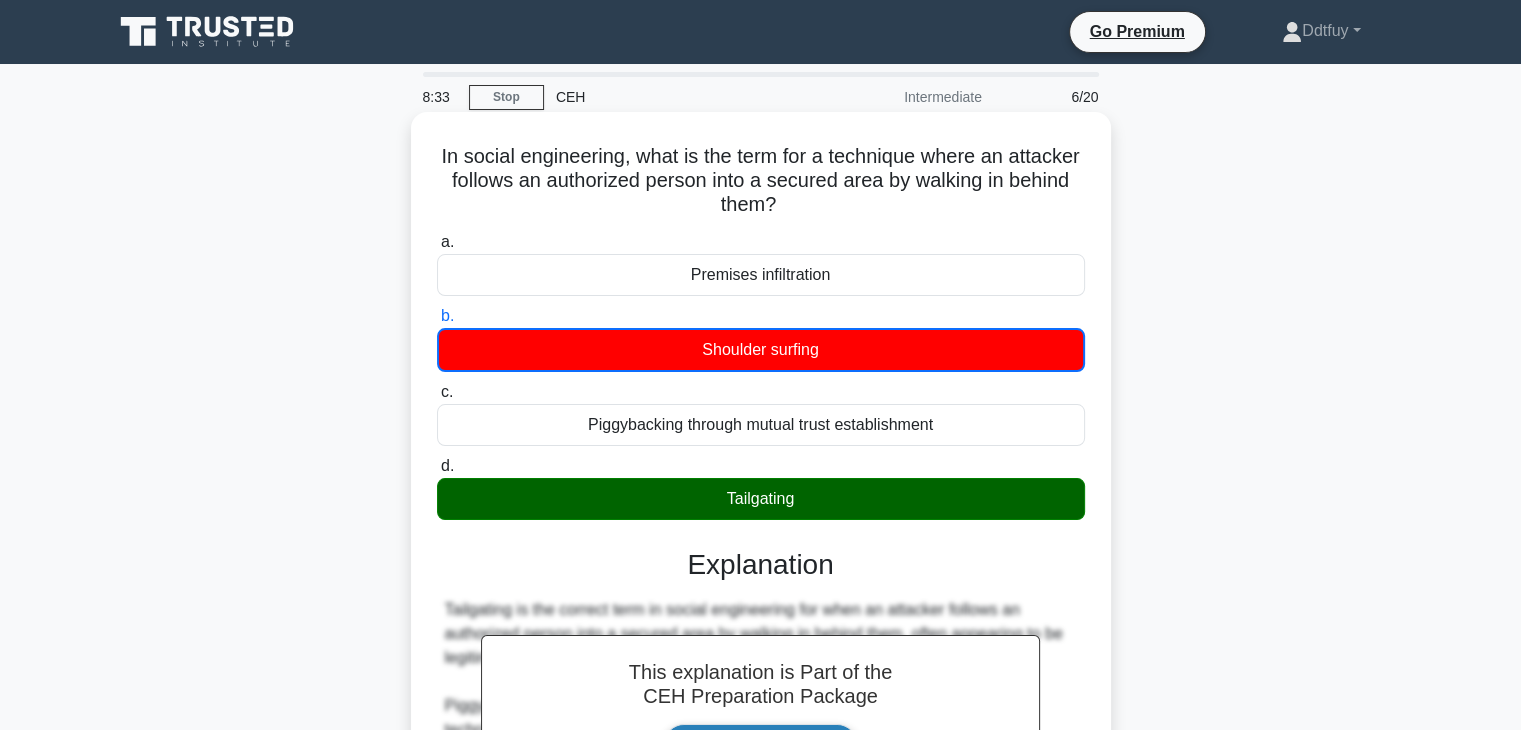 scroll, scrollTop: 360, scrollLeft: 0, axis: vertical 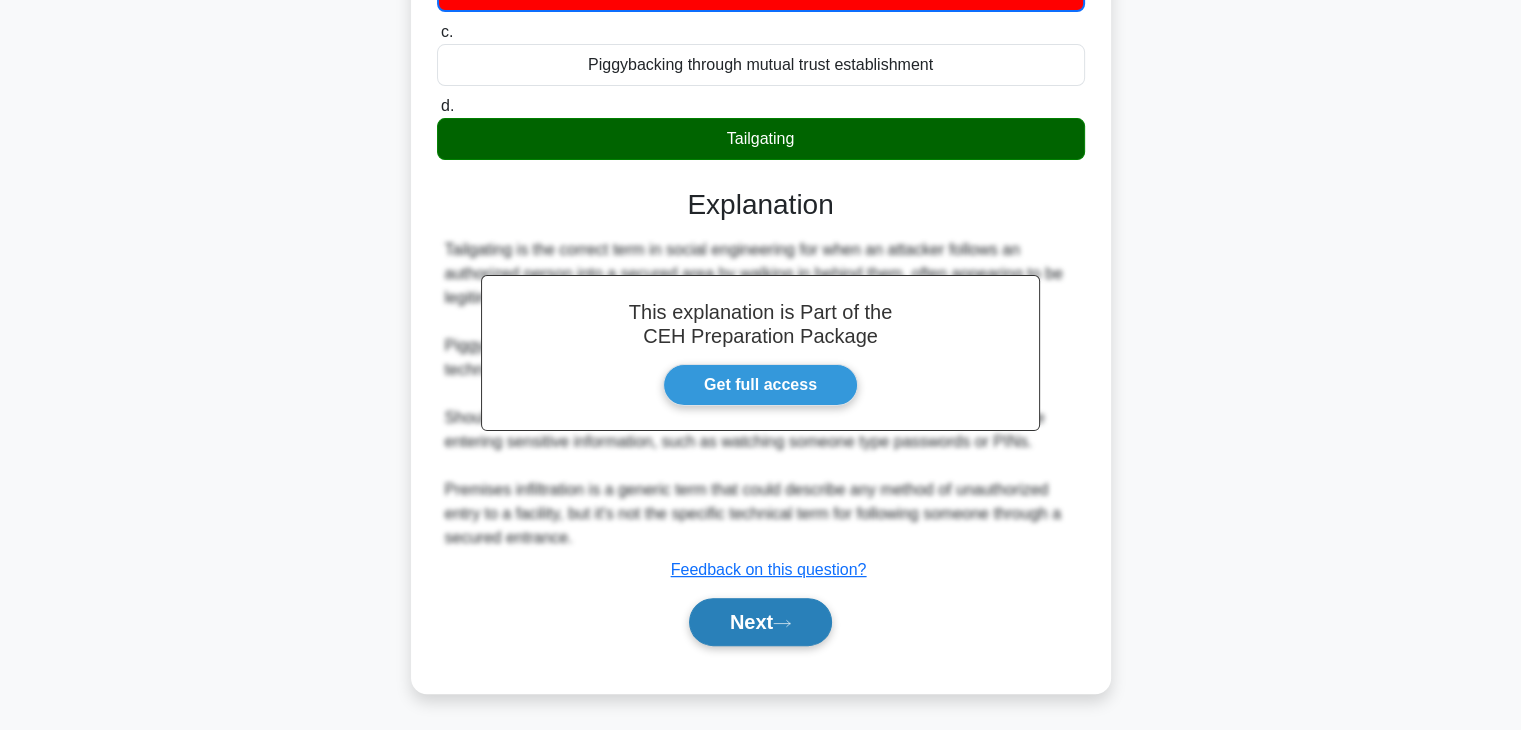 click 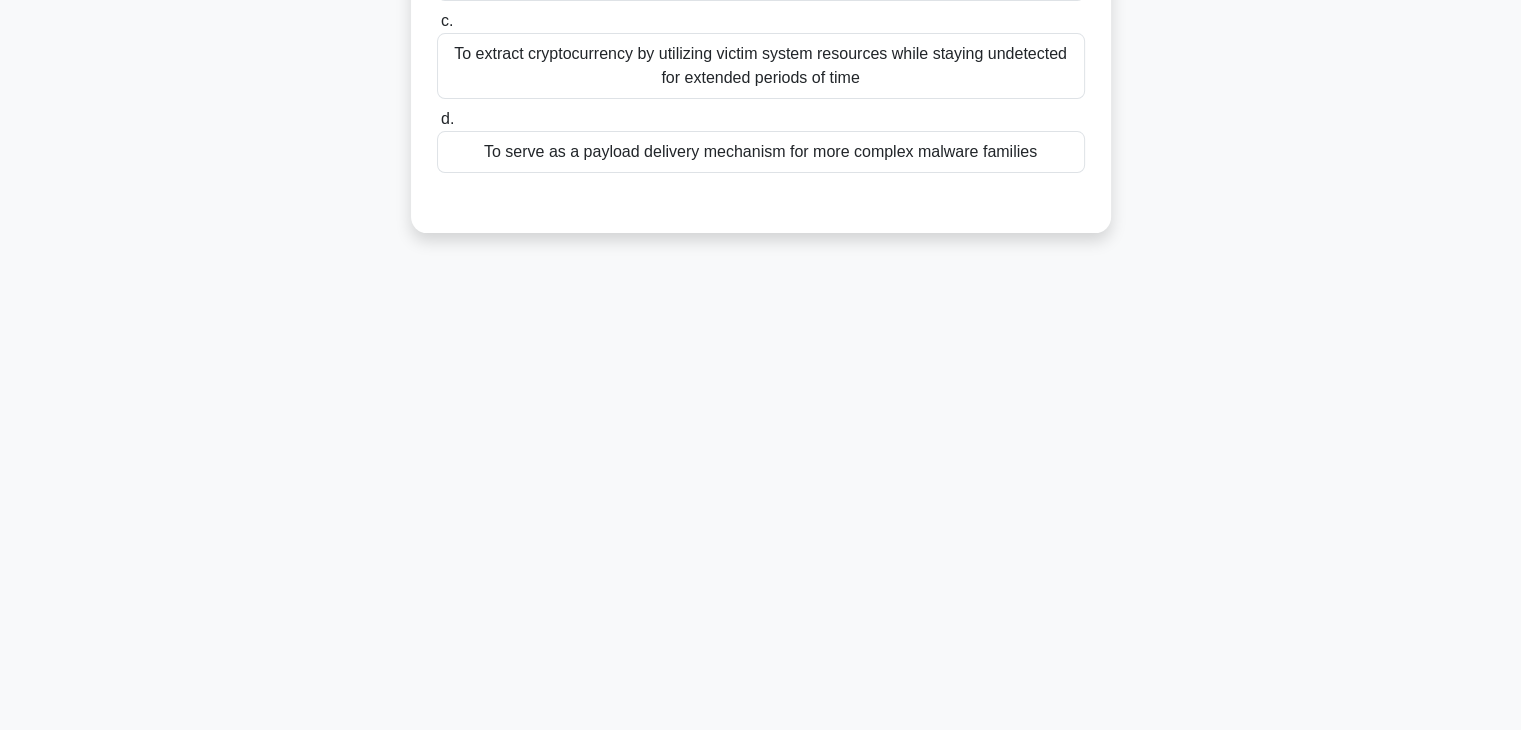 scroll, scrollTop: 0, scrollLeft: 0, axis: both 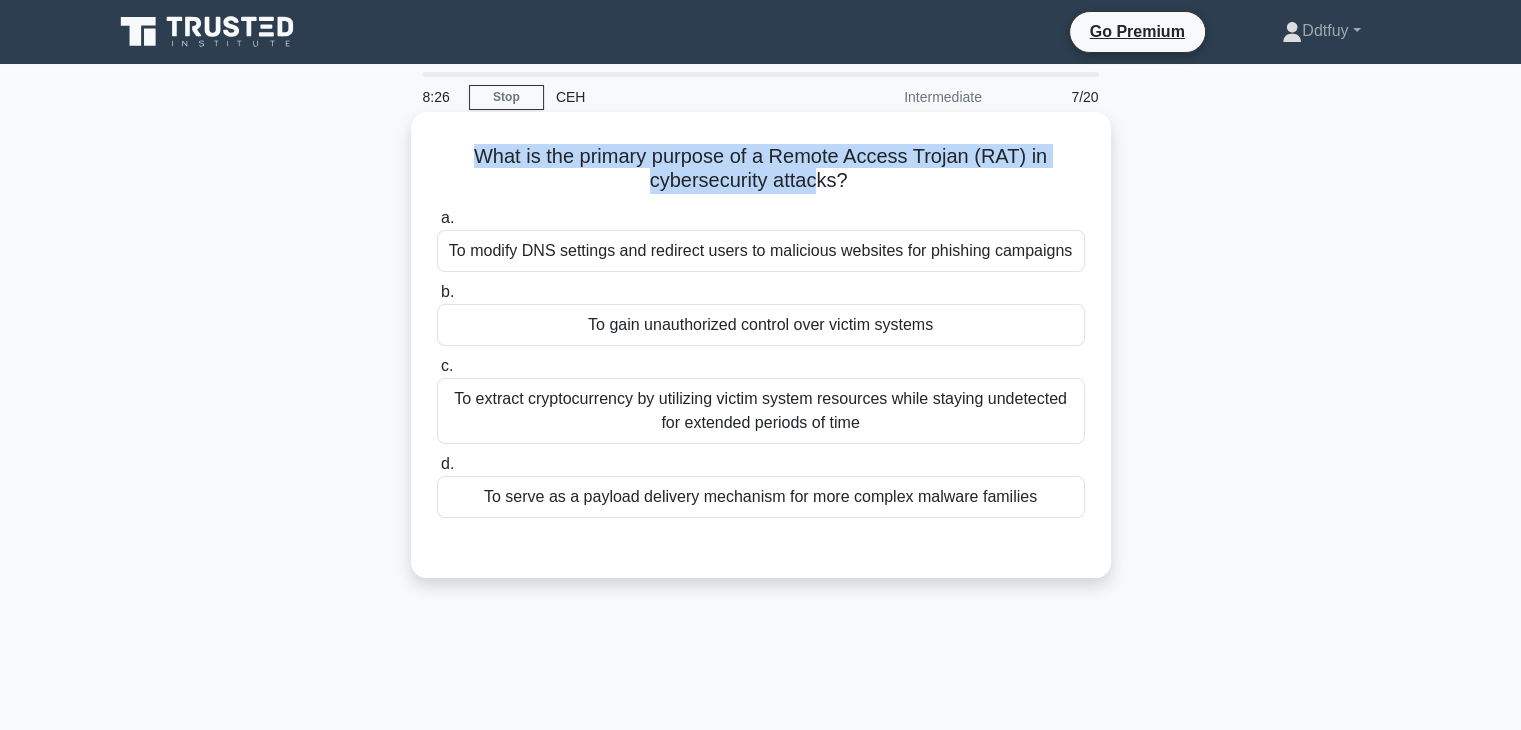 drag, startPoint x: 471, startPoint y: 157, endPoint x: 817, endPoint y: 184, distance: 347.05188 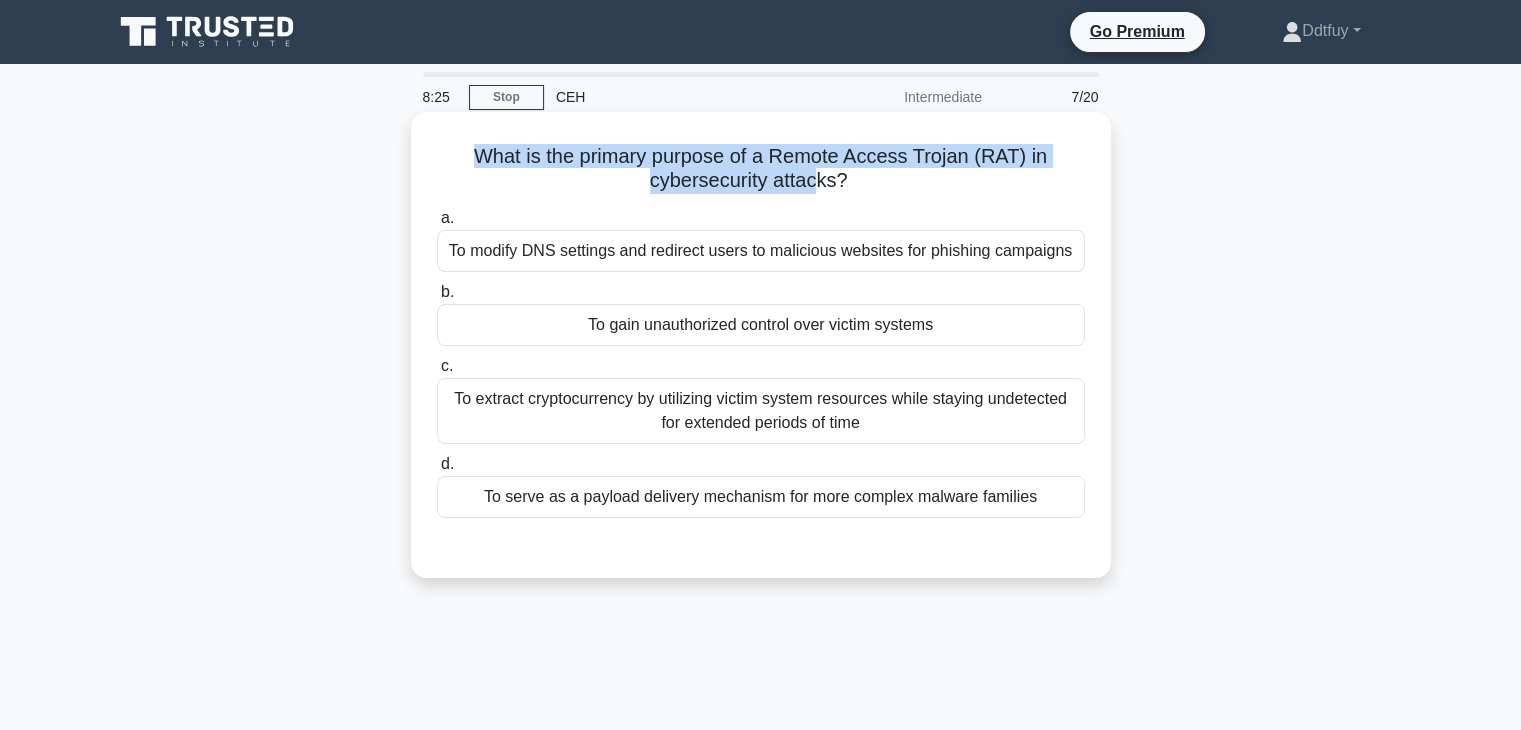 click on "What is the primary purpose of a Remote Access Trojan (RAT) in cybersecurity attacks?
.spinner_0XTQ{transform-origin:center;animation:spinner_y6GP .75s linear infinite}@keyframes spinner_y6GP{100%{transform:rotate(360deg)}}" at bounding box center (761, 169) 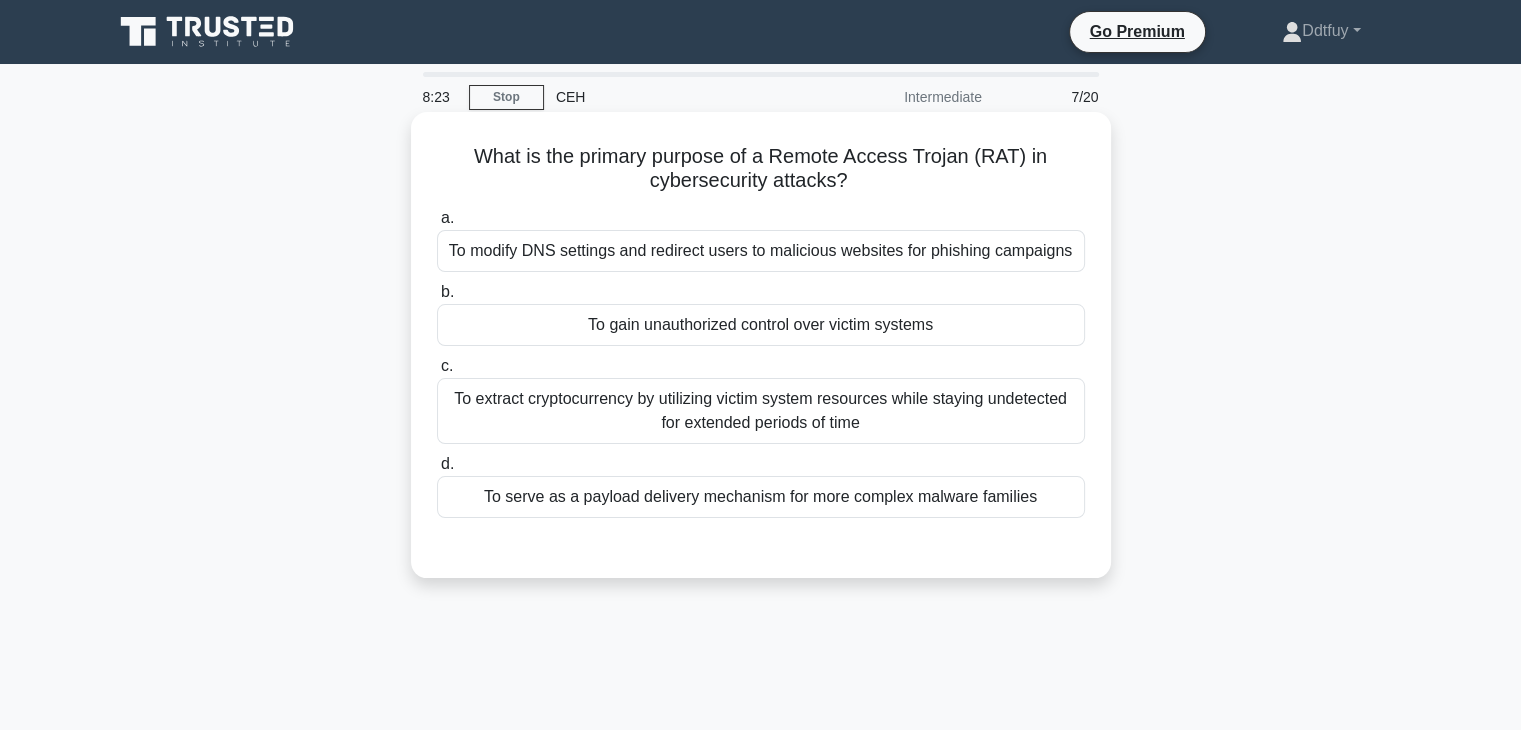 click on "To gain unauthorized control over victim systems" at bounding box center [761, 325] 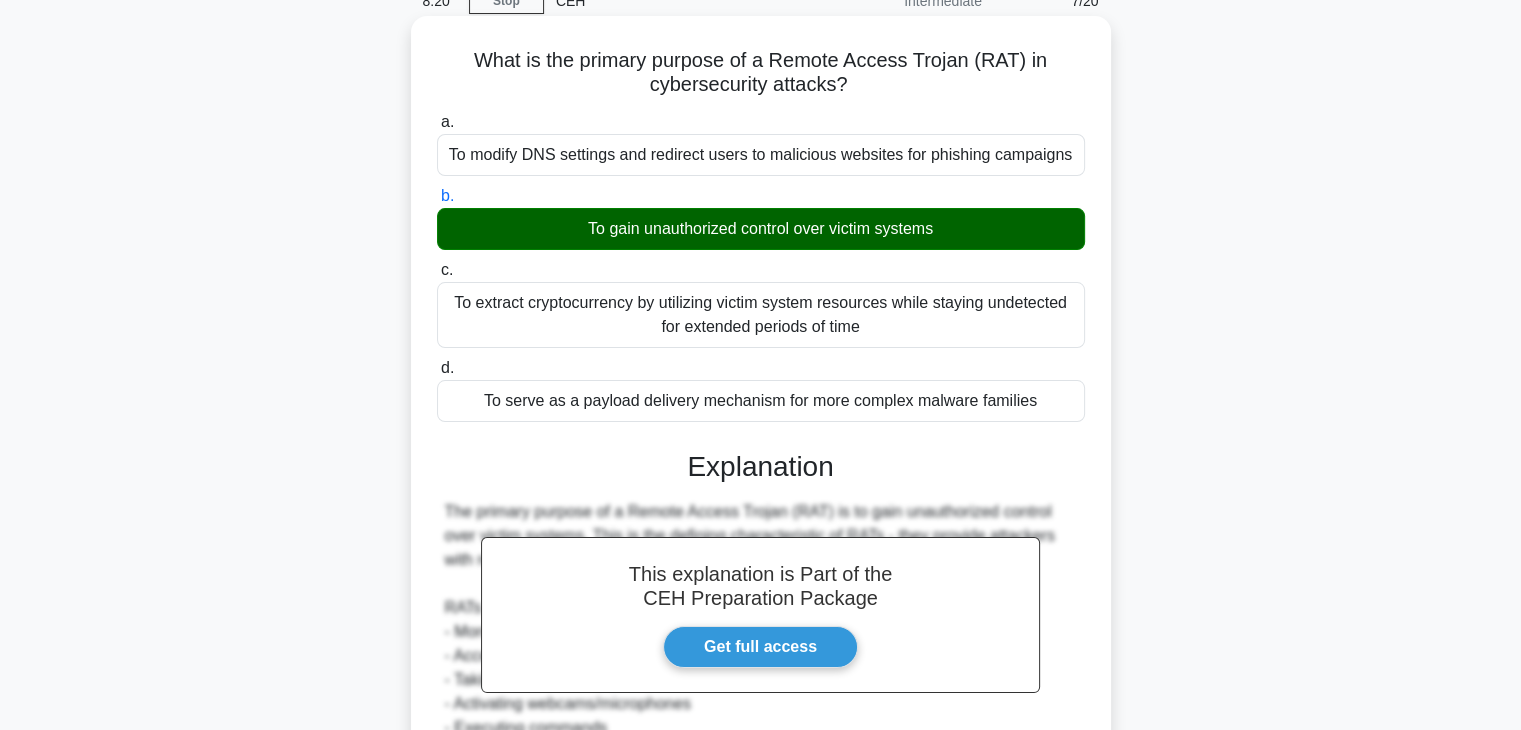 scroll, scrollTop: 550, scrollLeft: 0, axis: vertical 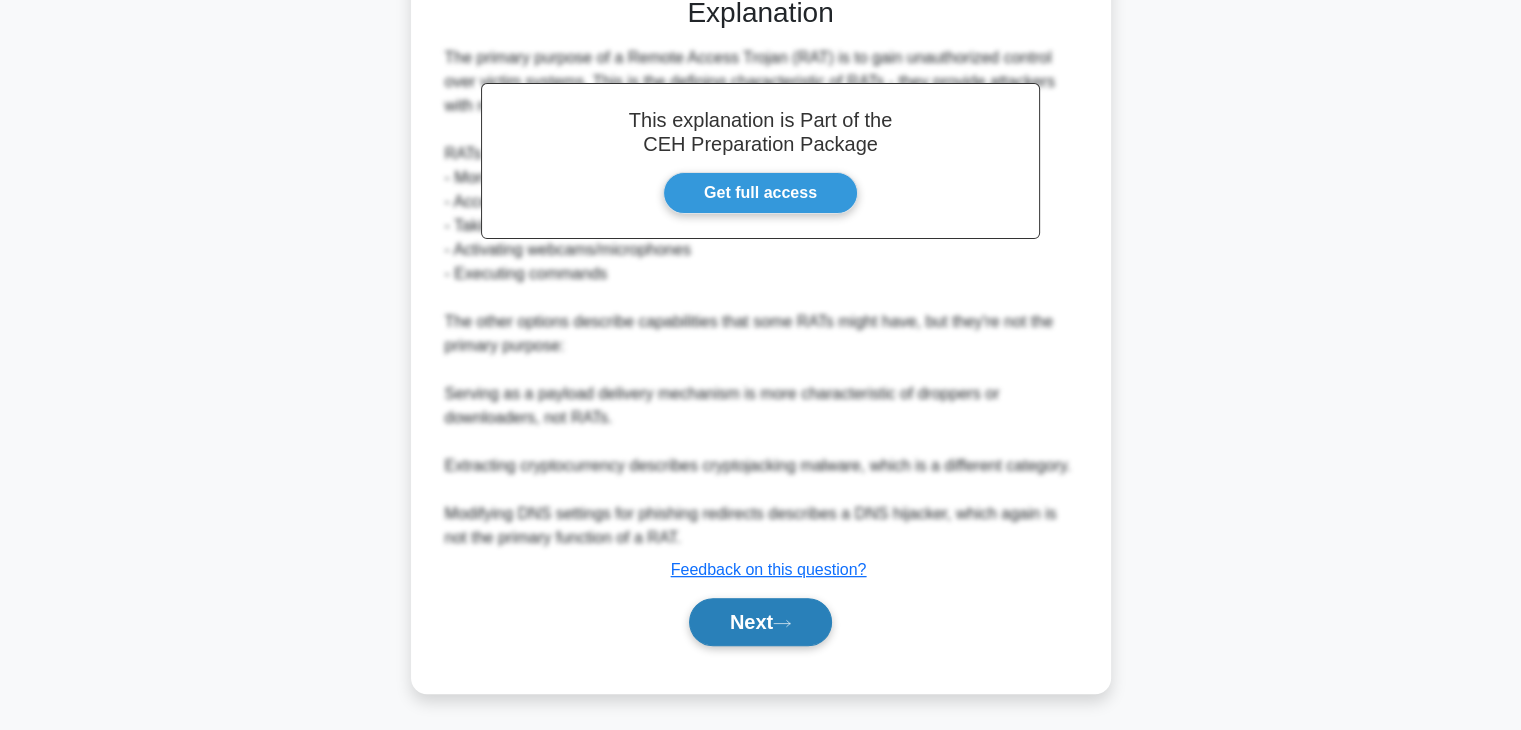 click on "Next" at bounding box center [760, 622] 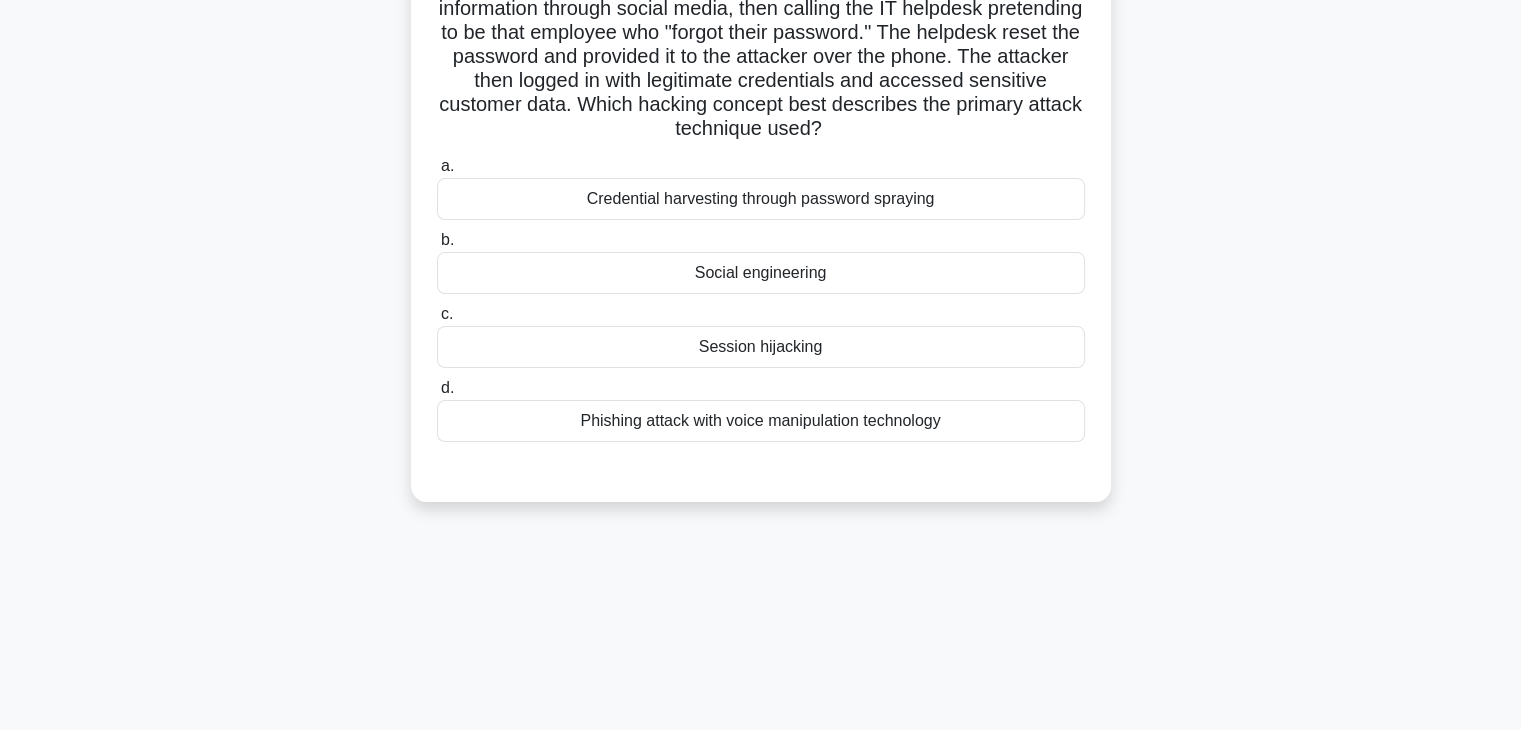 scroll, scrollTop: 199, scrollLeft: 0, axis: vertical 